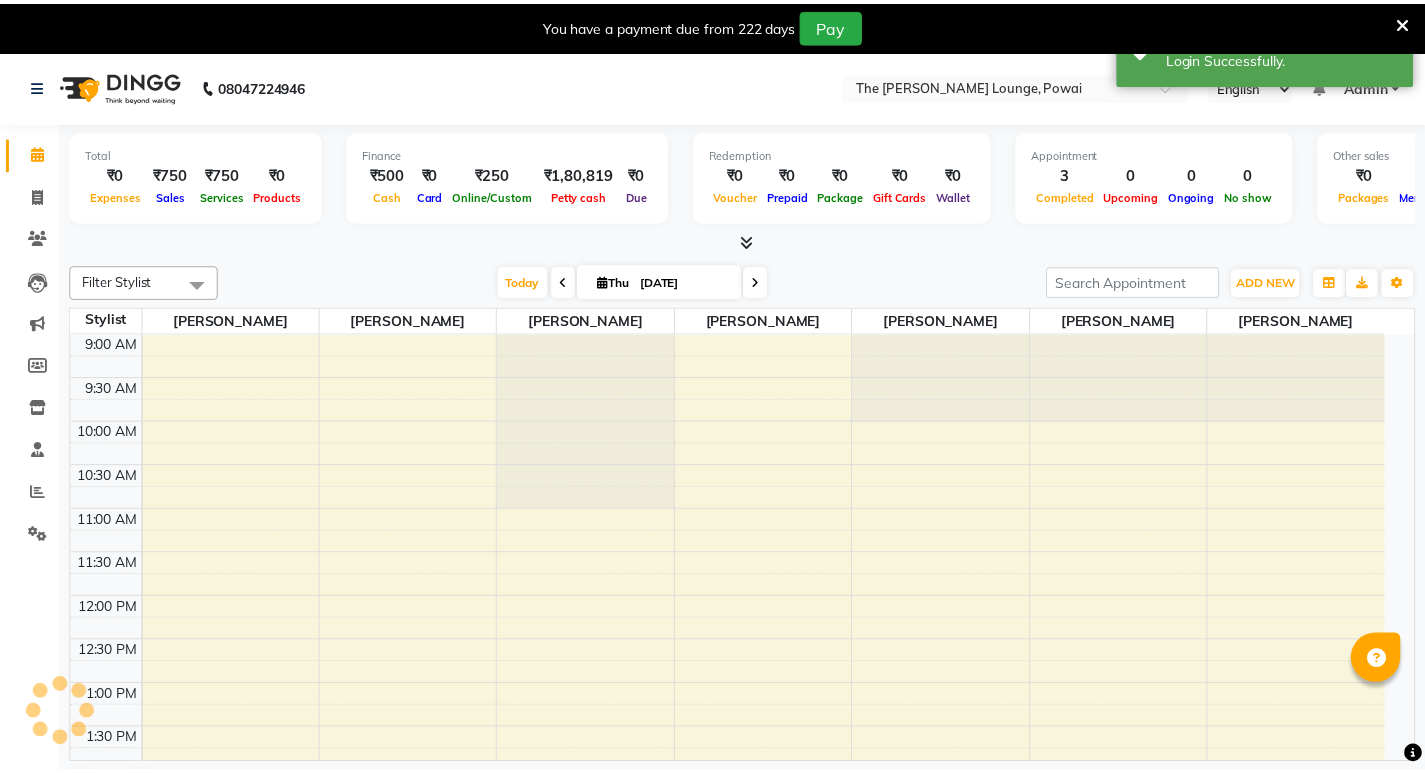 scroll, scrollTop: 0, scrollLeft: 0, axis: both 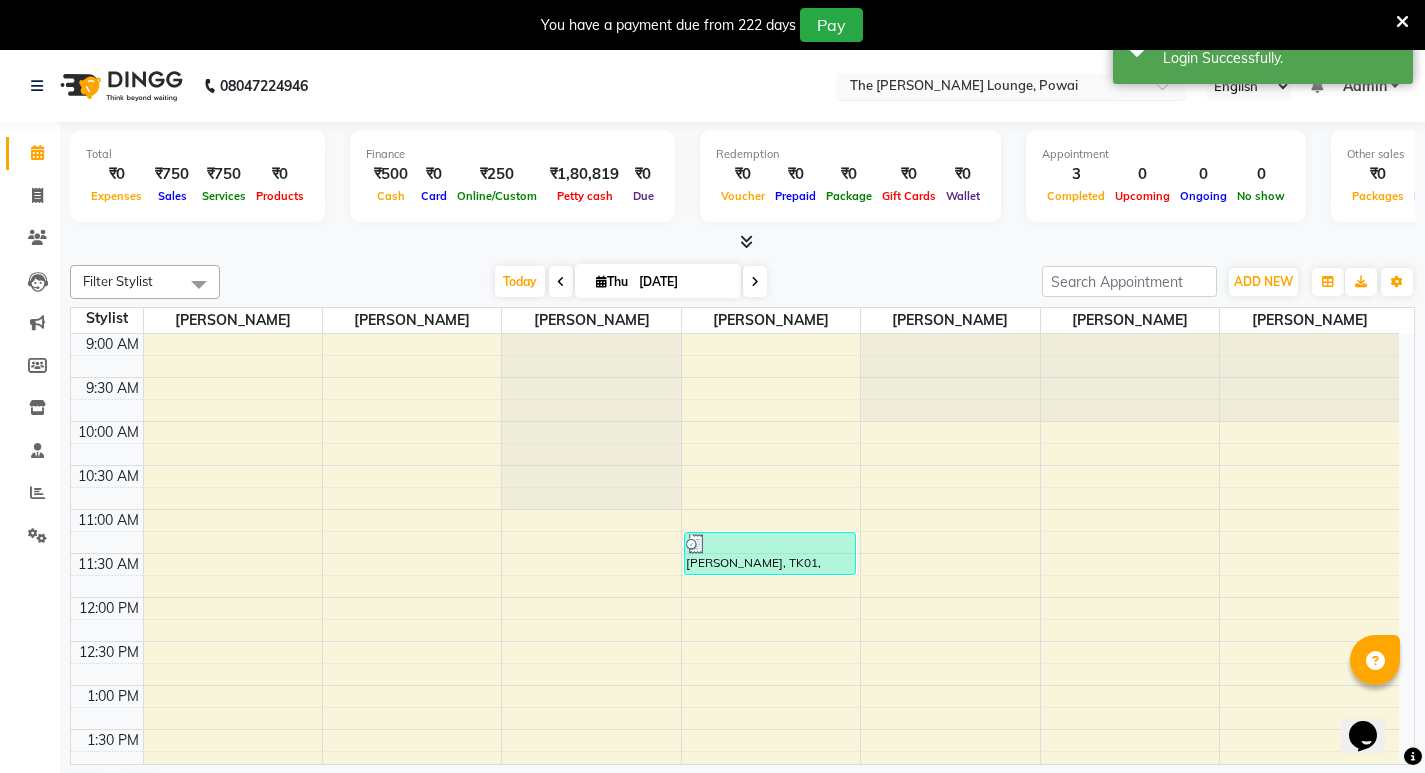click at bounding box center [991, 88] 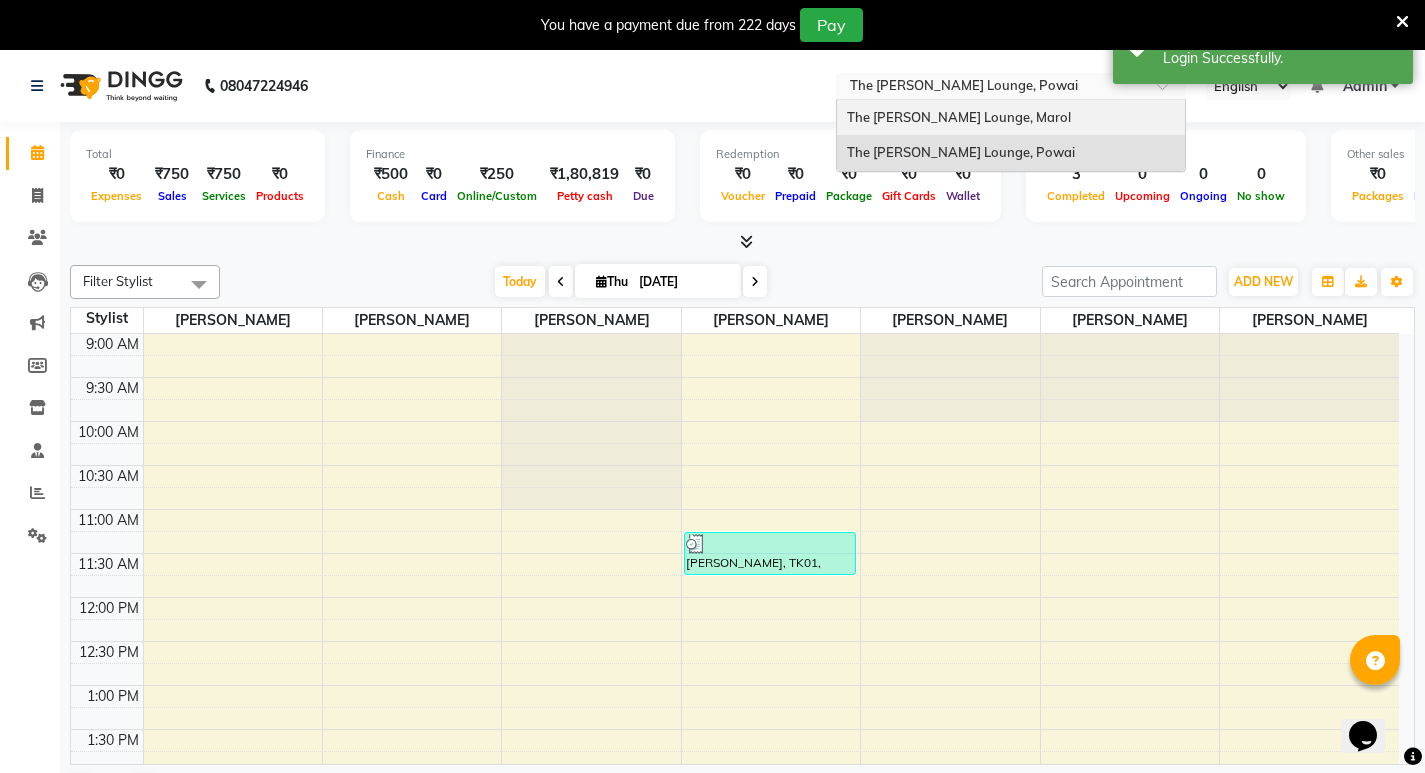 click on "The [PERSON_NAME] Lounge, Marol" at bounding box center [1011, 118] 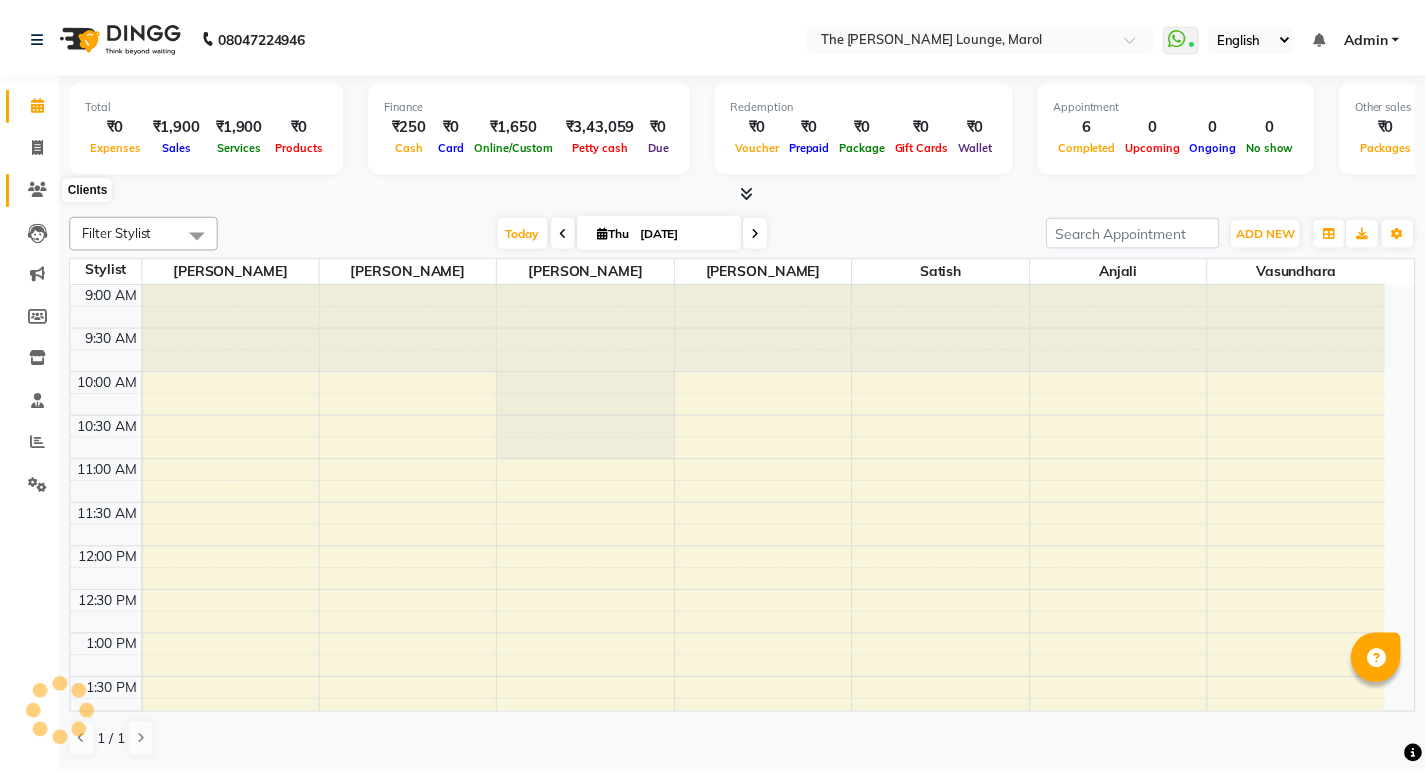 scroll, scrollTop: 0, scrollLeft: 0, axis: both 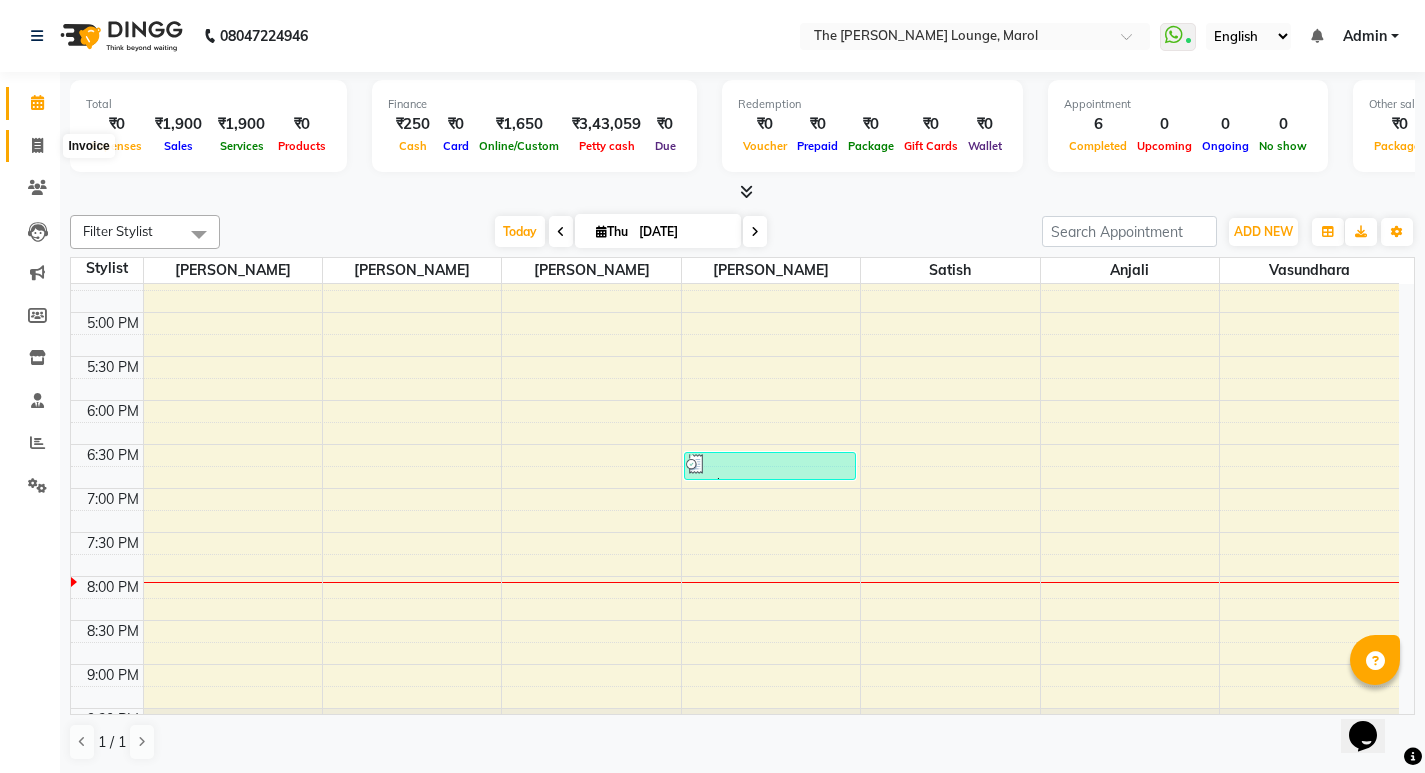 click 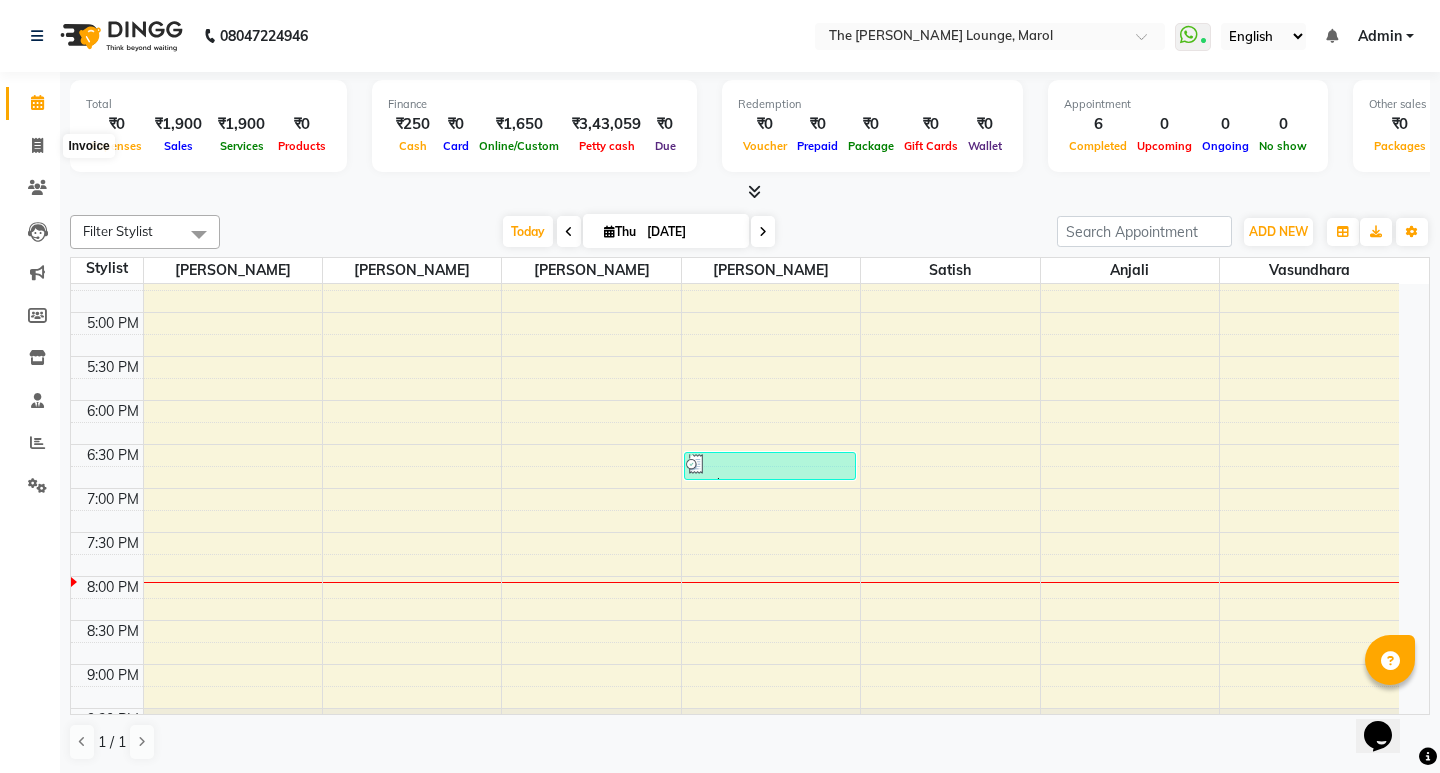select on "7188" 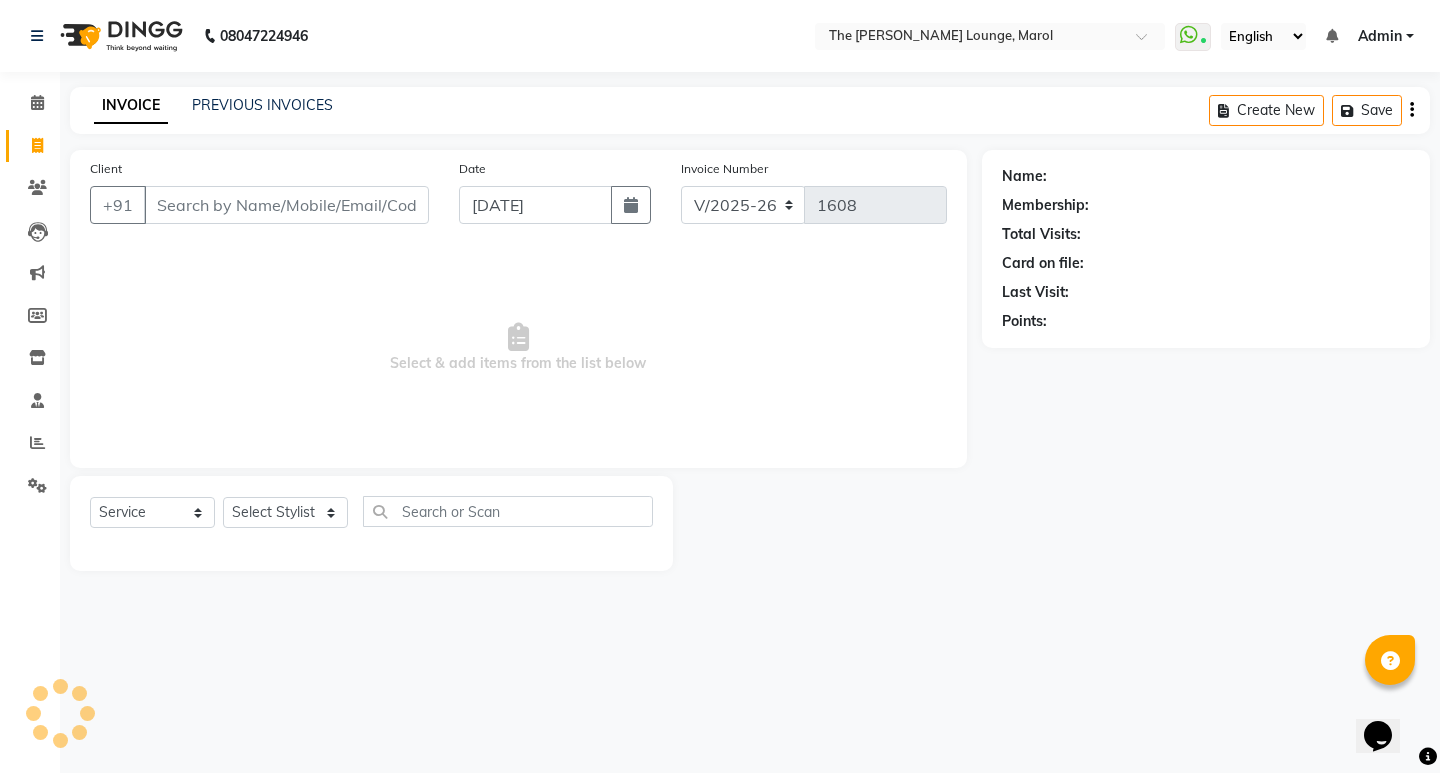click on "Client" at bounding box center (286, 205) 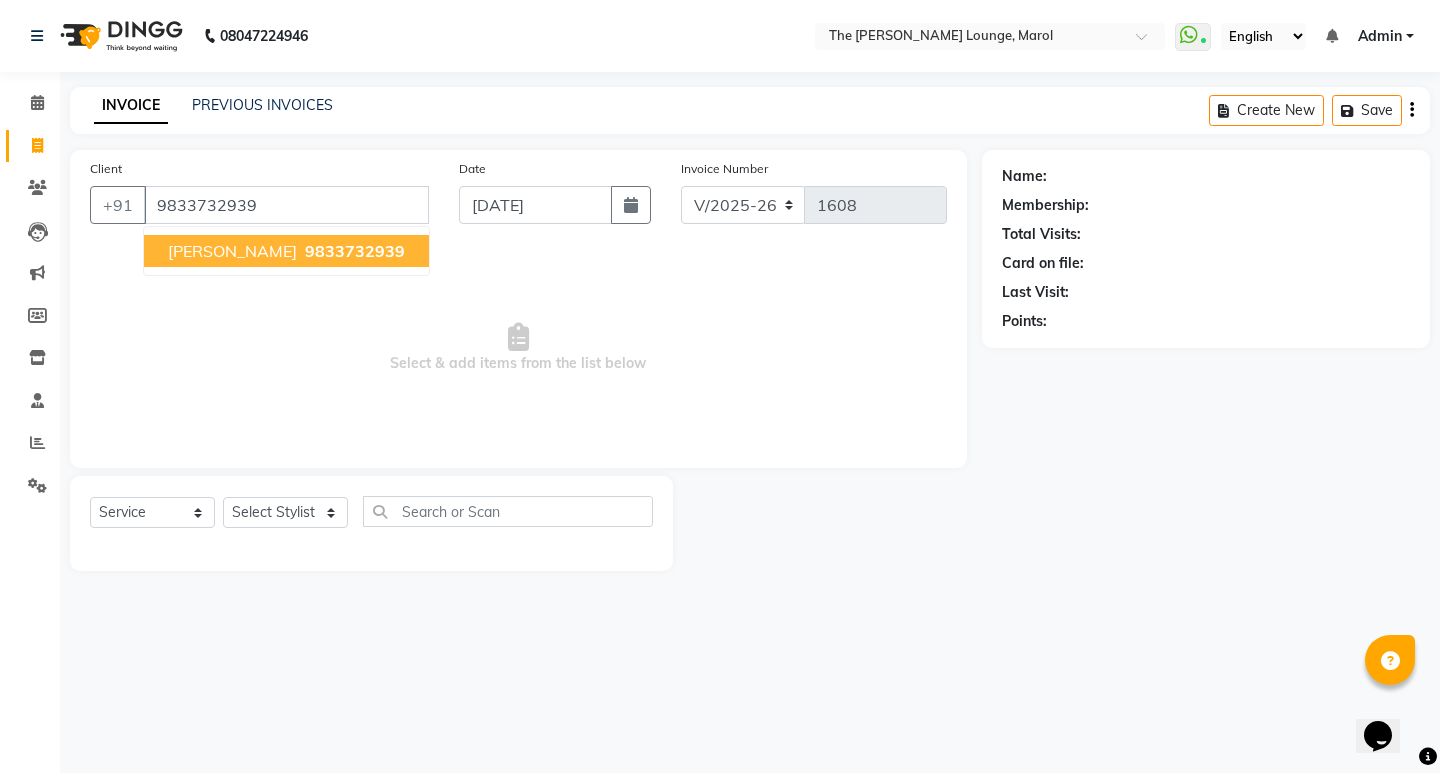 type on "9833732939" 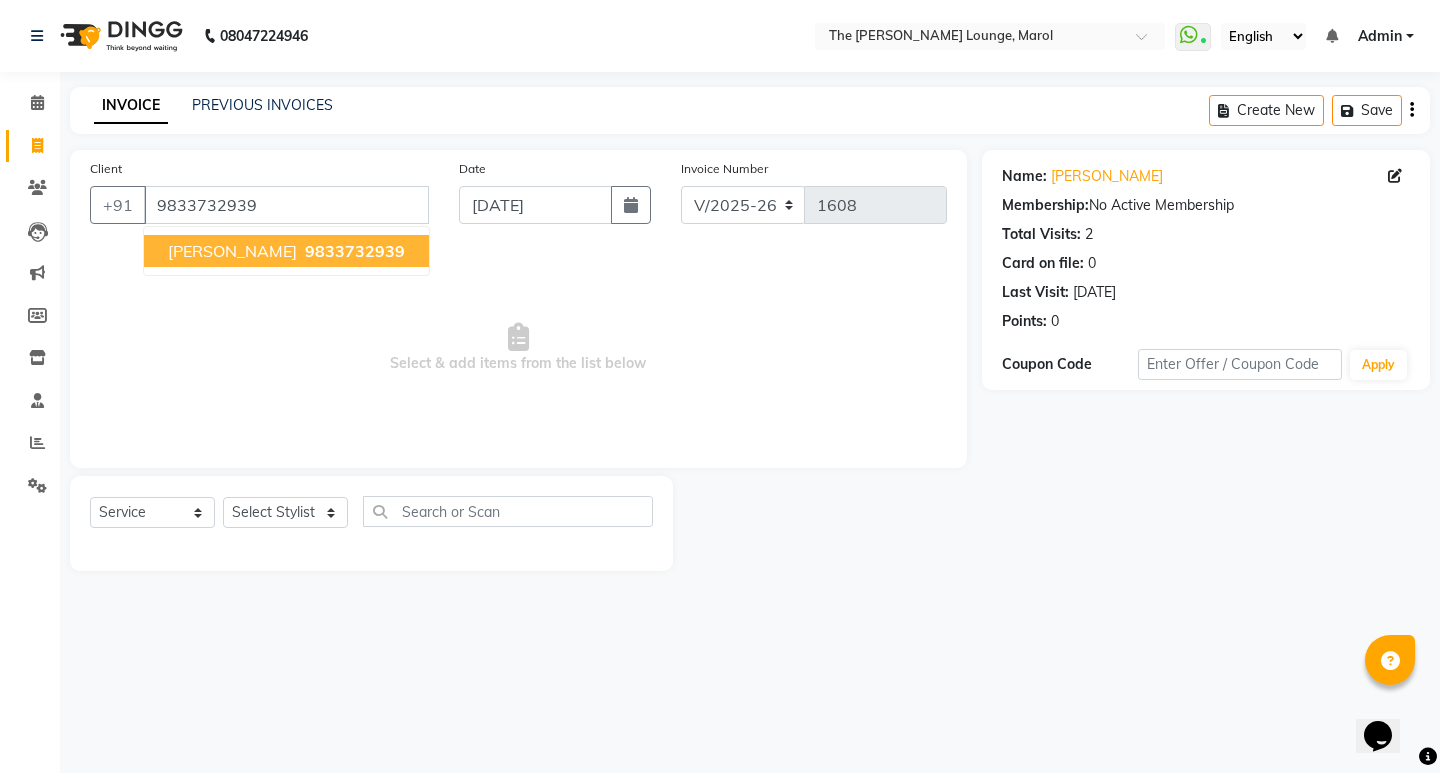 click on "[PERSON_NAME]" at bounding box center (232, 251) 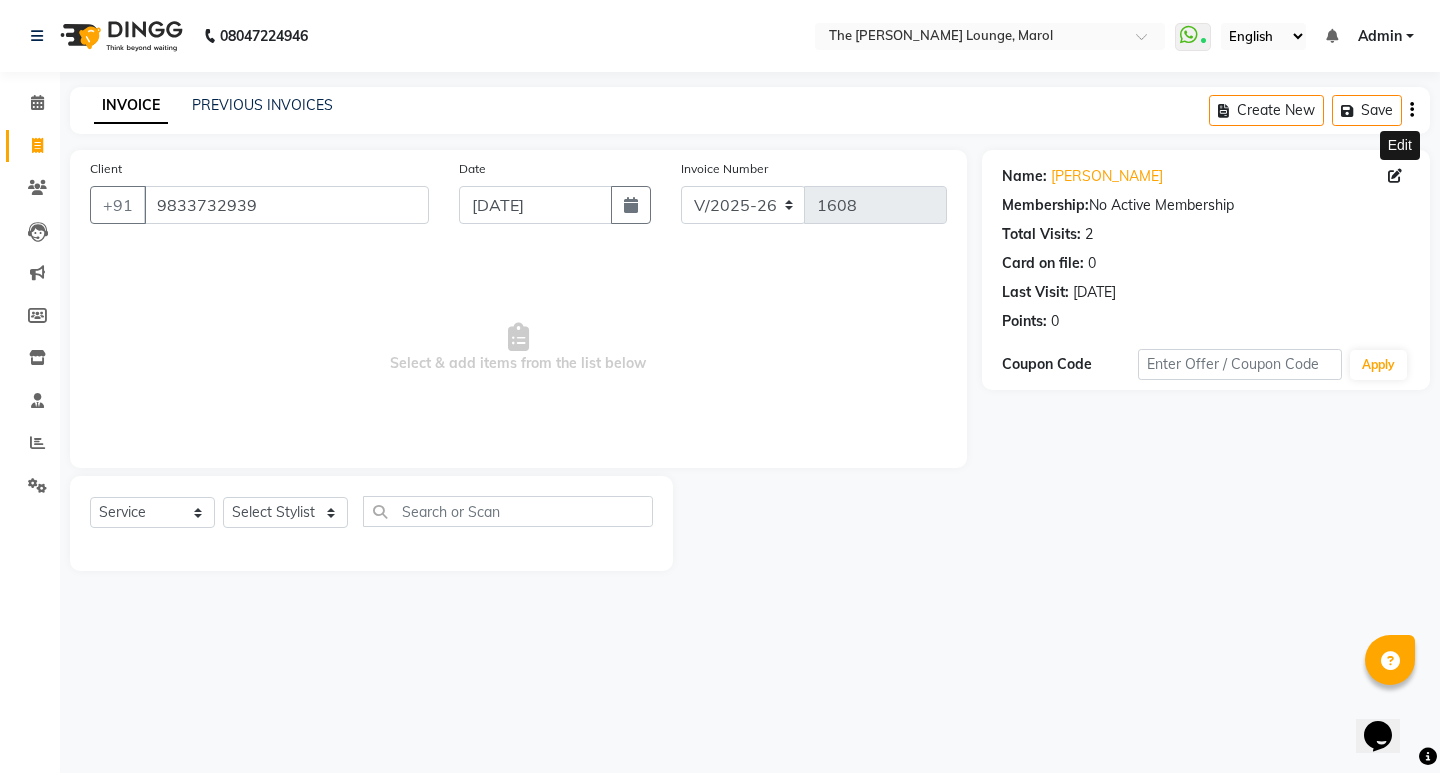 click 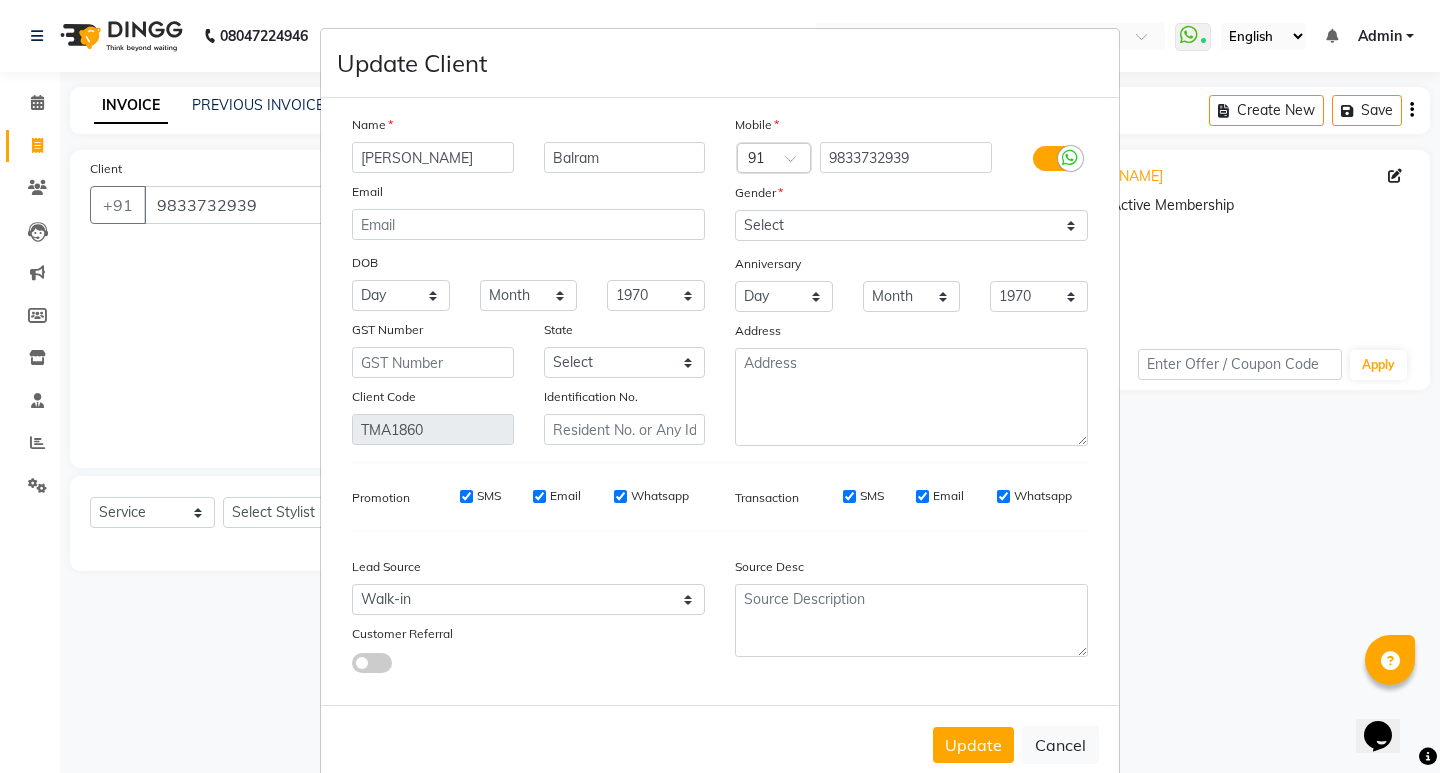 click on "Update Client Name [PERSON_NAME] Email DOB Day 01 02 03 04 05 06 07 08 09 10 11 12 13 14 15 16 17 18 19 20 21 22 23 24 25 26 27 28 29 30 31 Month January February March April May June July August September October November [DATE] 1941 1942 1943 1944 1945 1946 1947 1948 1949 1950 1951 1952 1953 1954 1955 1956 1957 1958 1959 1960 1961 1962 1963 1964 1965 1966 1967 1968 1969 1970 1971 1972 1973 1974 1975 1976 1977 1978 1979 1980 1981 1982 1983 1984 1985 1986 1987 1988 1989 1990 1991 1992 1993 1994 1995 1996 1997 1998 1999 2000 2001 2002 2003 2004 2005 2006 2007 2008 2009 2010 2011 2012 2013 2014 2015 2016 2017 2018 2019 2020 2021 2022 2023 2024 GST Number State Select [GEOGRAPHIC_DATA] and [GEOGRAPHIC_DATA] [GEOGRAPHIC_DATA] [GEOGRAPHIC_DATA] [GEOGRAPHIC_DATA] [GEOGRAPHIC_DATA] [GEOGRAPHIC_DATA] [GEOGRAPHIC_DATA] [GEOGRAPHIC_DATA] [GEOGRAPHIC_DATA] [GEOGRAPHIC_DATA] [GEOGRAPHIC_DATA] [GEOGRAPHIC_DATA] [GEOGRAPHIC_DATA] [GEOGRAPHIC_DATA] [GEOGRAPHIC_DATA] [GEOGRAPHIC_DATA] [GEOGRAPHIC_DATA] [GEOGRAPHIC_DATA] [GEOGRAPHIC_DATA] [GEOGRAPHIC_DATA] [GEOGRAPHIC_DATA] [GEOGRAPHIC_DATA] [GEOGRAPHIC_DATA] [GEOGRAPHIC_DATA] [GEOGRAPHIC_DATA] [GEOGRAPHIC_DATA] [GEOGRAPHIC_DATA] [GEOGRAPHIC_DATA] [GEOGRAPHIC_DATA] [GEOGRAPHIC_DATA] ×" at bounding box center (720, 386) 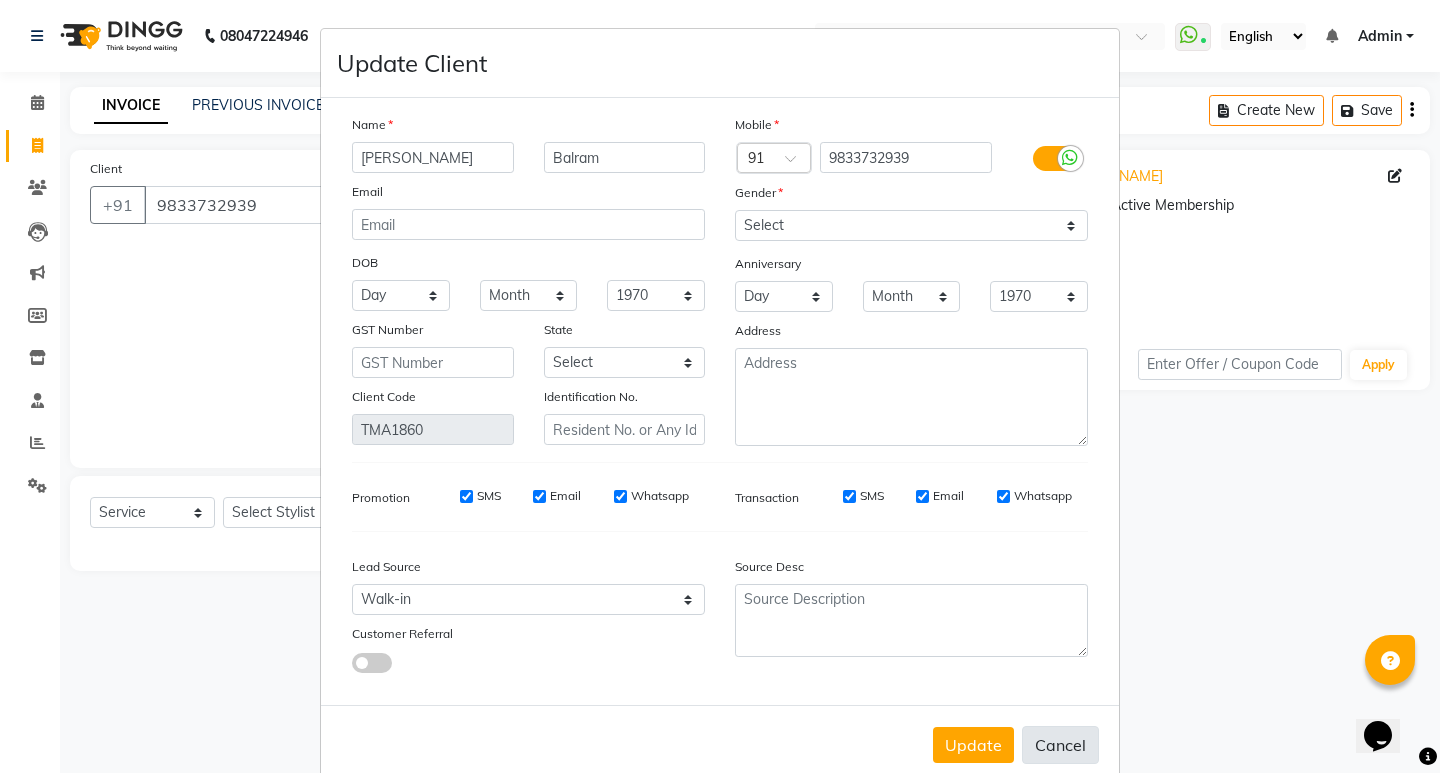 click on "Cancel" at bounding box center (1060, 745) 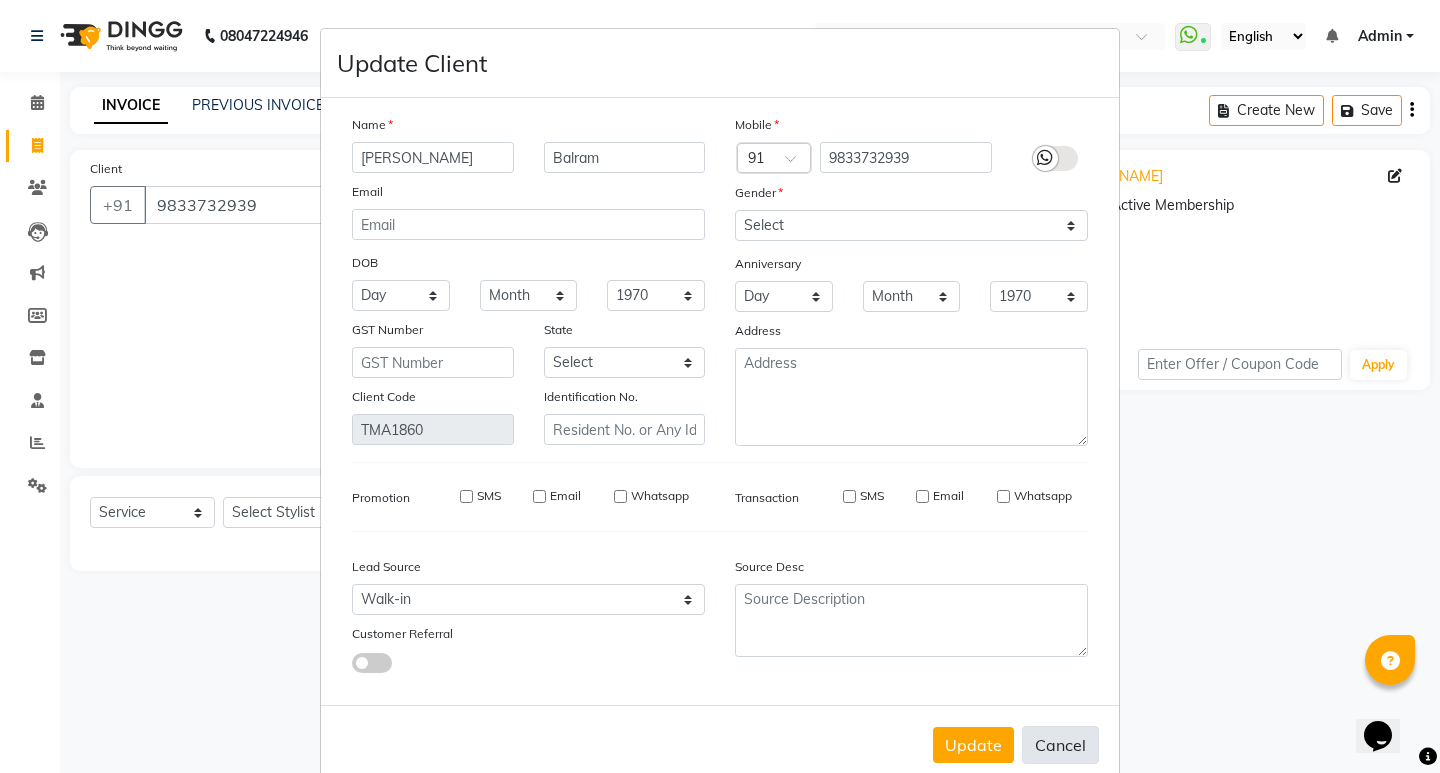 type 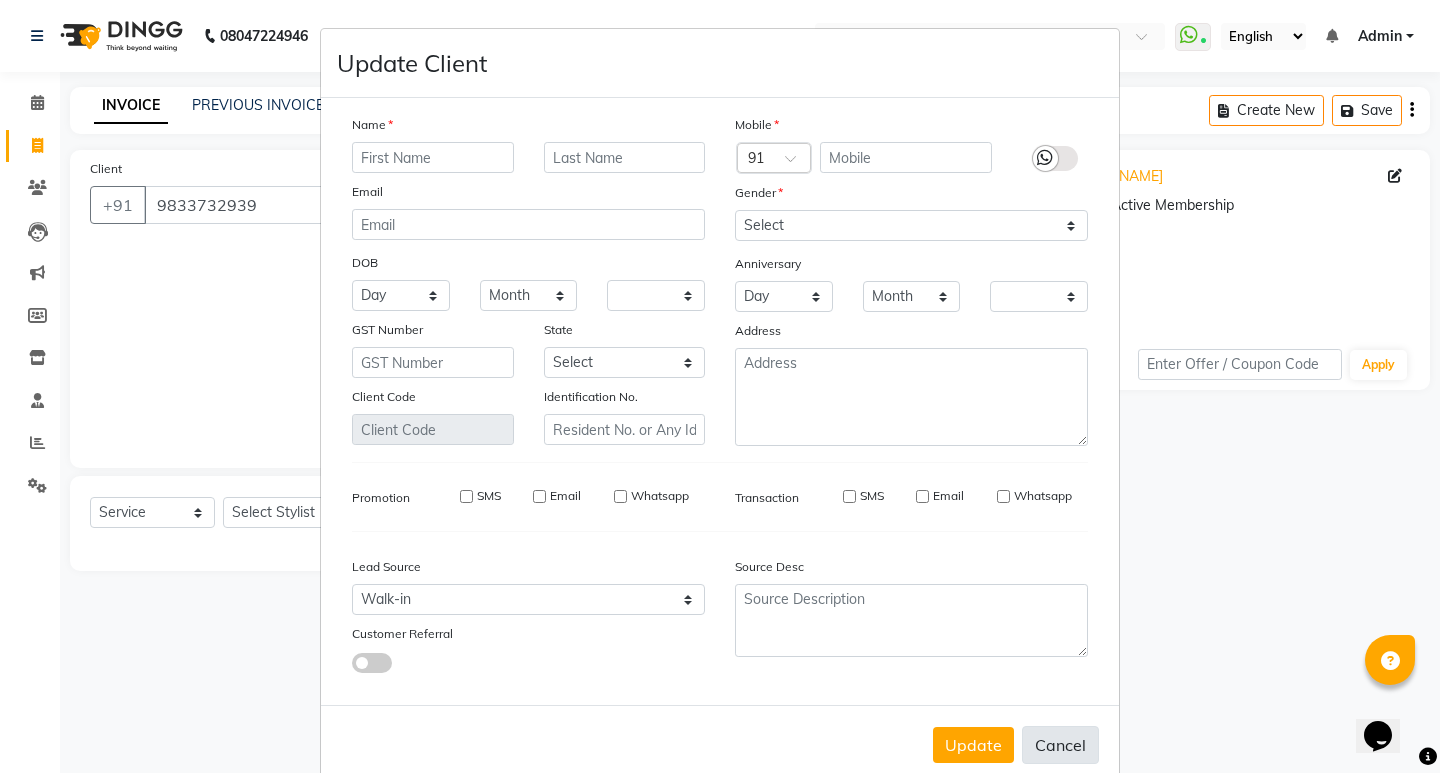 checkbox on "false" 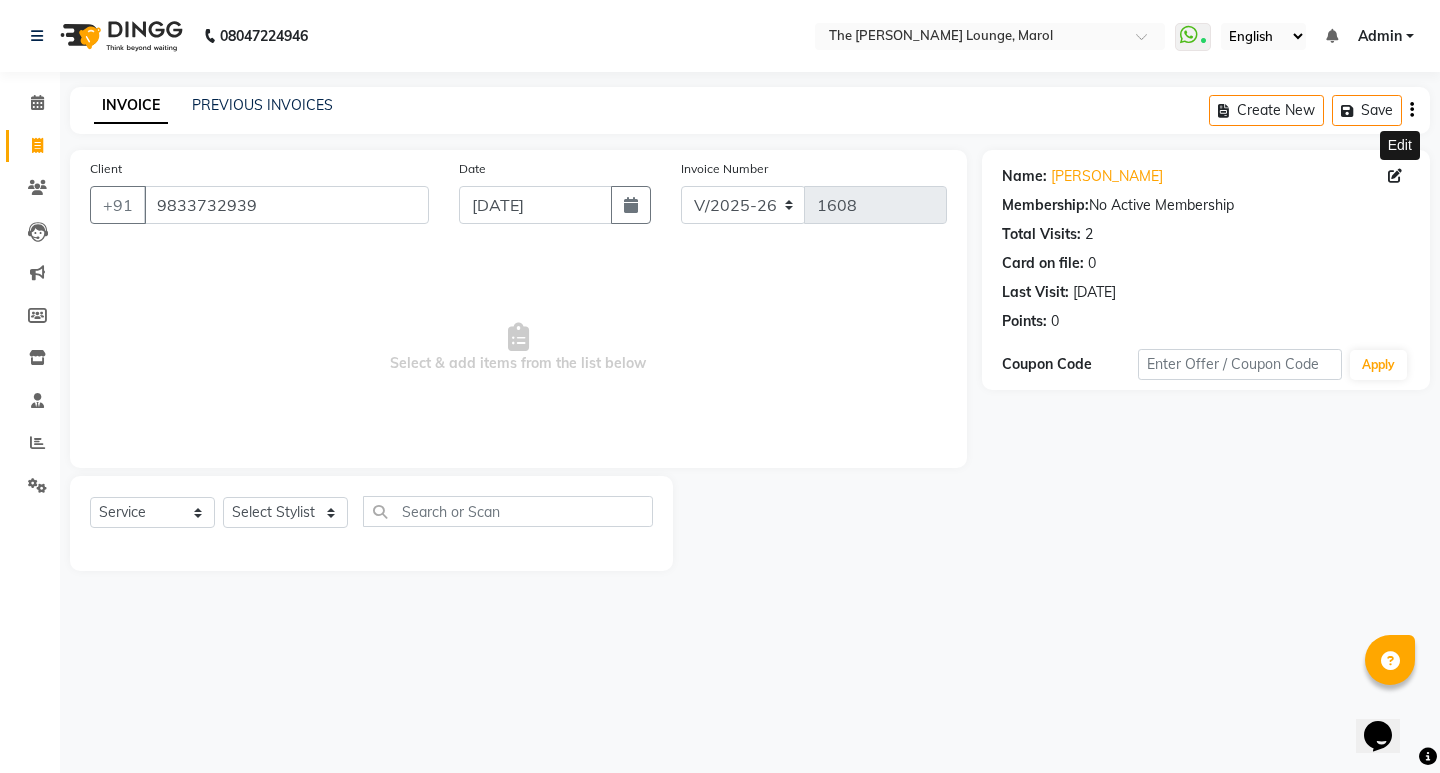 click 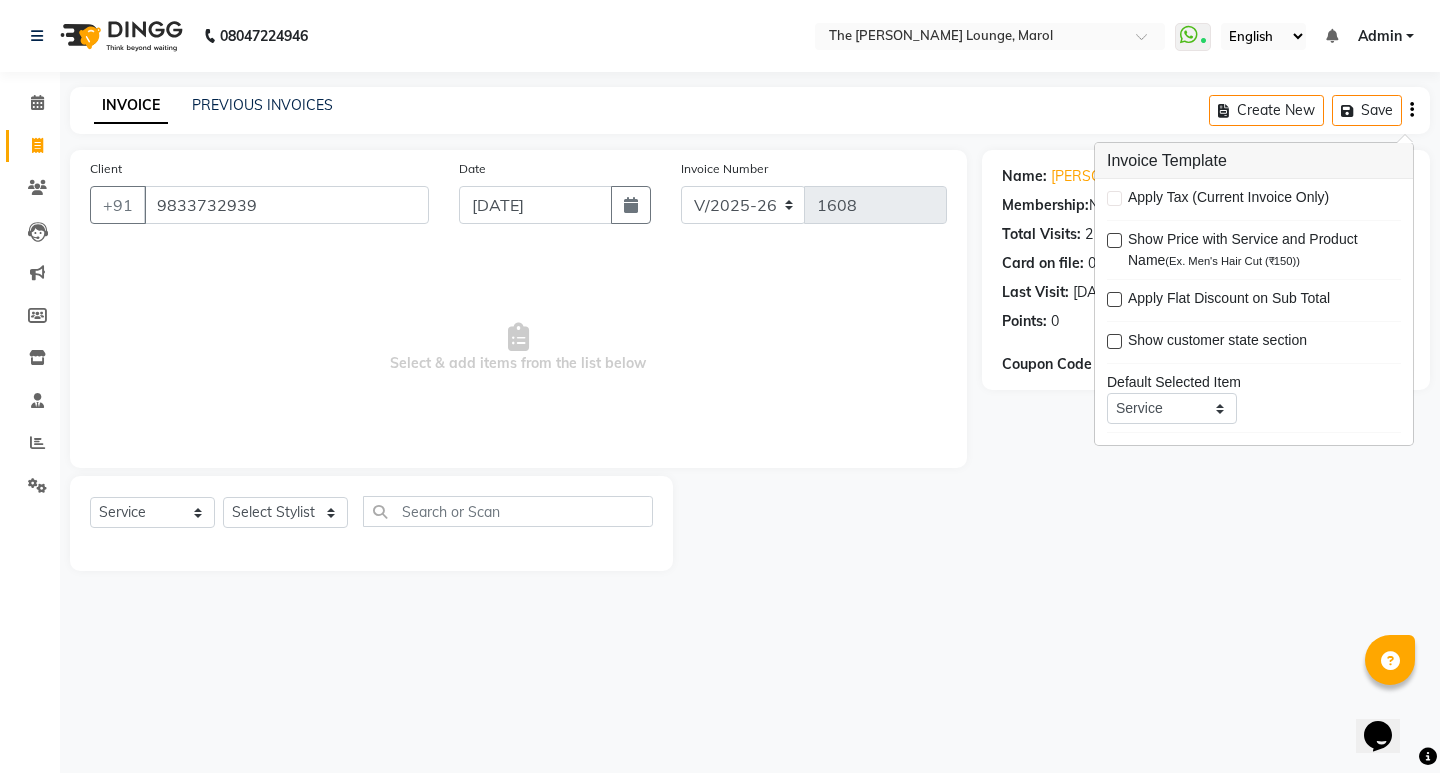 click on "Name: [PERSON_NAME] Membership:  No Active Membership  Total Visits:  2 Card on file:  0 Last Visit:   [DATE] Points:   0  Coupon Code Apply" 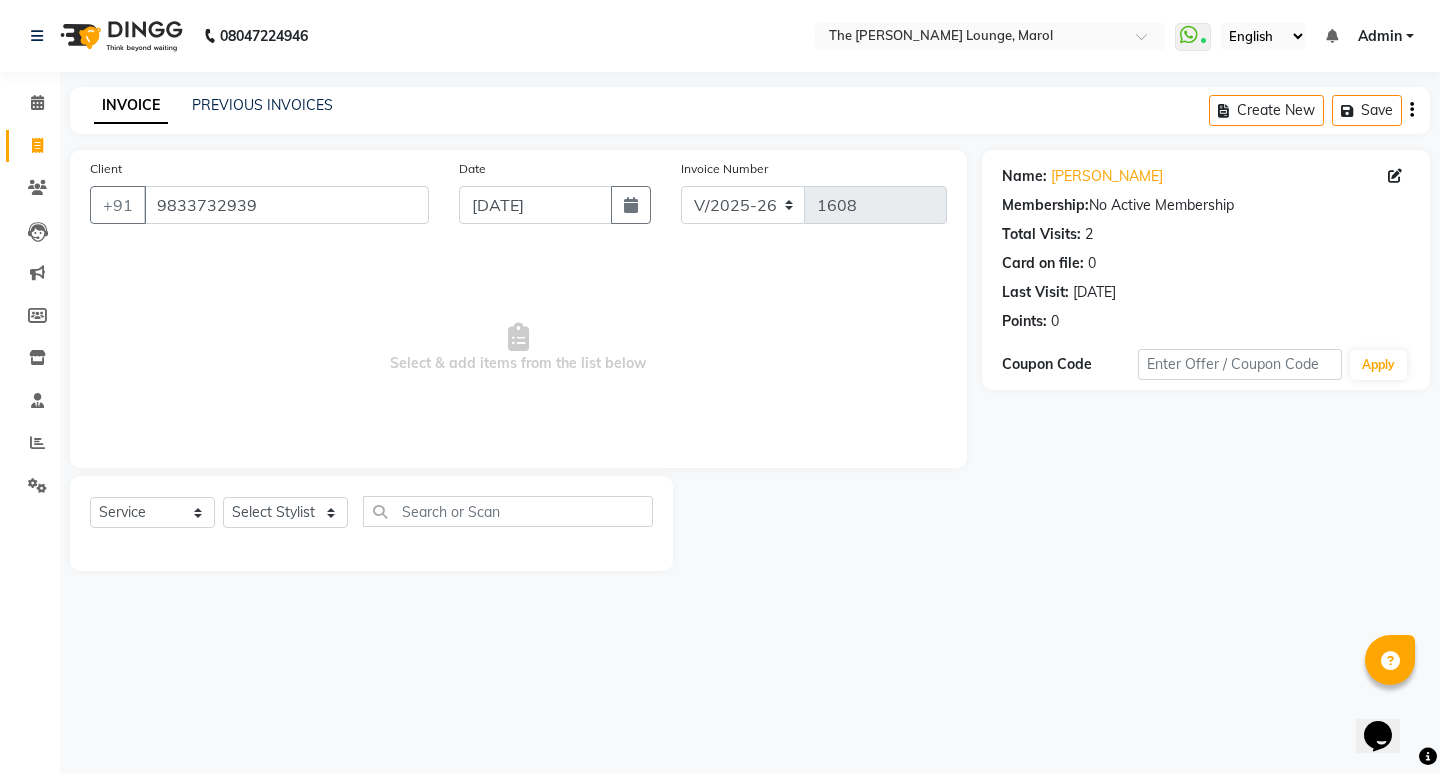click on "Total Visits:" 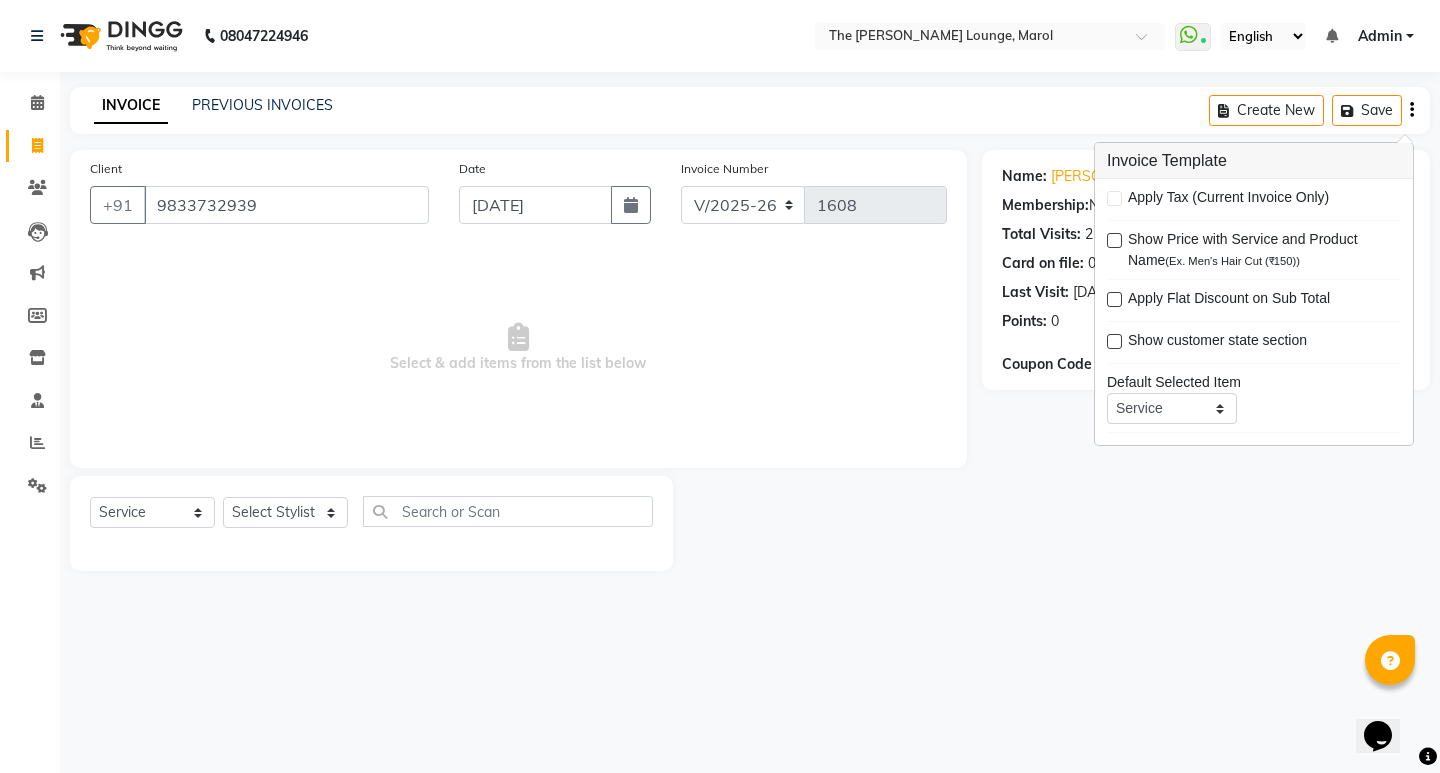 click on "Name: [PERSON_NAME] Membership:  No Active Membership  Total Visits:  2 Card on file:  0 Last Visit:   [DATE] Points:   0  Coupon Code Apply" 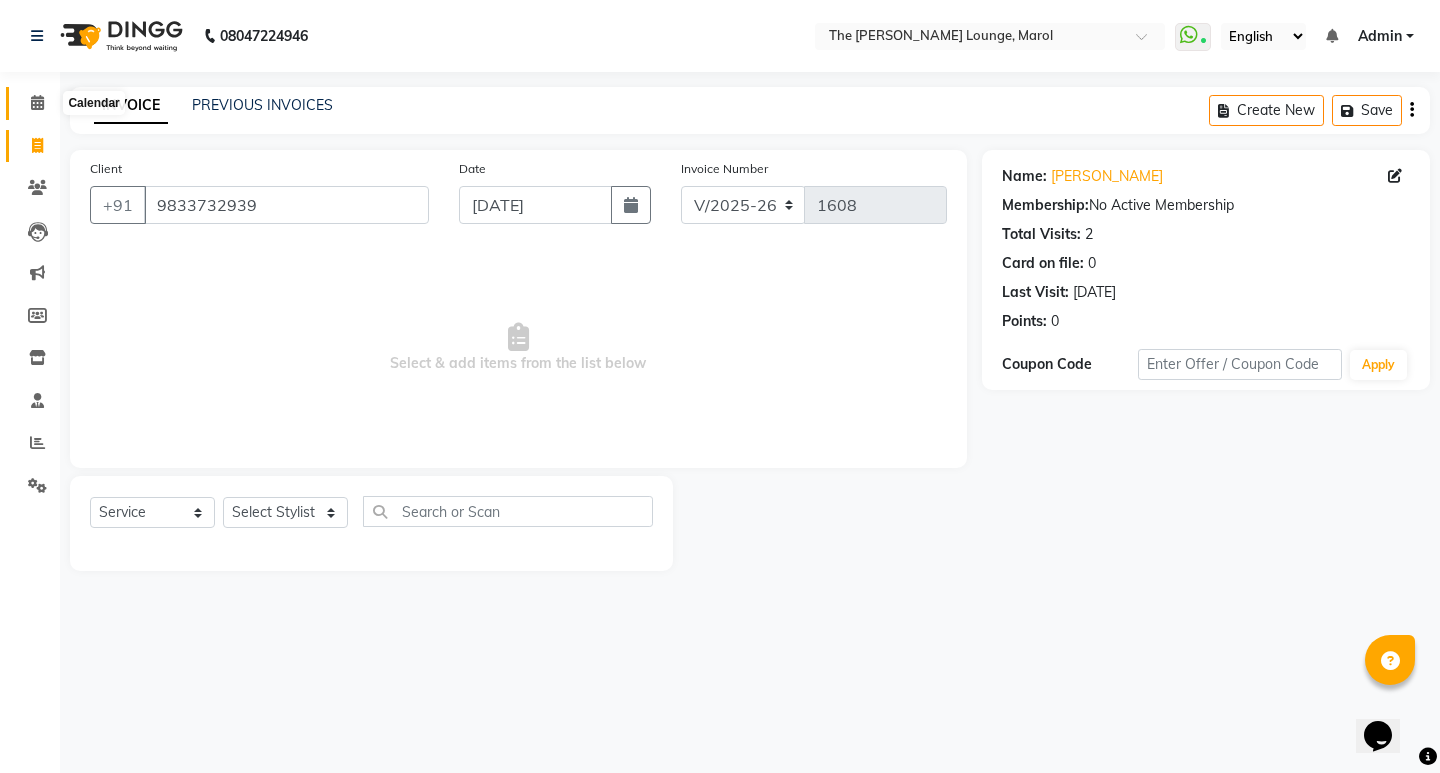 click 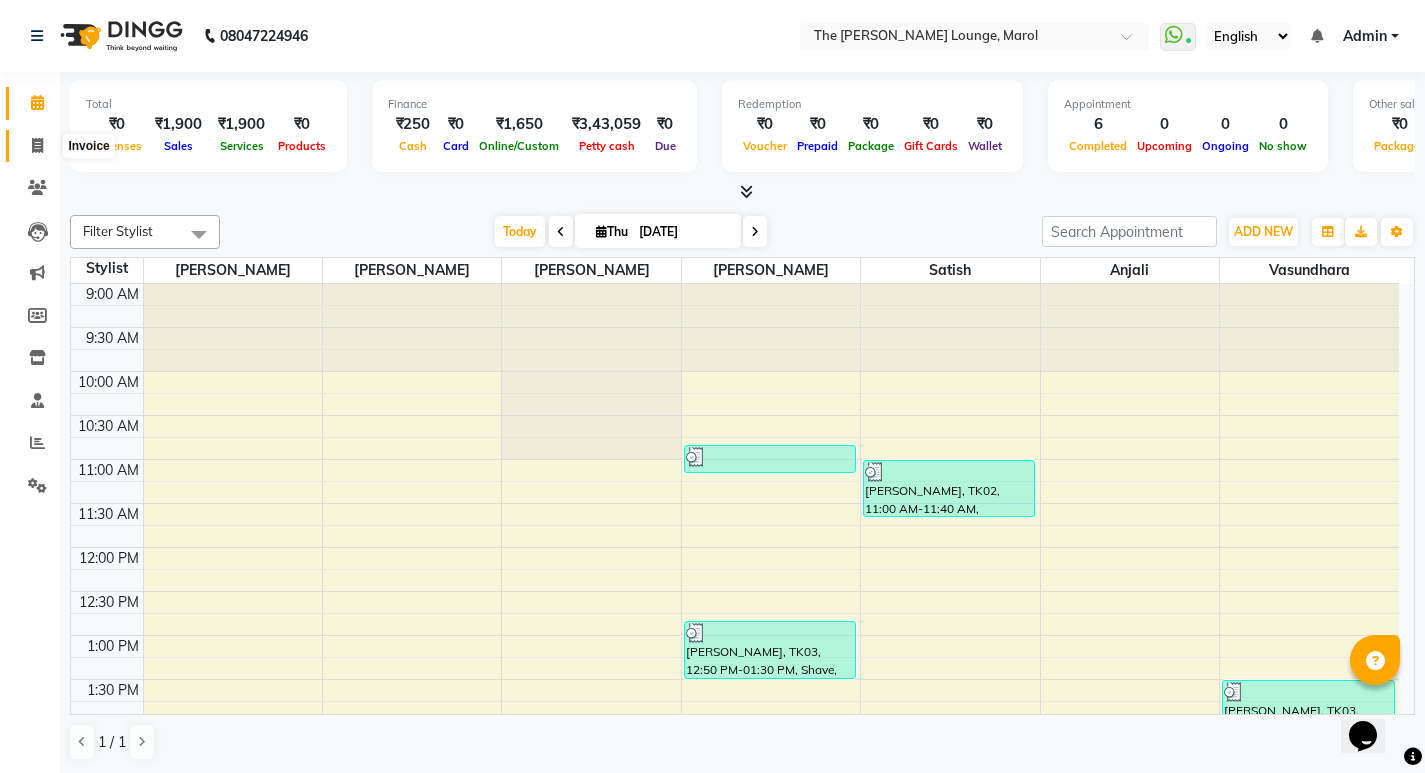 click 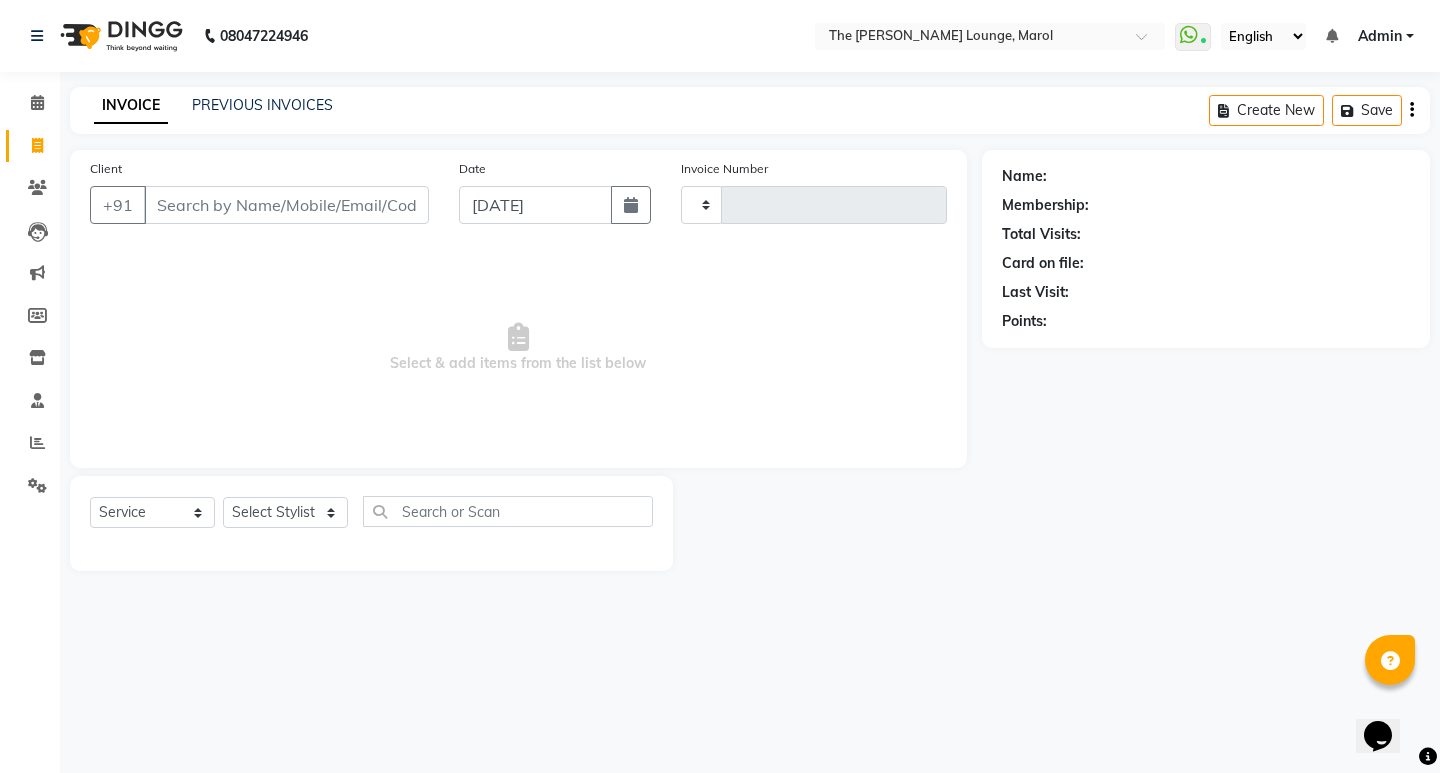 type on "1608" 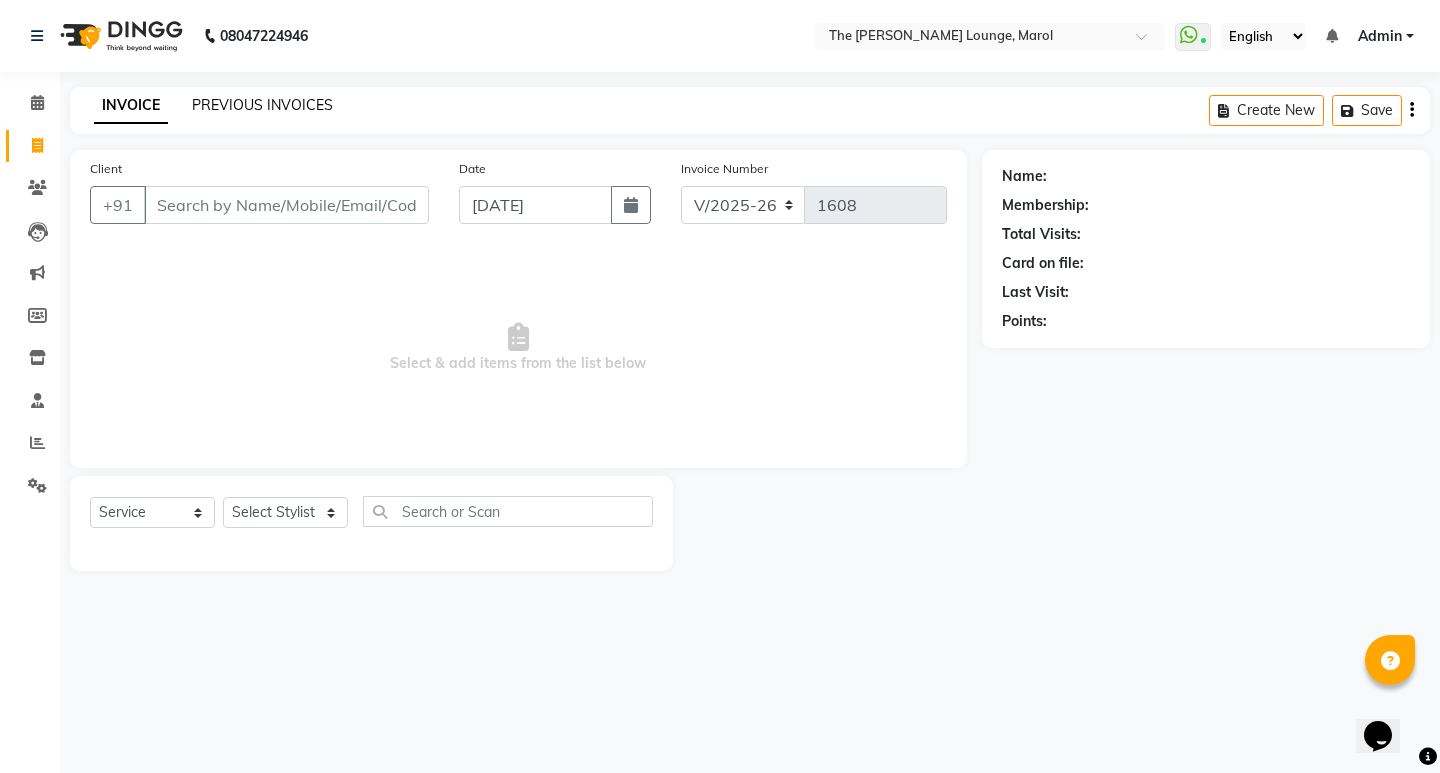 click on "PREVIOUS INVOICES" 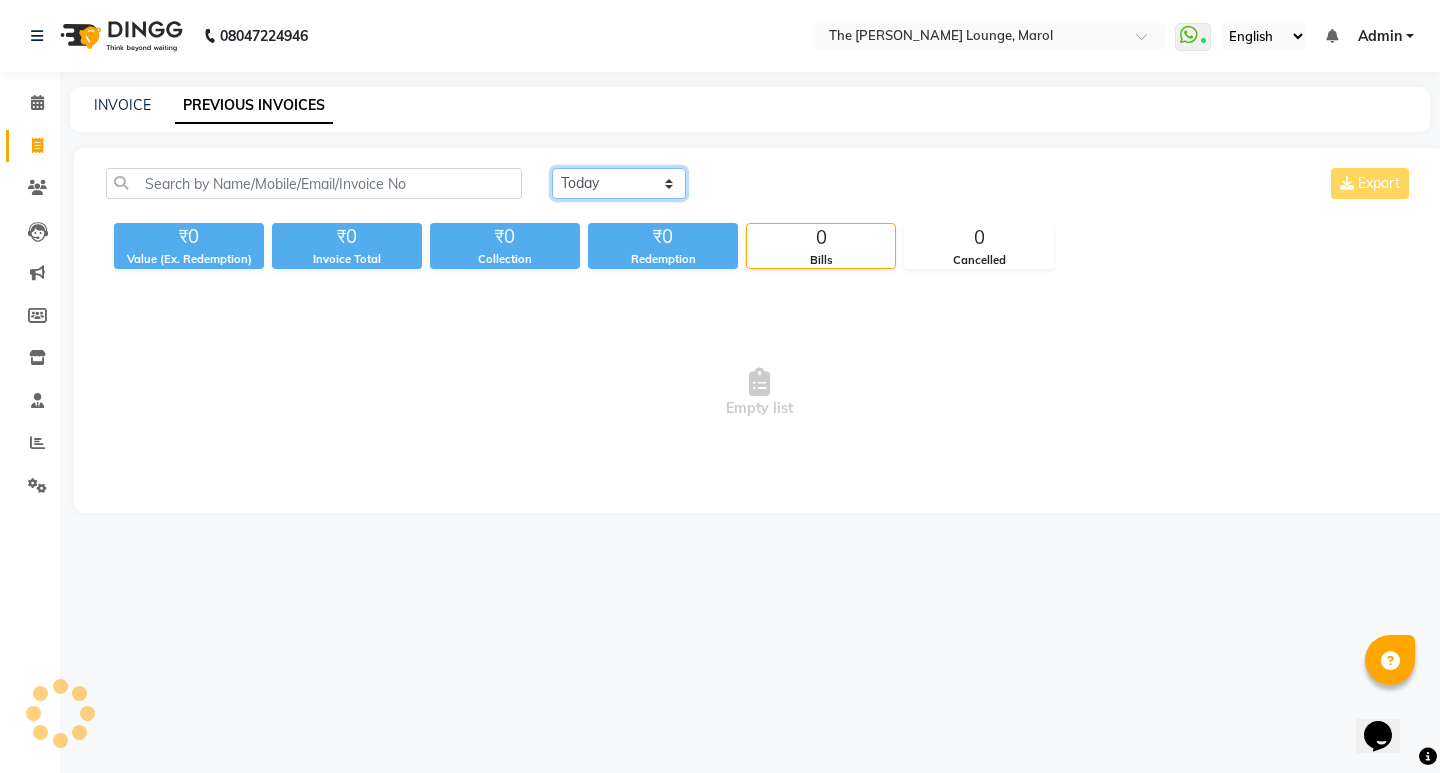 click on "[DATE] [DATE] Custom Range" 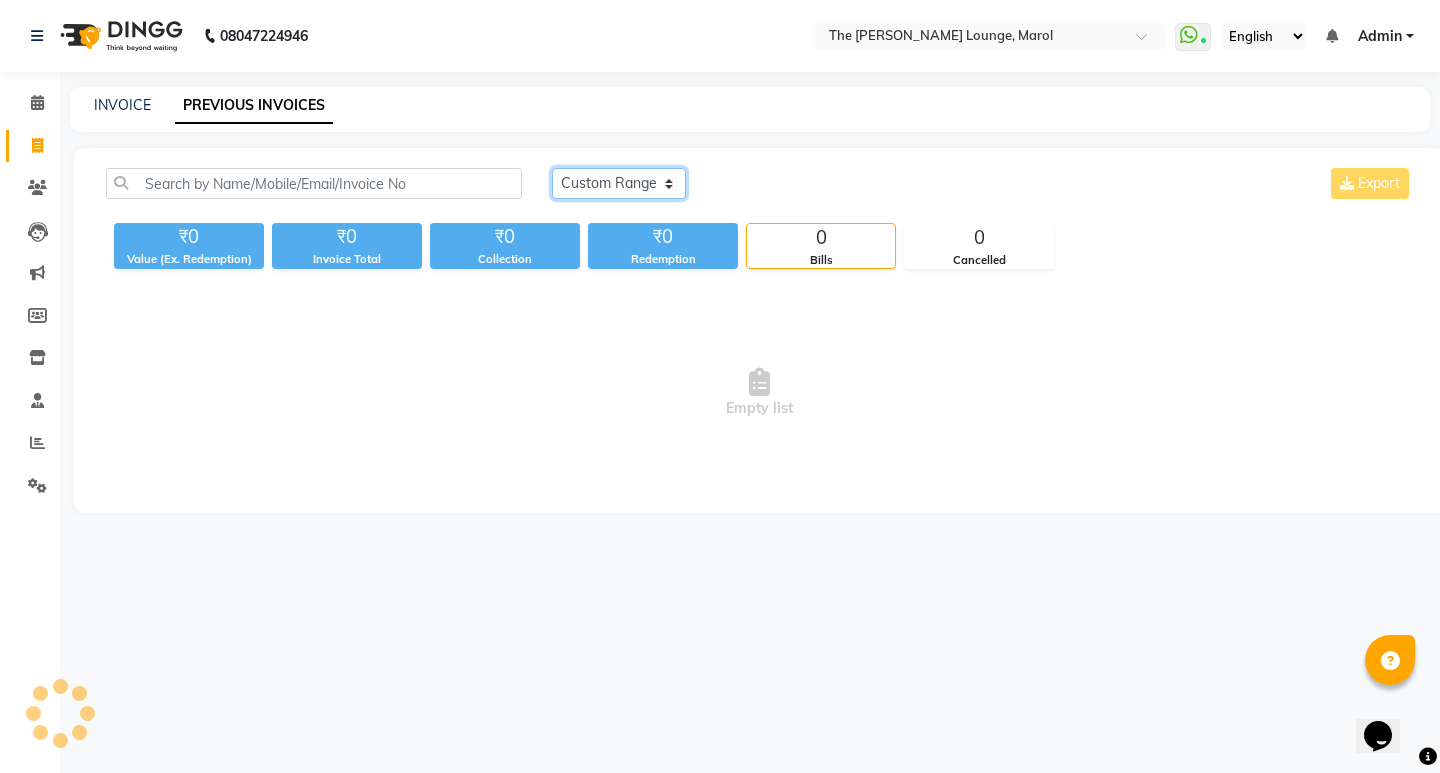 click on "[DATE] [DATE] Custom Range" 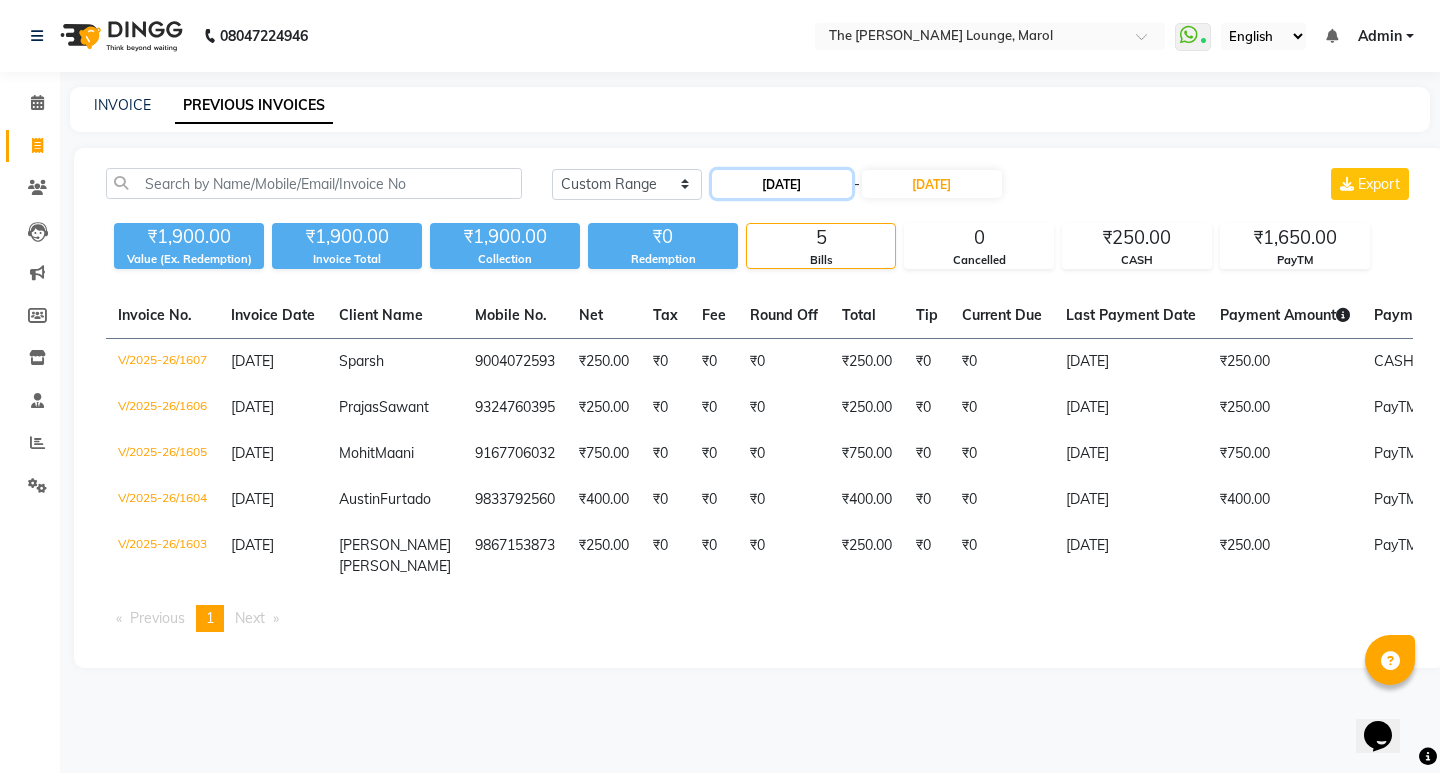 click on "[DATE]" 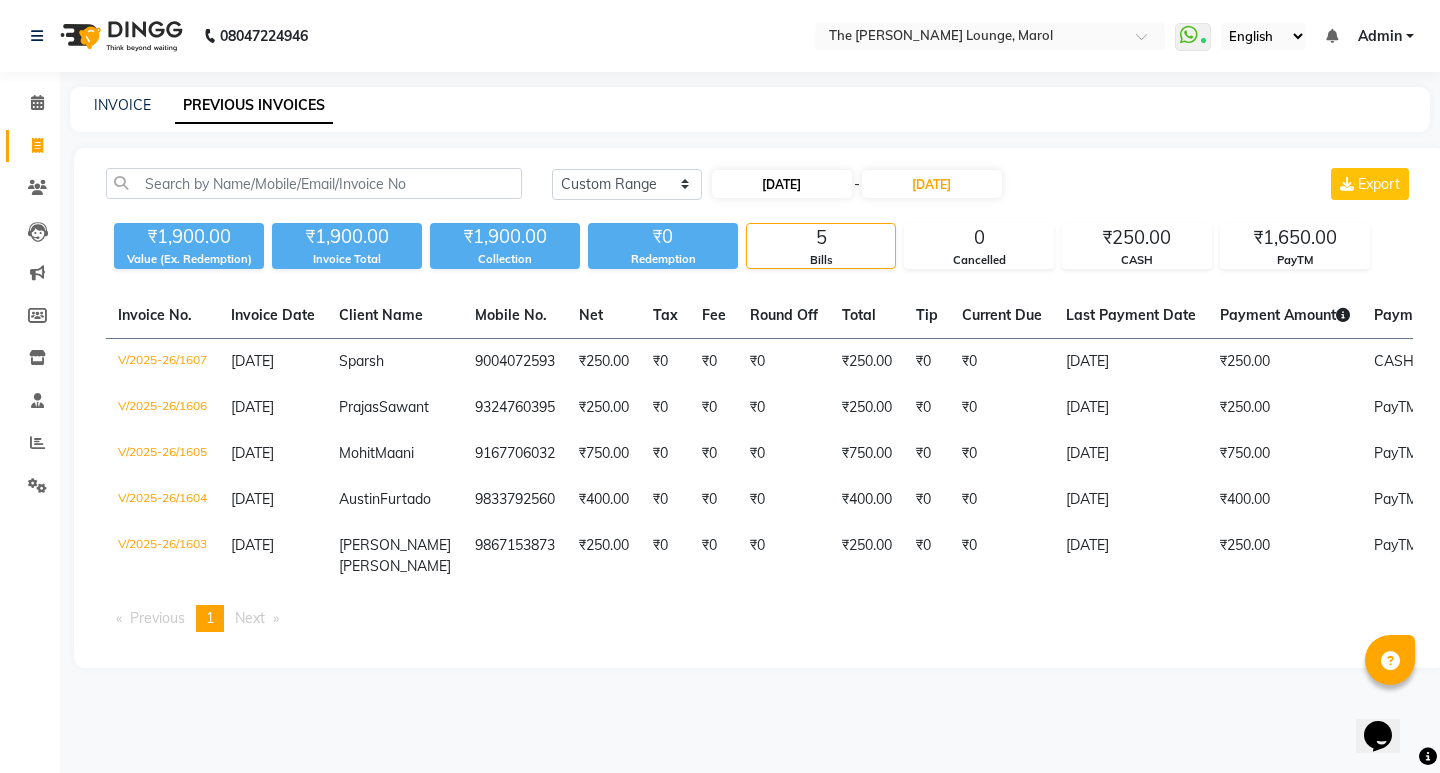 select on "7" 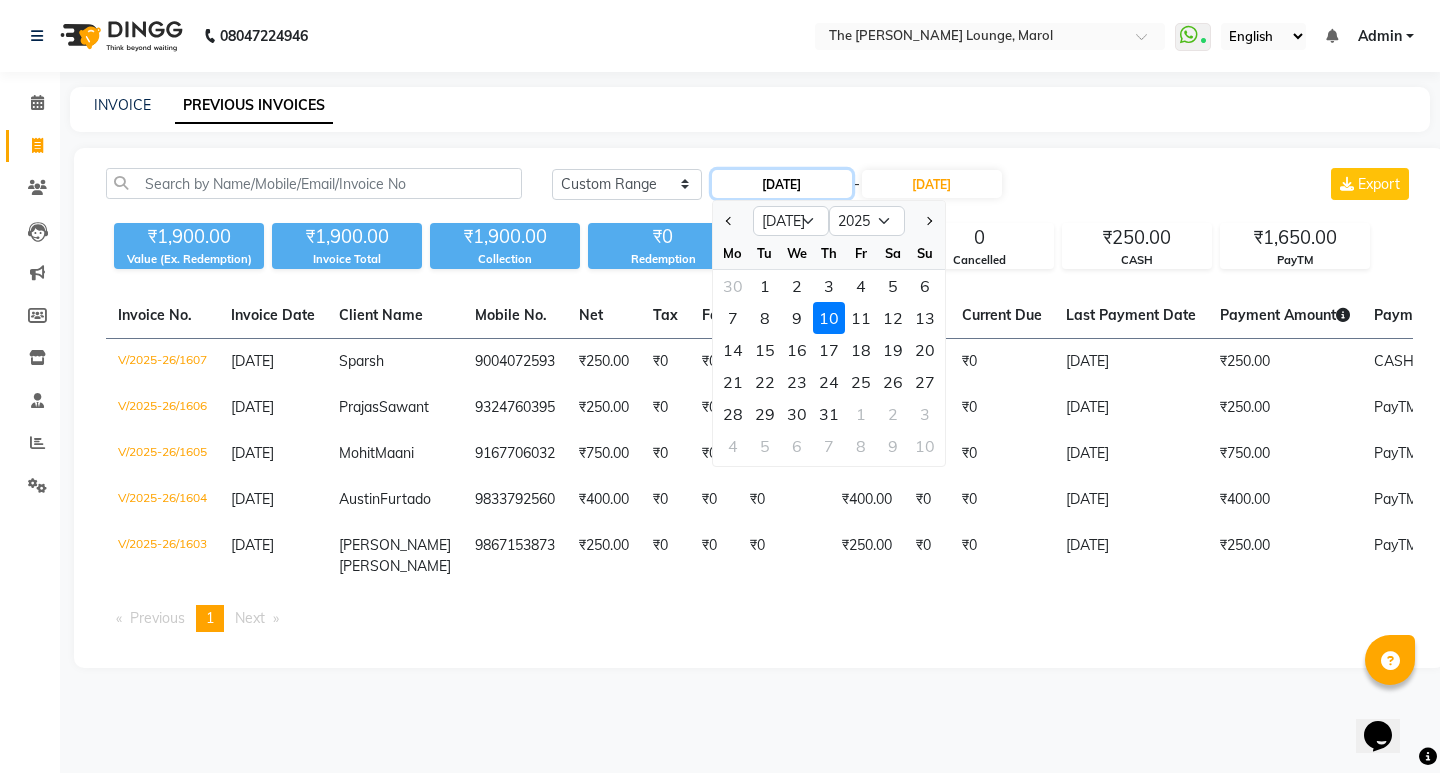 click on "[DATE]" 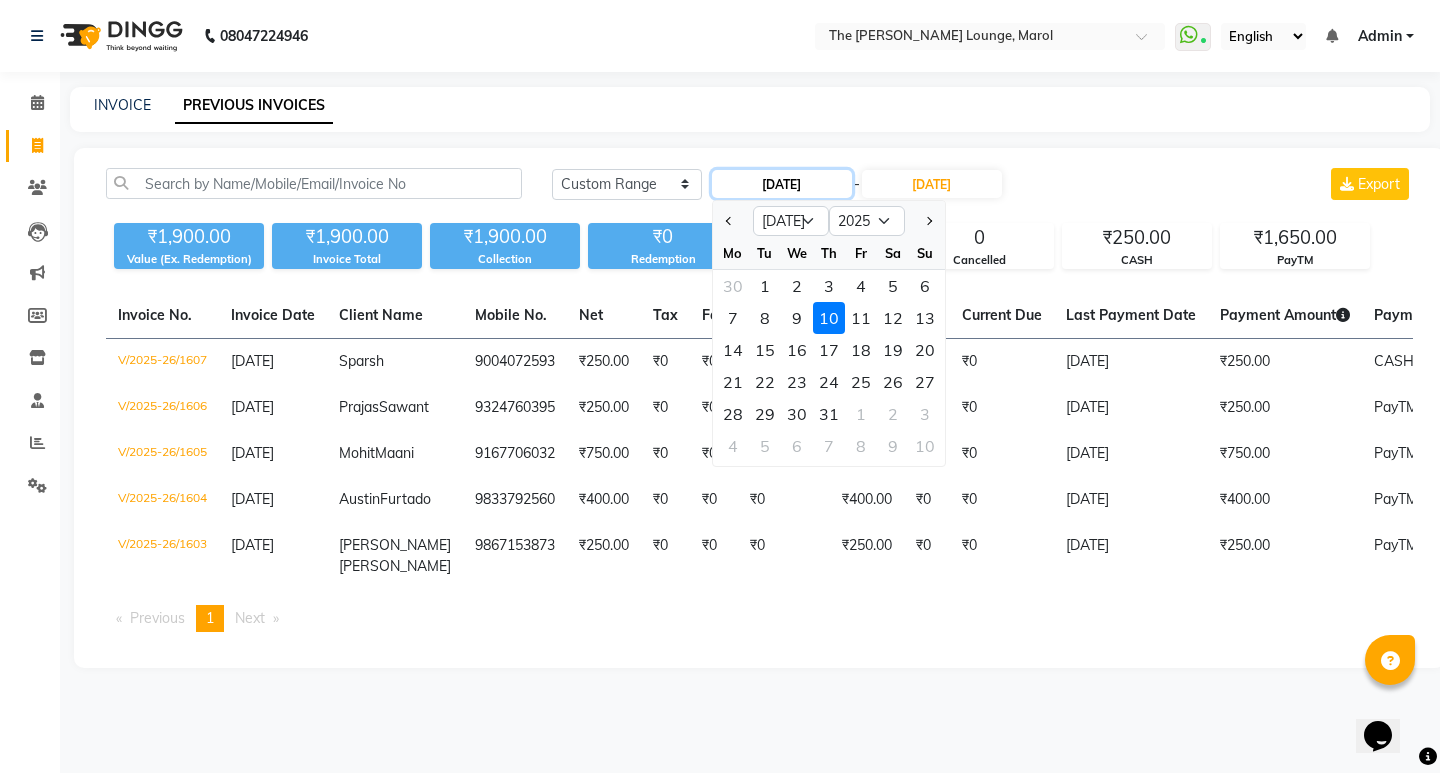 click on "[DATE]" 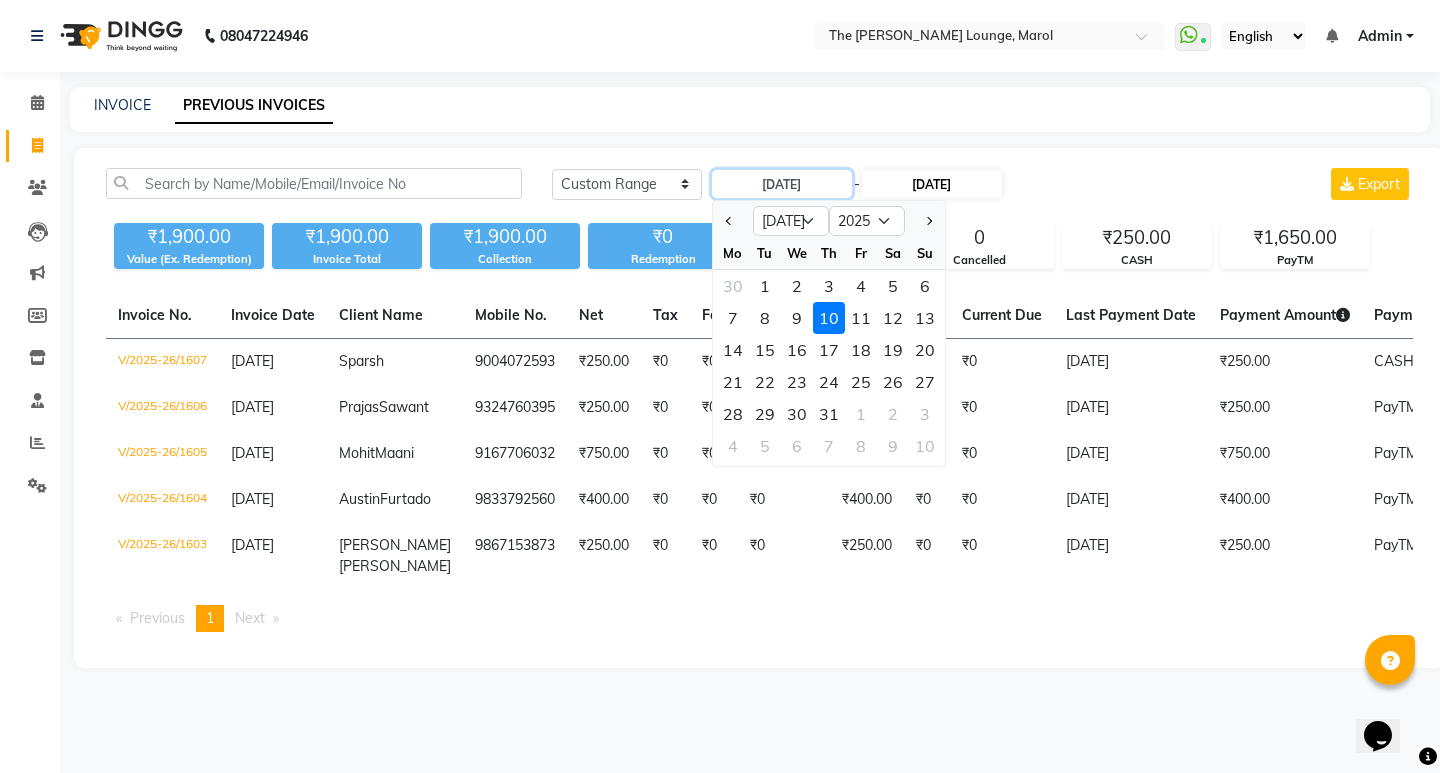 type on "[DATE]" 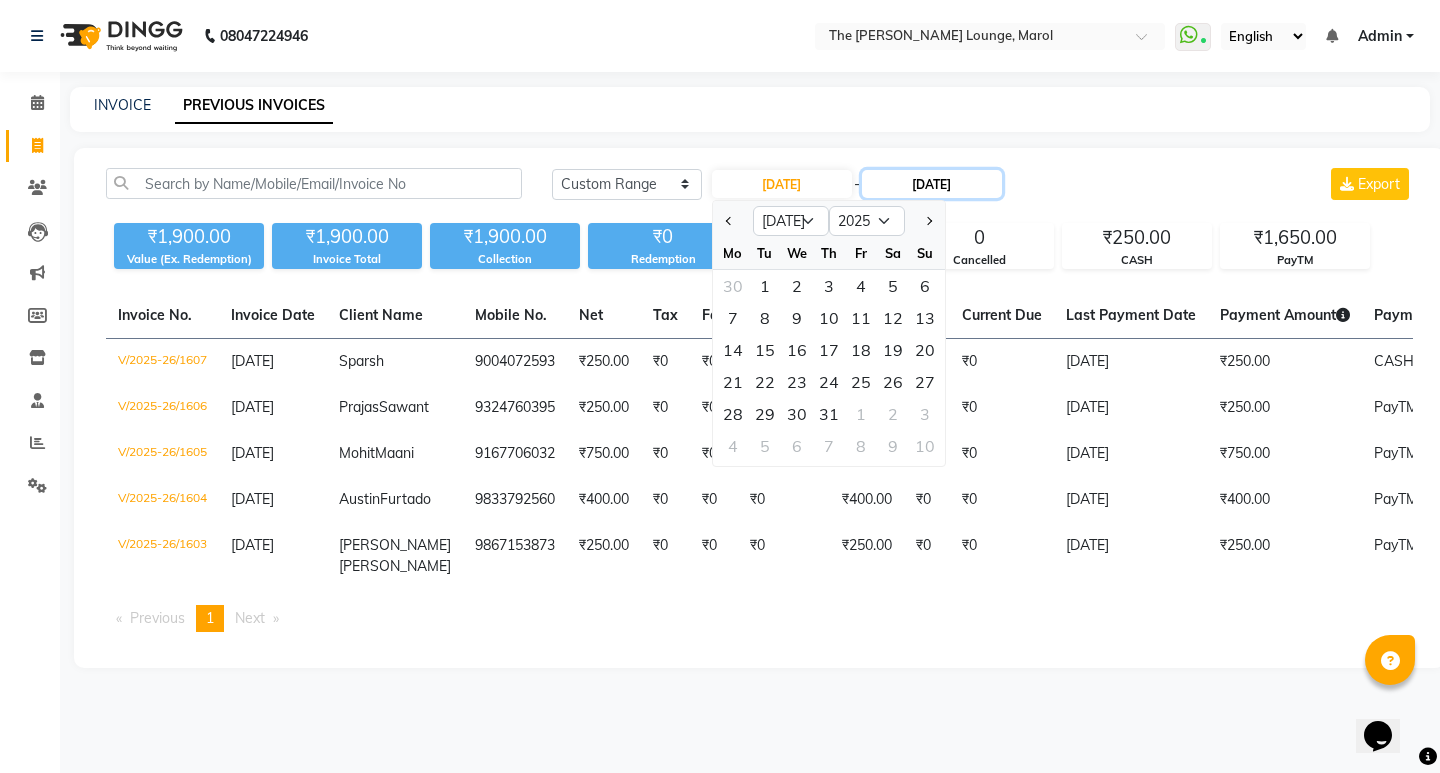 click on "[DATE]" 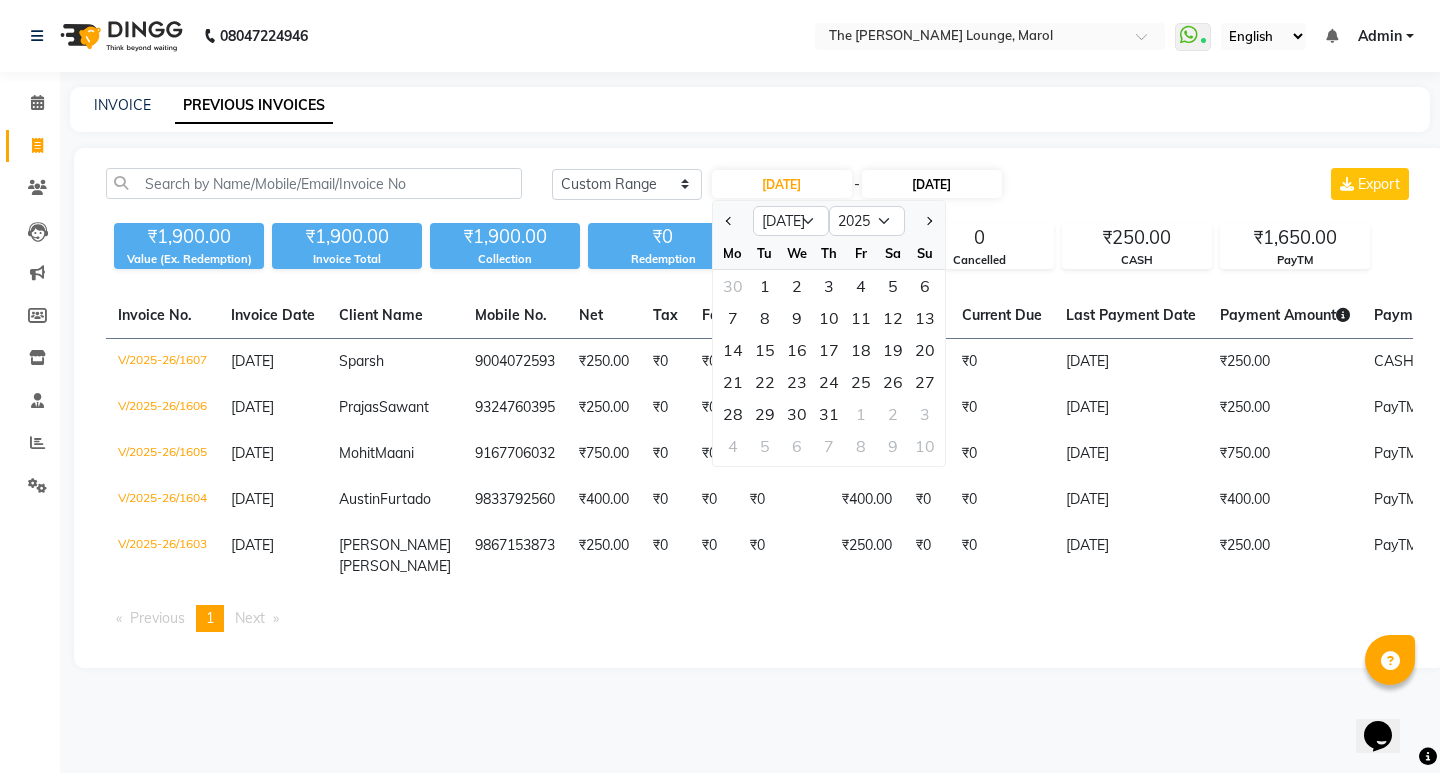 select on "7" 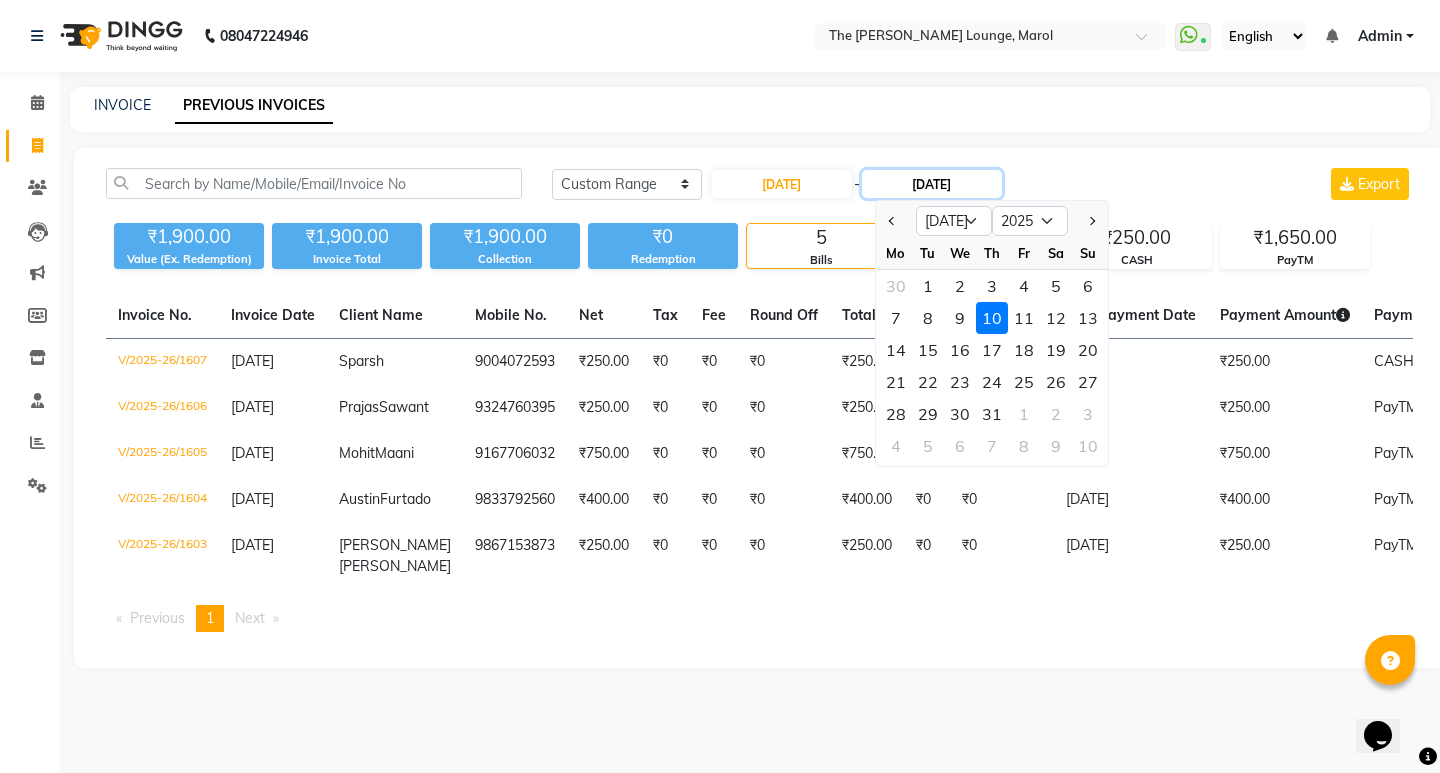 click on "[DATE]" 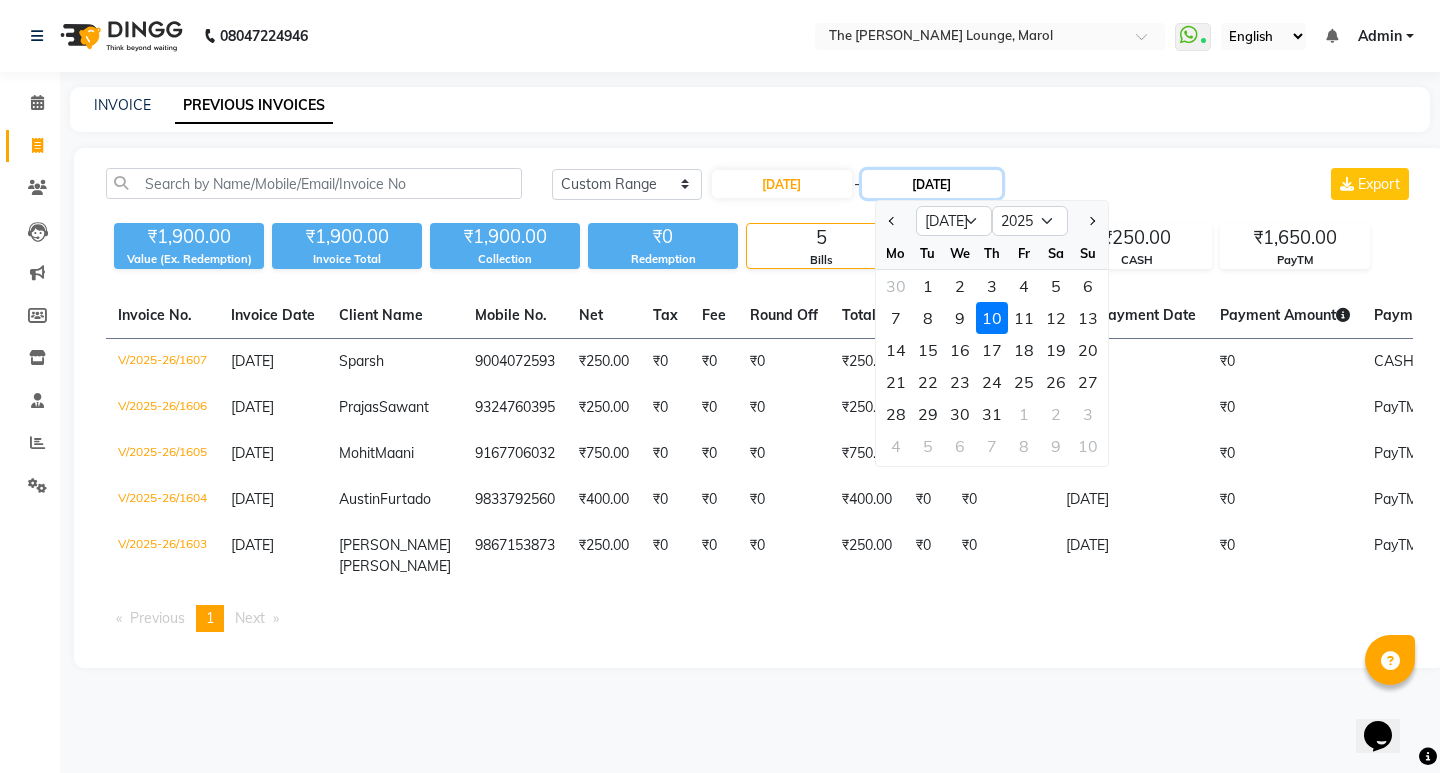 click on "[DATE]" 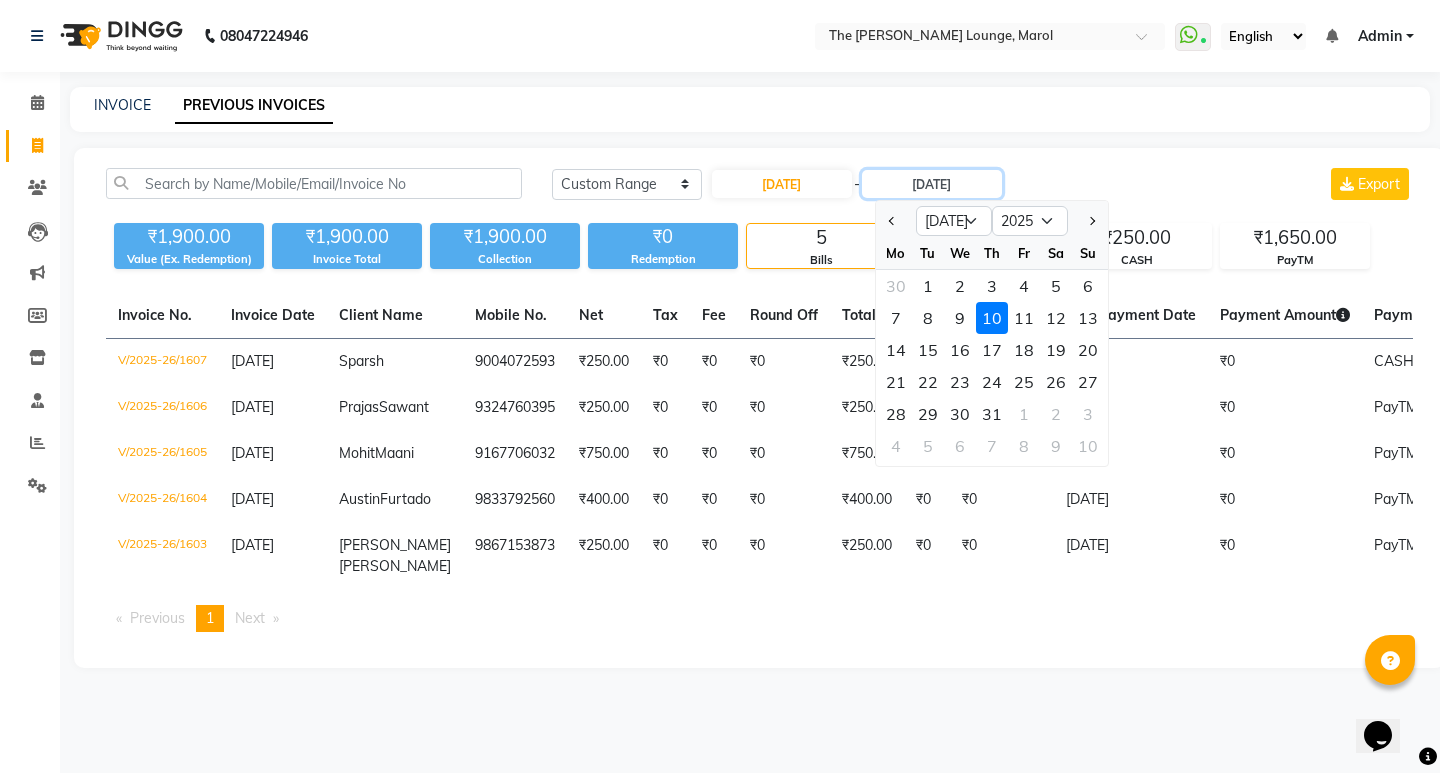 type on "[DATE]" 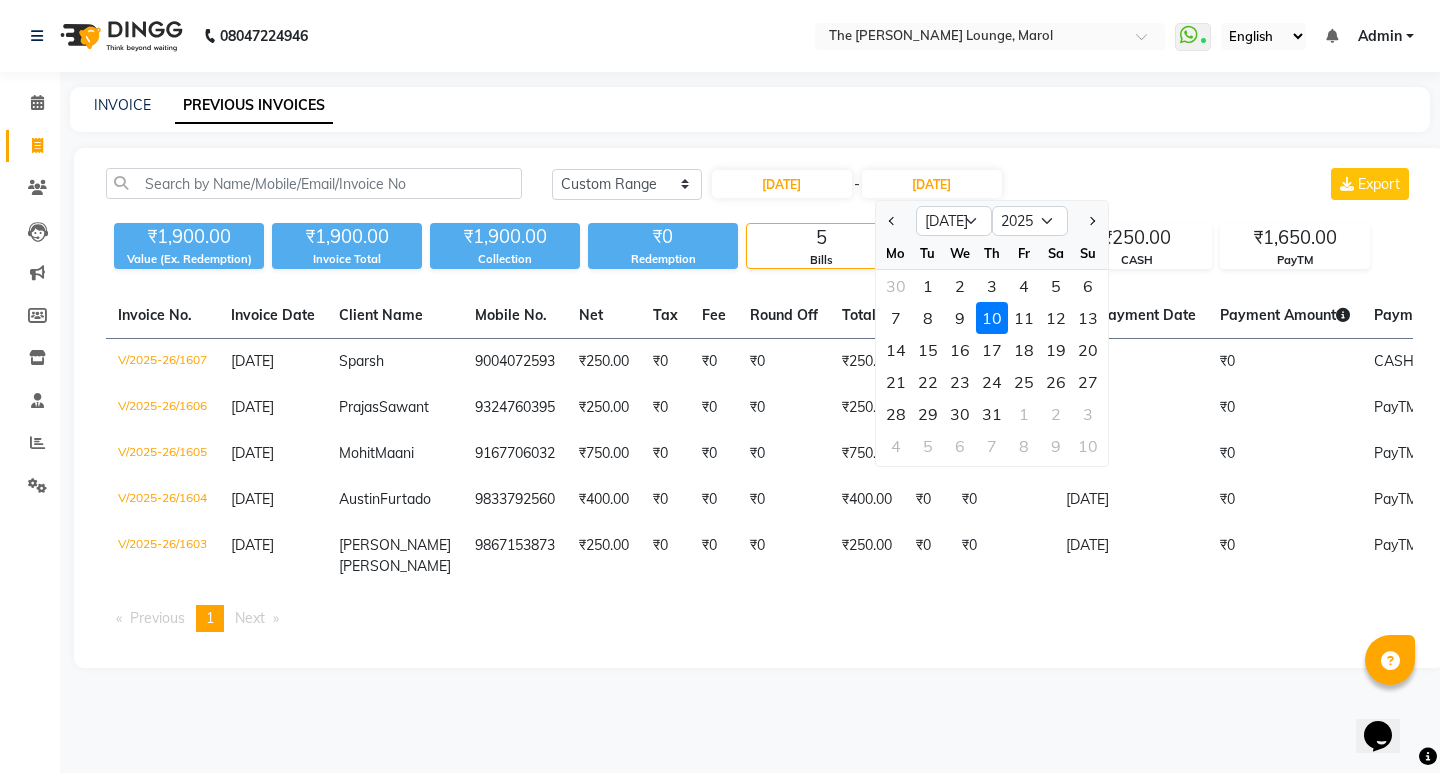 click on "[DATE] [DATE] Custom Range [DATE] - [DATE] Apr May Jun [DATE] Aug Sep Oct Nov [DATE] 2026 2027 2028 2029 2030 2031 2032 2033 2034 2035 Mo Tu We Th Fr Sa Su 30 1 2 3 4 5 6 7 8 9 10 11 12 13 14 15 16 17 18 19 20 21 22 23 24 25 26 27 28 29 30 31 1 2 3 4 5 6 7 8 9 10 Export ₹1,900.00 Value (Ex. Redemption) ₹1,900.00 Invoice Total  ₹1,900.00 Collection ₹0 Redemption 5 Bills 0 Cancelled ₹250.00 CASH ₹1,650.00 PayTM  Invoice No.   Invoice Date   Client Name   Mobile No.   Net   Tax   Fee   Round Off   Total   Tip   Current Due   Last Payment Date   Payment Amount   Payment Methods   Cancel Reason   Status   V/2025-26/1607  [DATE] Sparsh   9004072593 ₹250.00 ₹0  ₹0  ₹0 ₹250.00 ₹0 ₹0 [DATE] ₹0  CASH - PAID  V/2025-26/1606  [DATE] Prajas  Sawant 9324760395 ₹250.00 ₹0  ₹0  ₹0 ₹250.00 ₹0 ₹0 [DATE] ₹0  PayTM - PAID  V/2025-26/1605  [DATE] [PERSON_NAME] 9167706032 ₹750.00 ₹0  ₹0  ₹0 ₹750.00 ₹0 ₹0 [DATE] ₹0  PayTM - PAID [DATE] -" 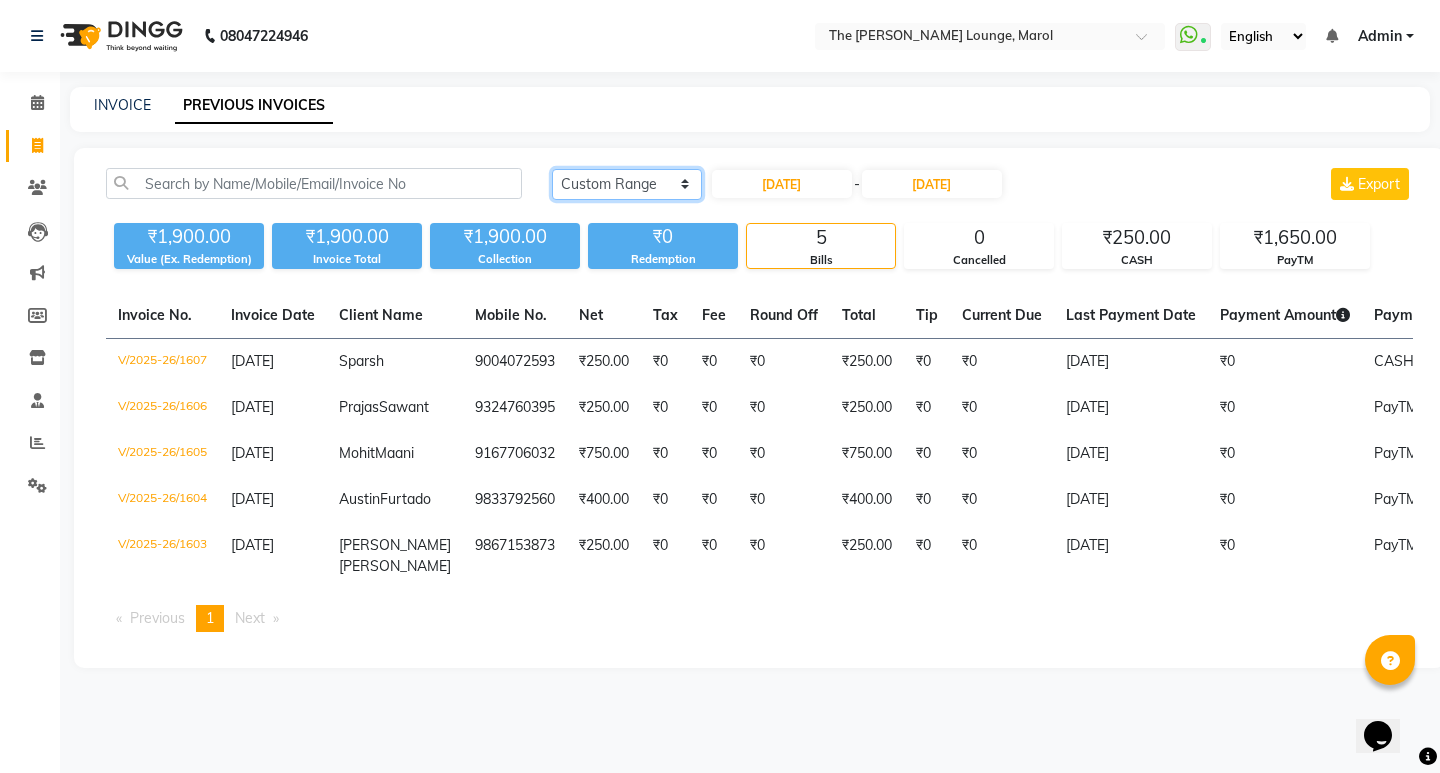 click on "[DATE] [DATE] Custom Range" 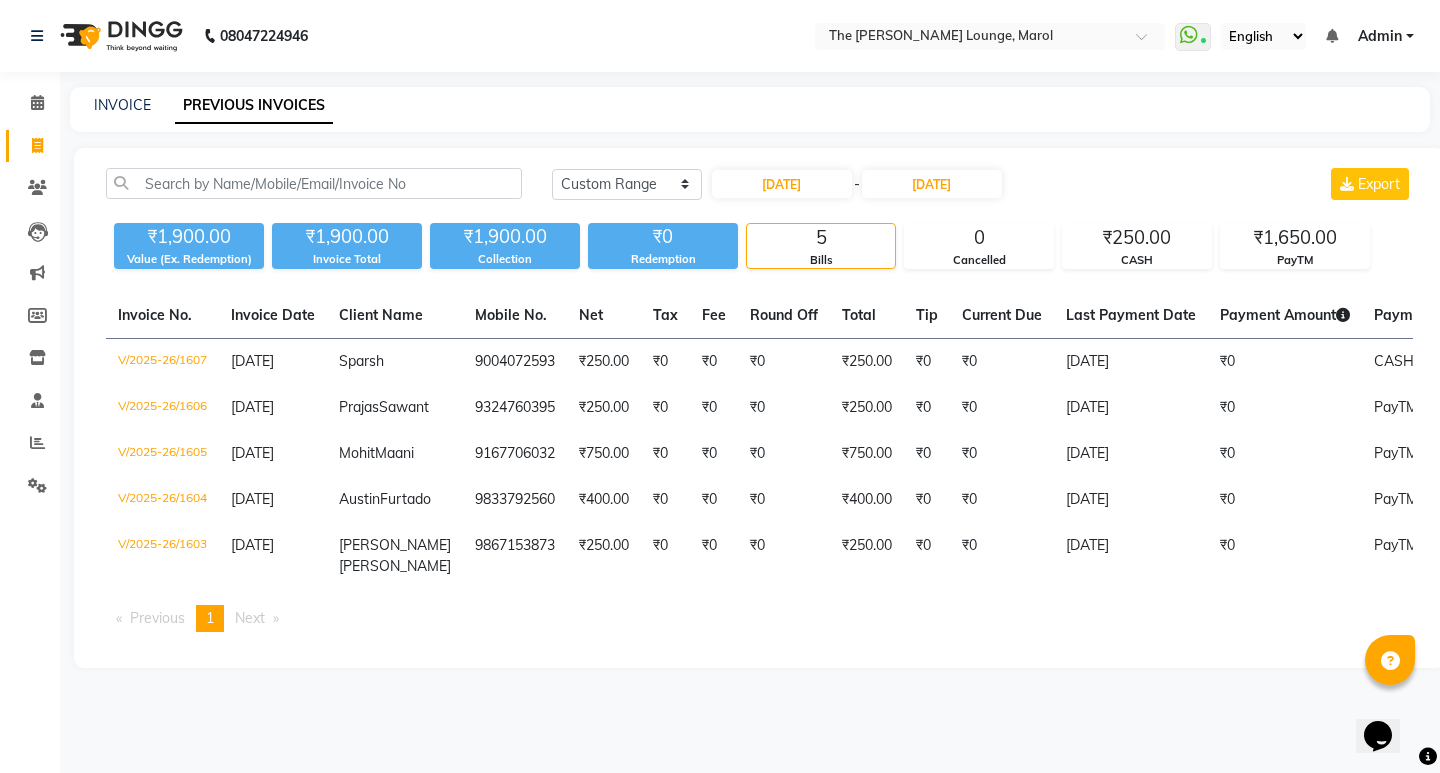 click on "[DATE] [DATE] Custom Range [DATE] - [DATE] Export" 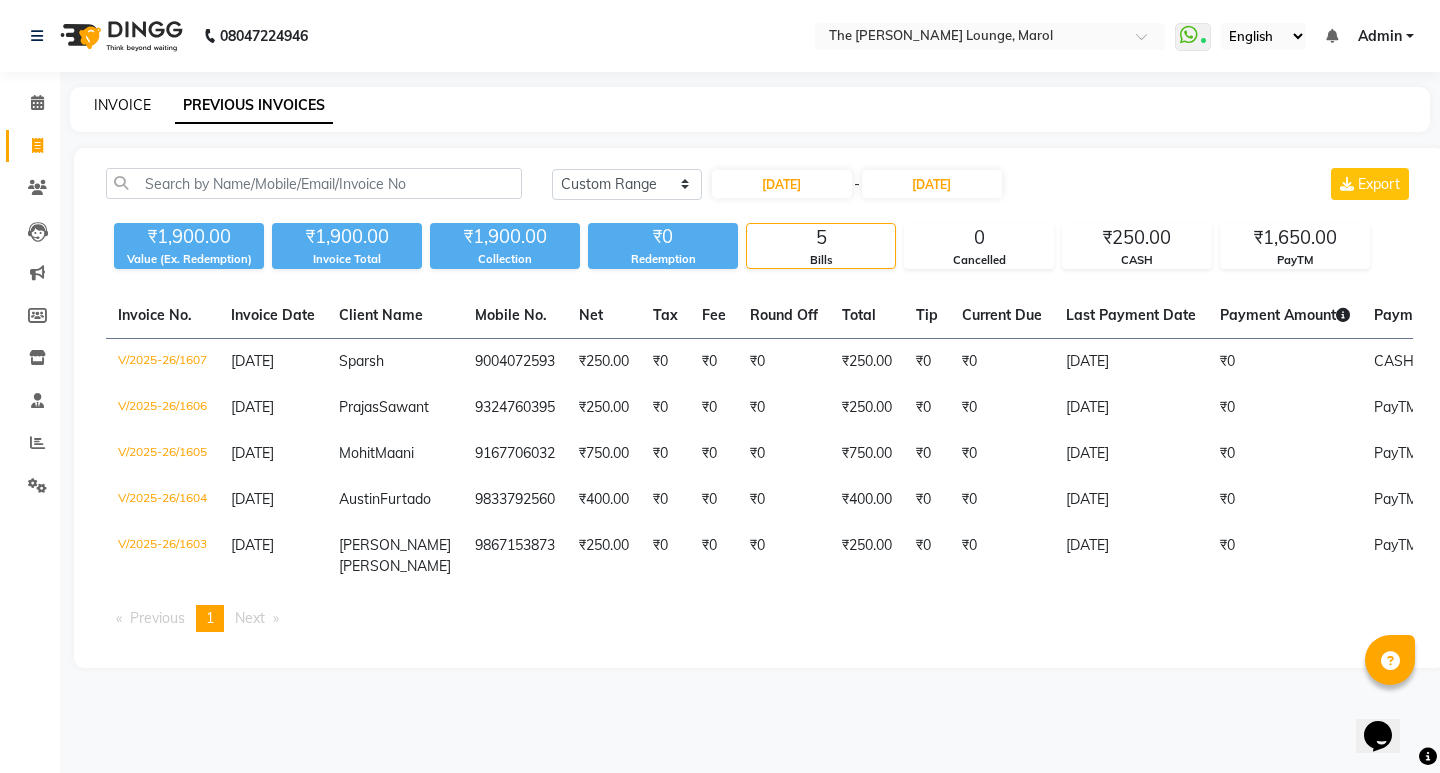 click on "INVOICE" 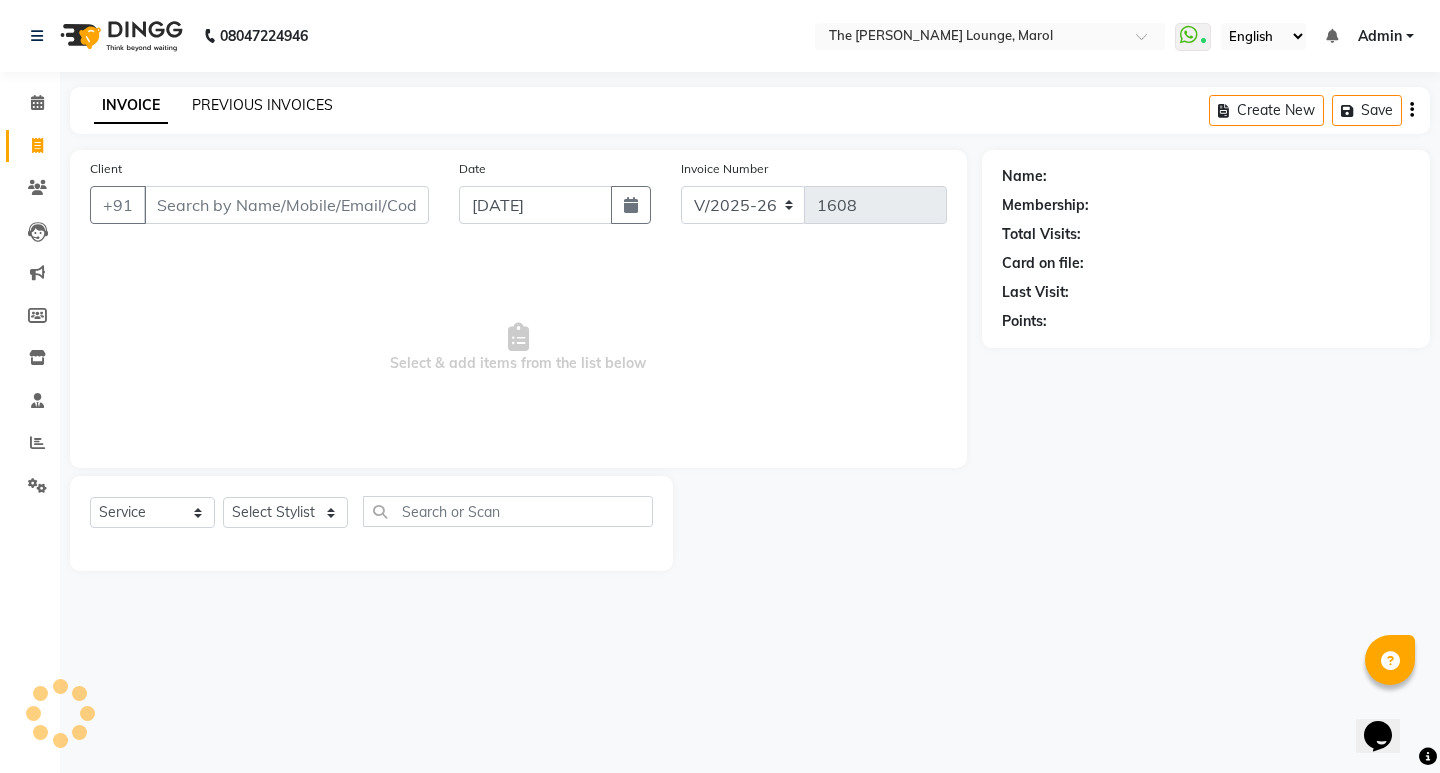 click on "PREVIOUS INVOICES" 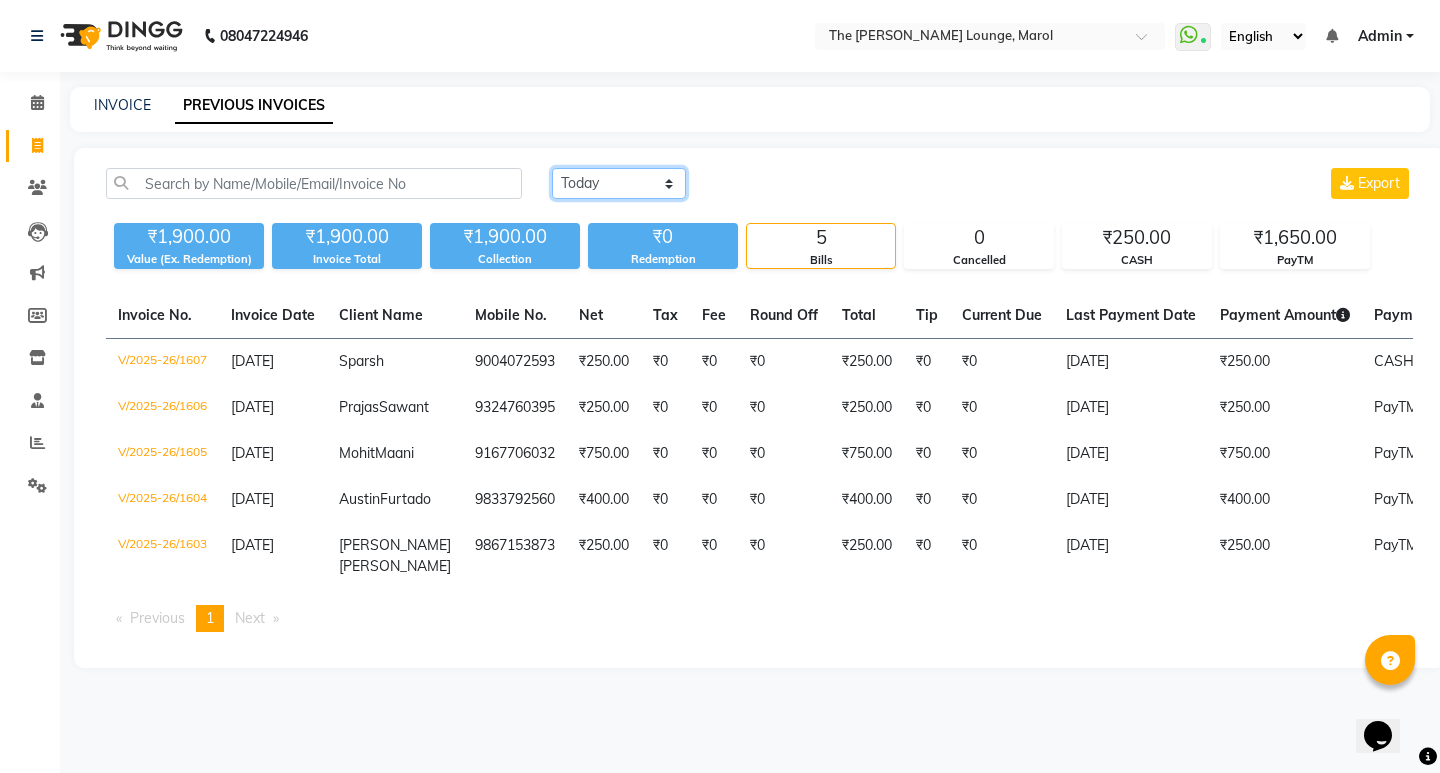 click on "[DATE] [DATE] Custom Range" 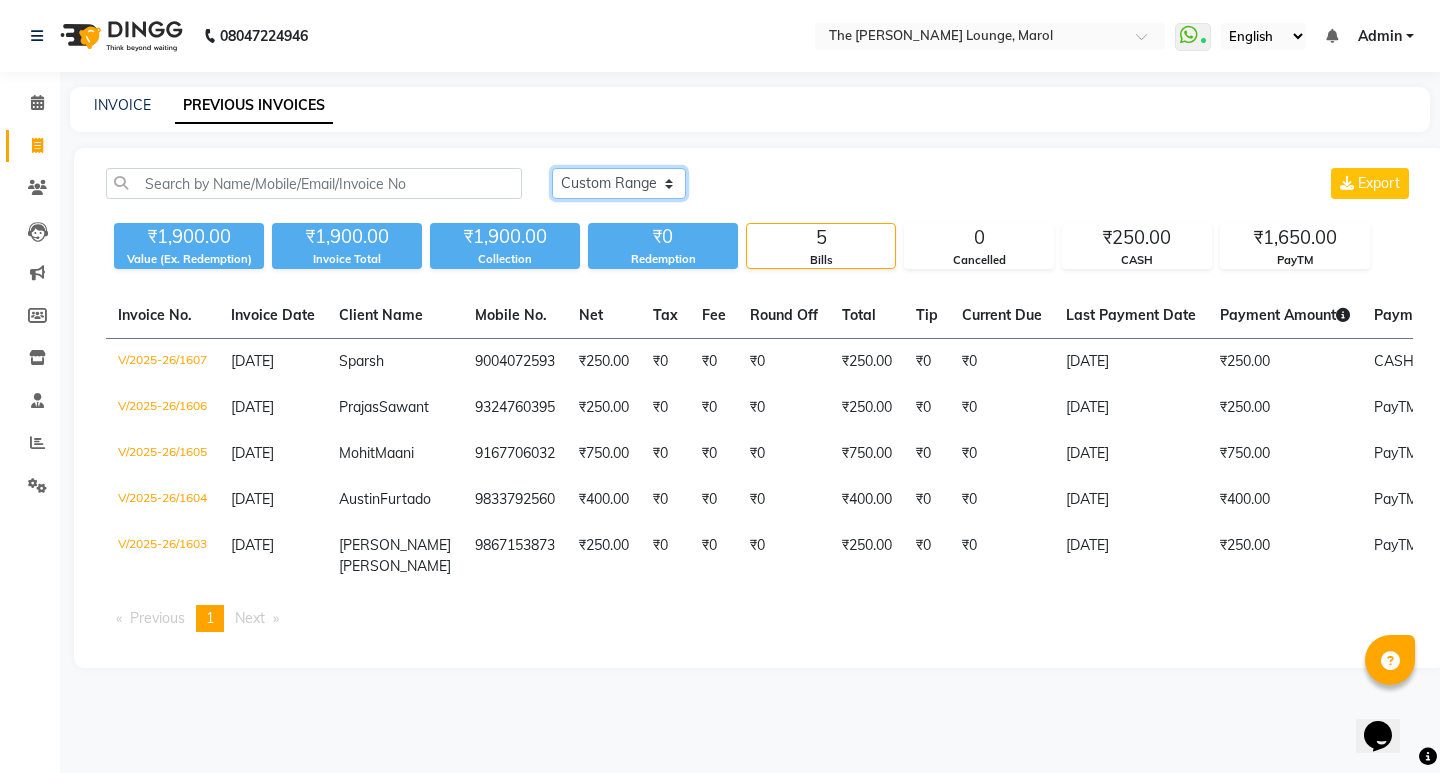 click on "[DATE] [DATE] Custom Range" 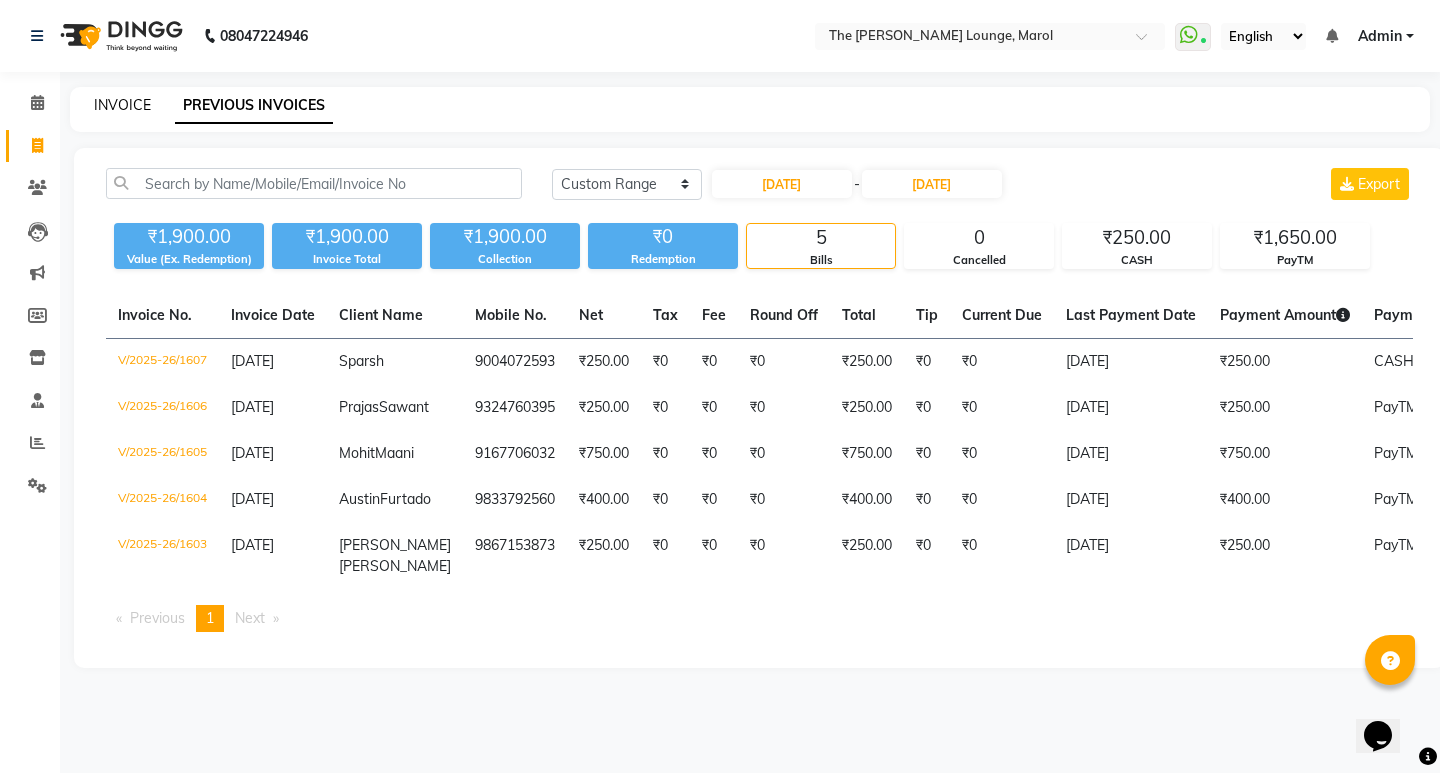 click on "INVOICE" 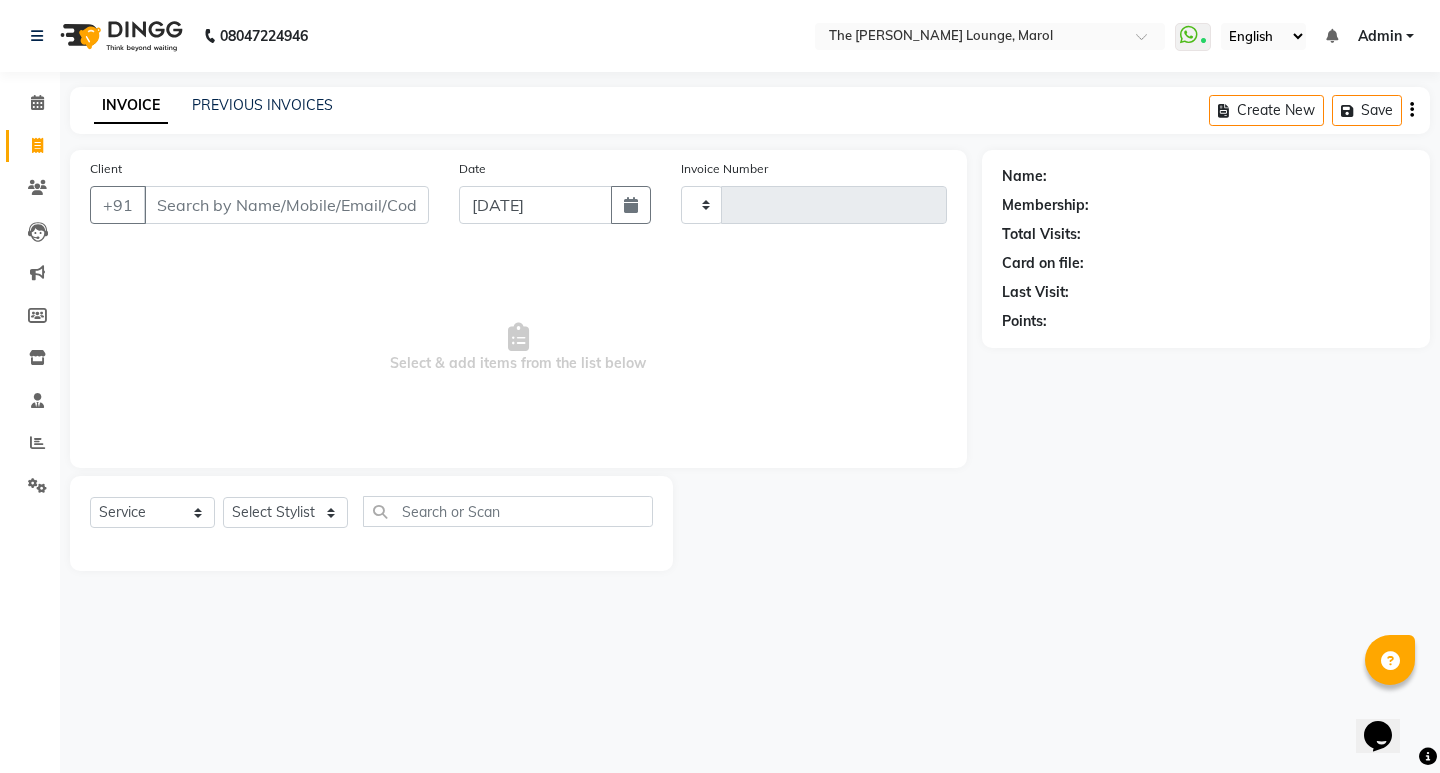 type on "1608" 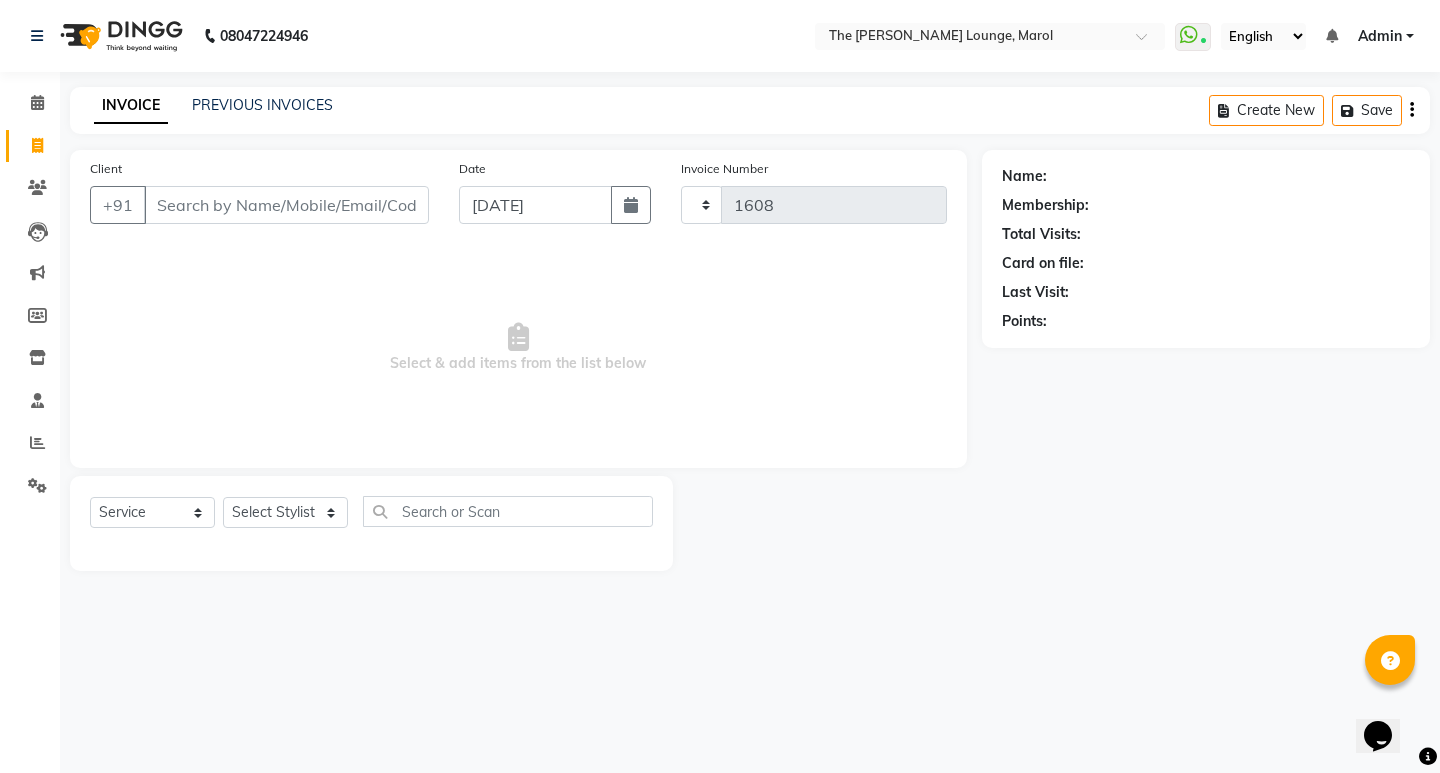 select on "7188" 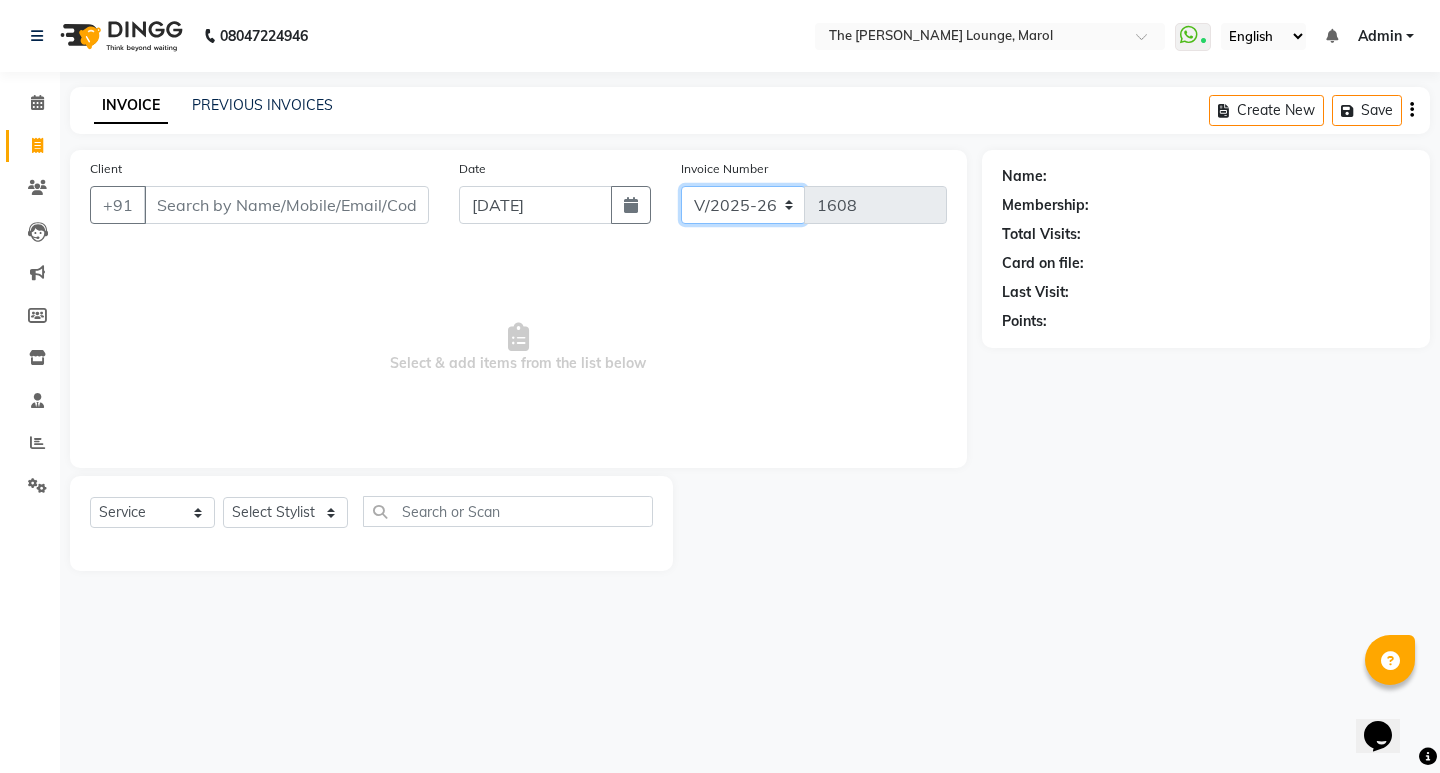 click on "V/2025 V/2025-26" 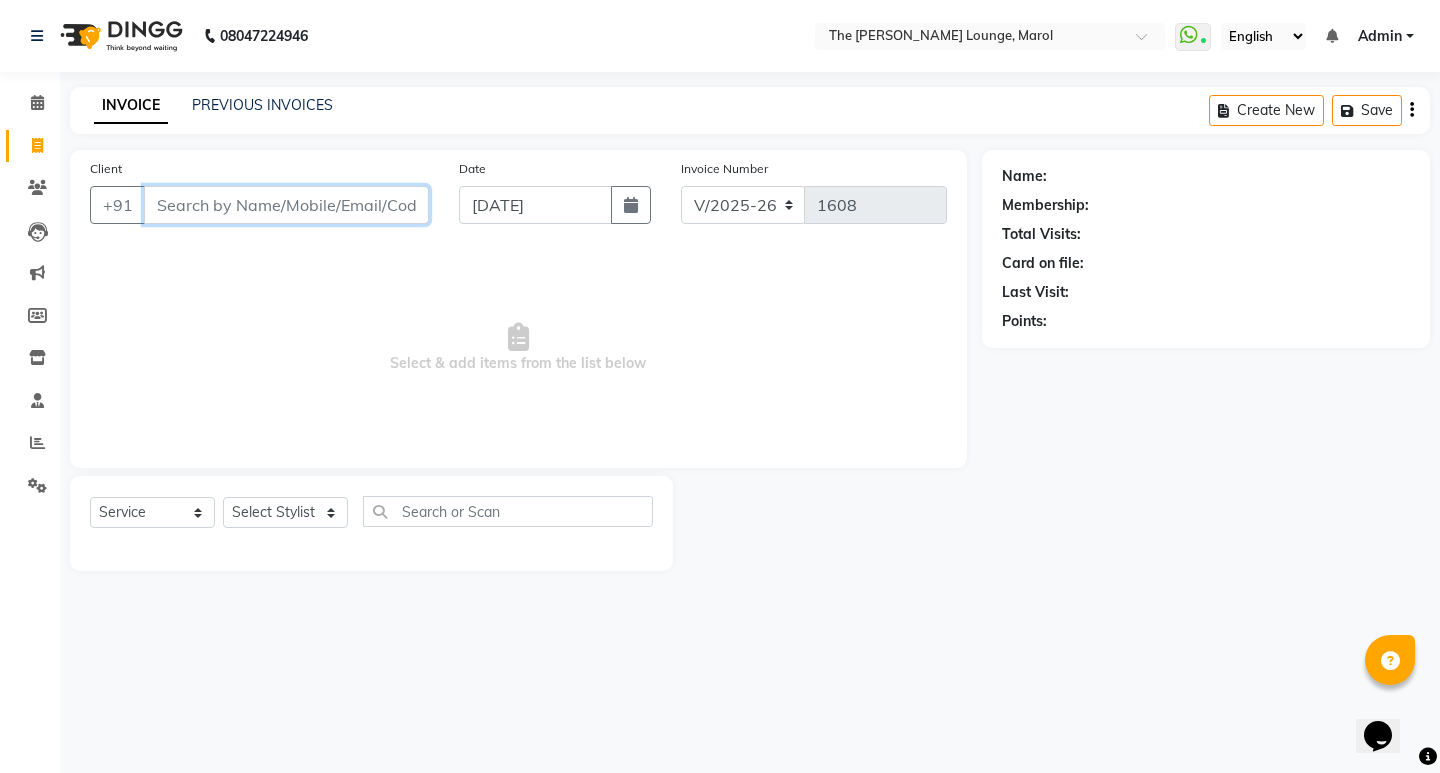 click on "Client" at bounding box center (286, 205) 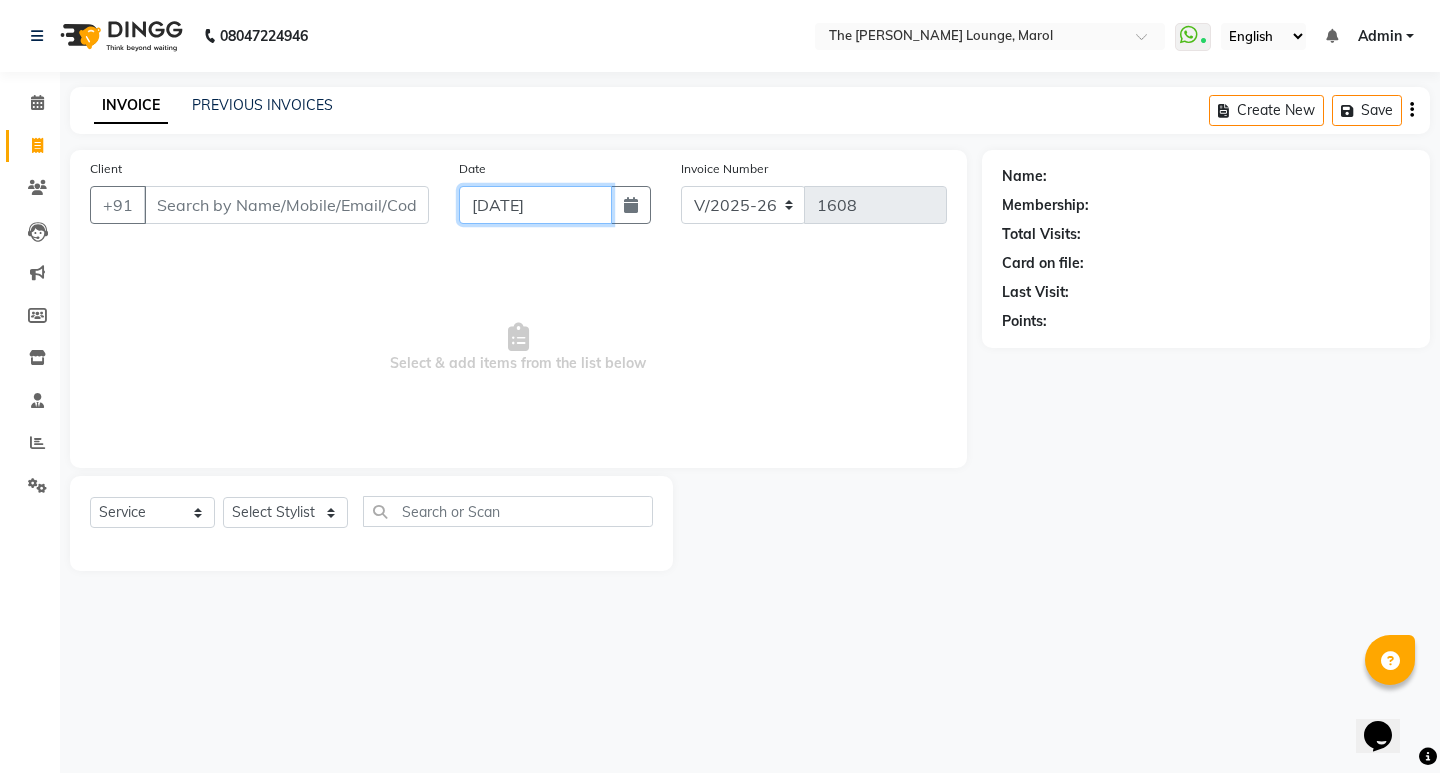 click on "[DATE]" 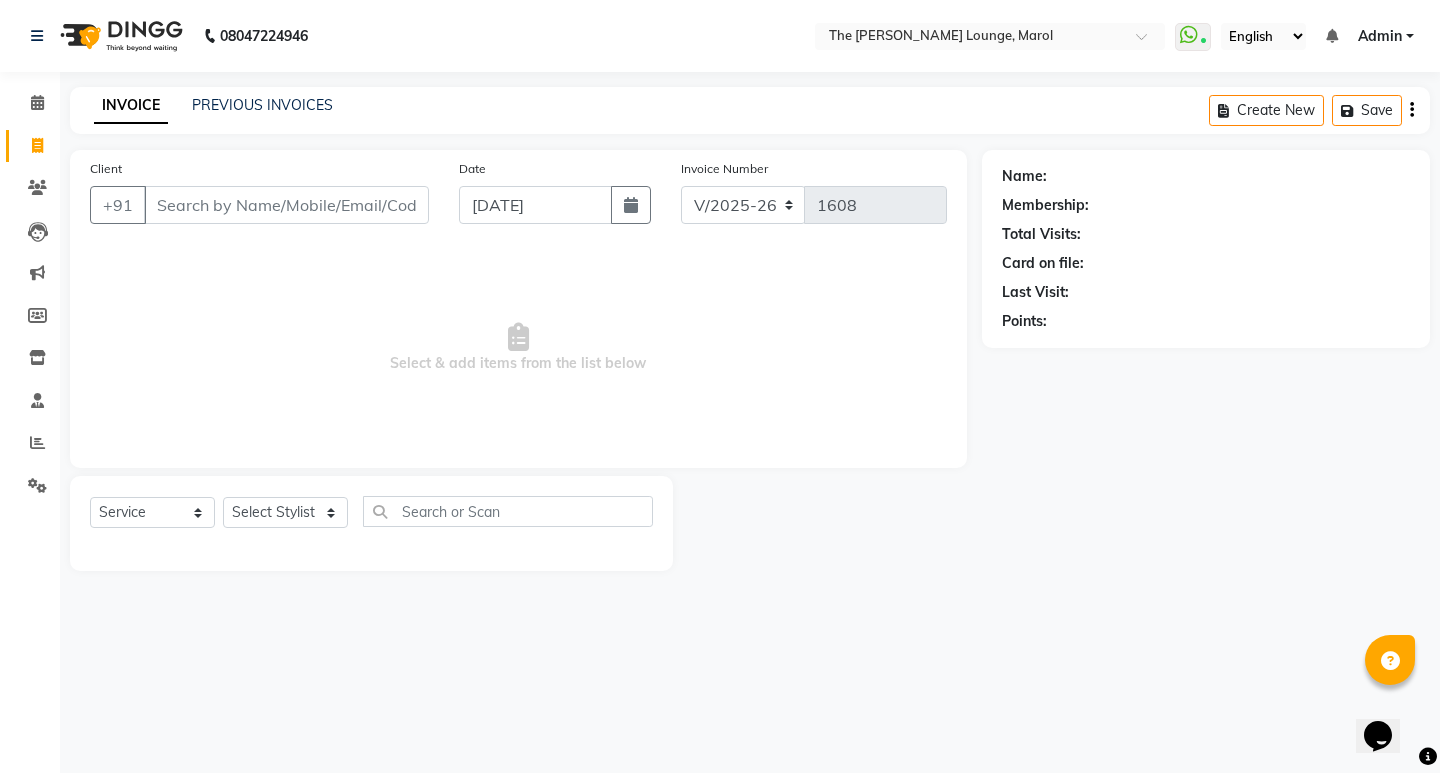 select on "7" 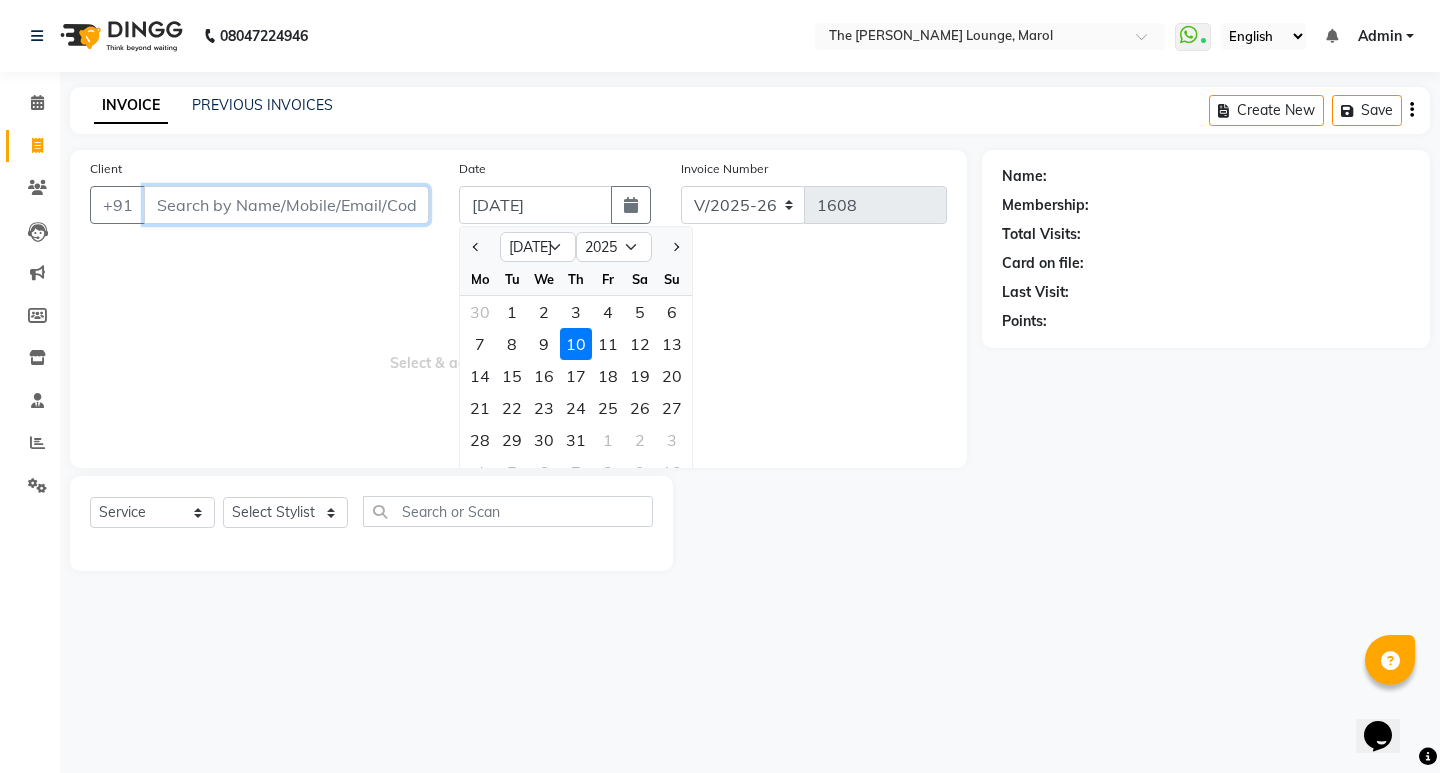 click on "Client" at bounding box center [286, 205] 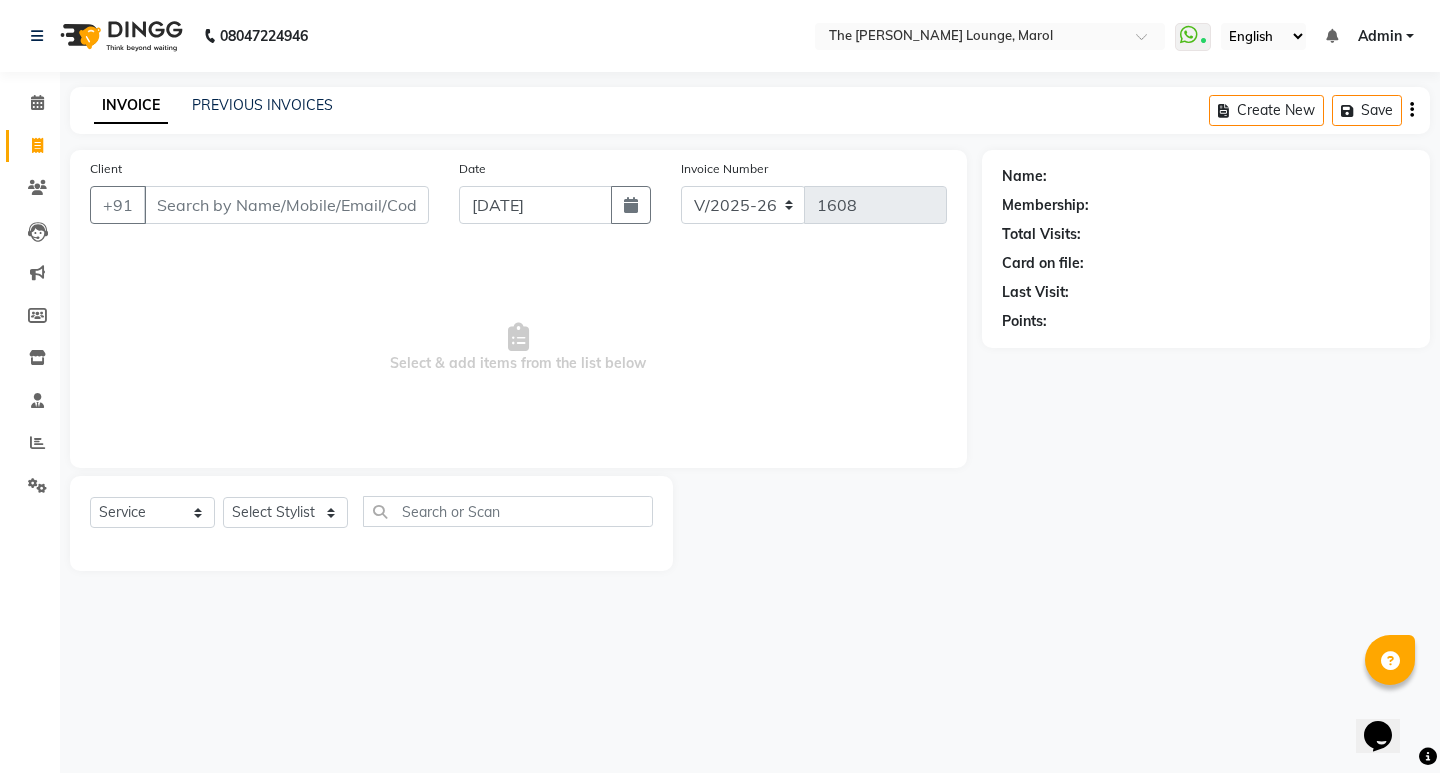click on "INVOICE PREVIOUS INVOICES Create New   Save" 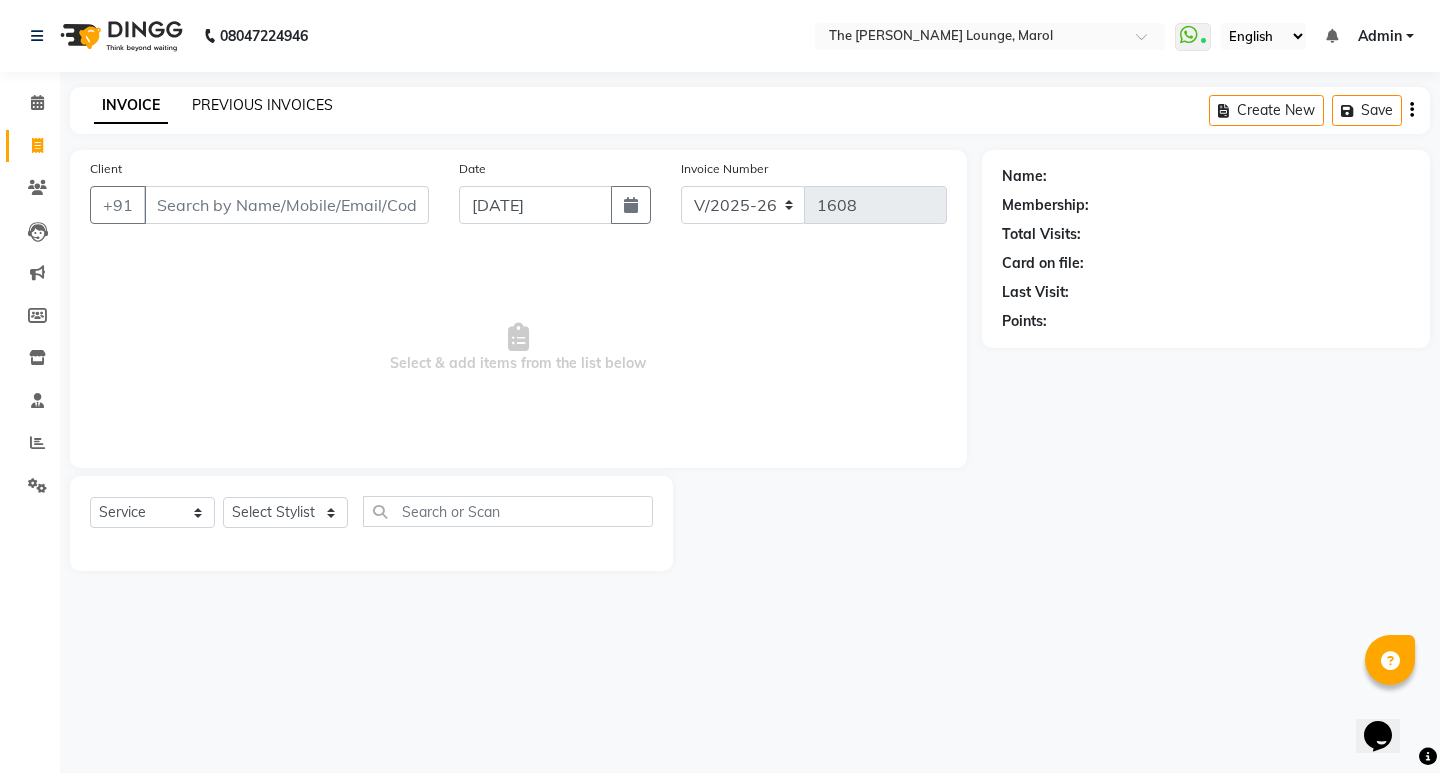 click on "PREVIOUS INVOICES" 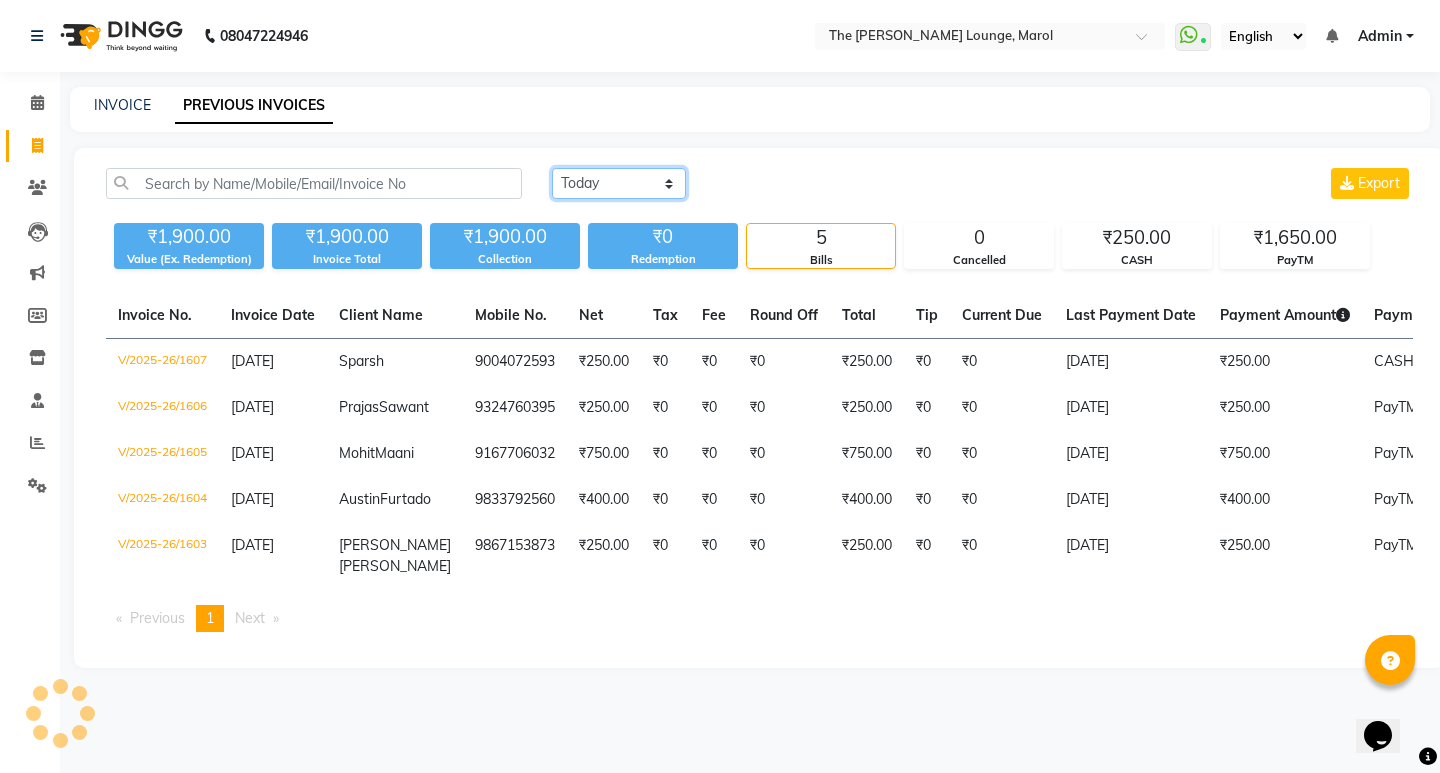 click on "[DATE] [DATE] Custom Range" 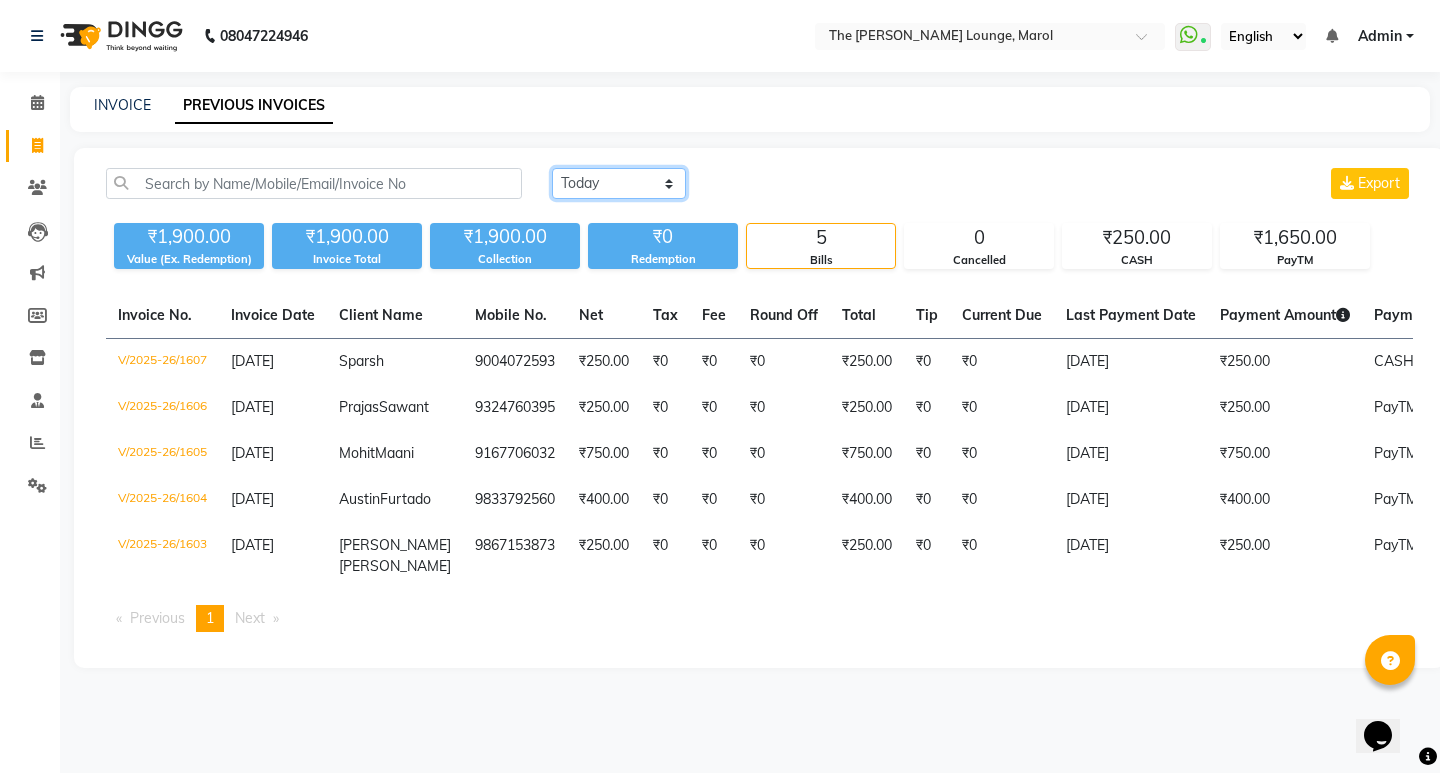 select on "range" 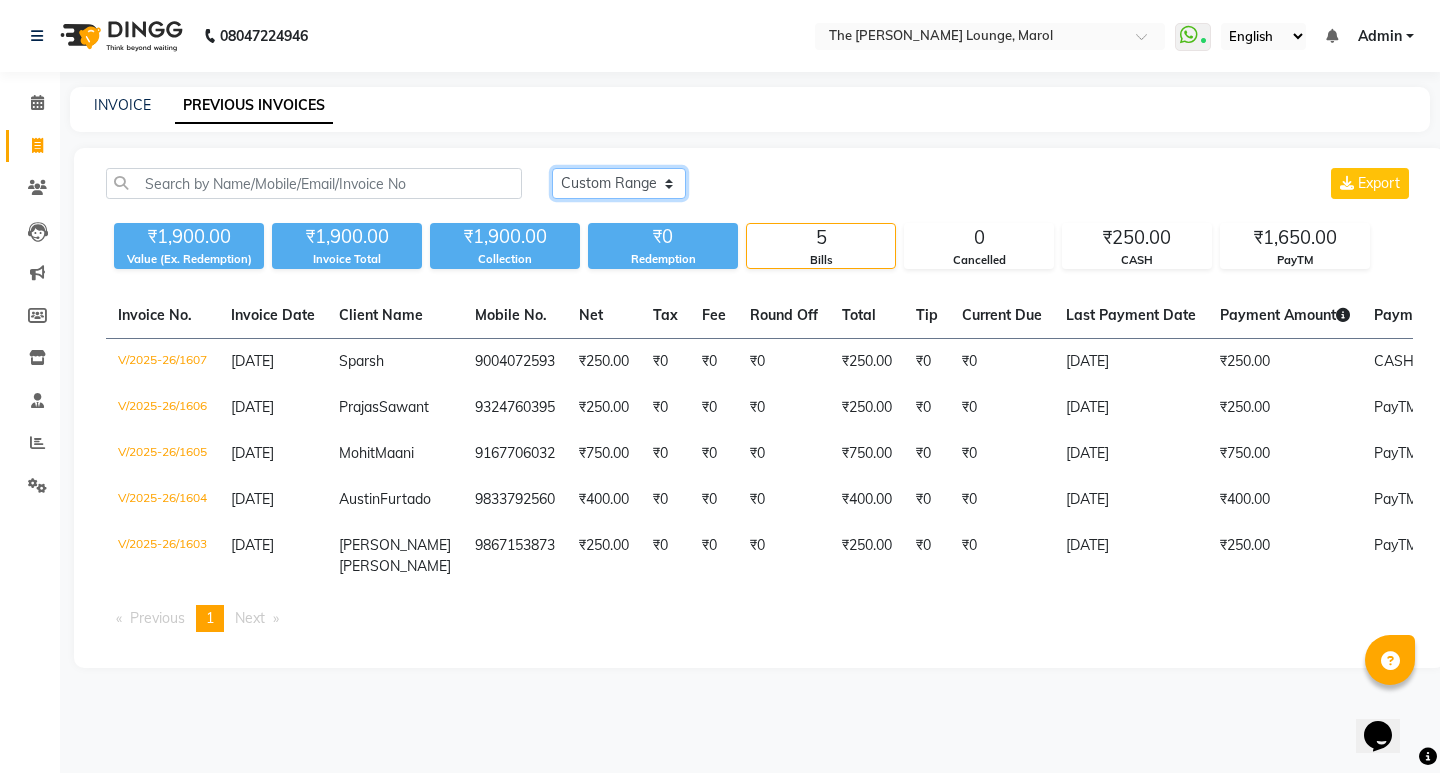 click on "[DATE] [DATE] Custom Range" 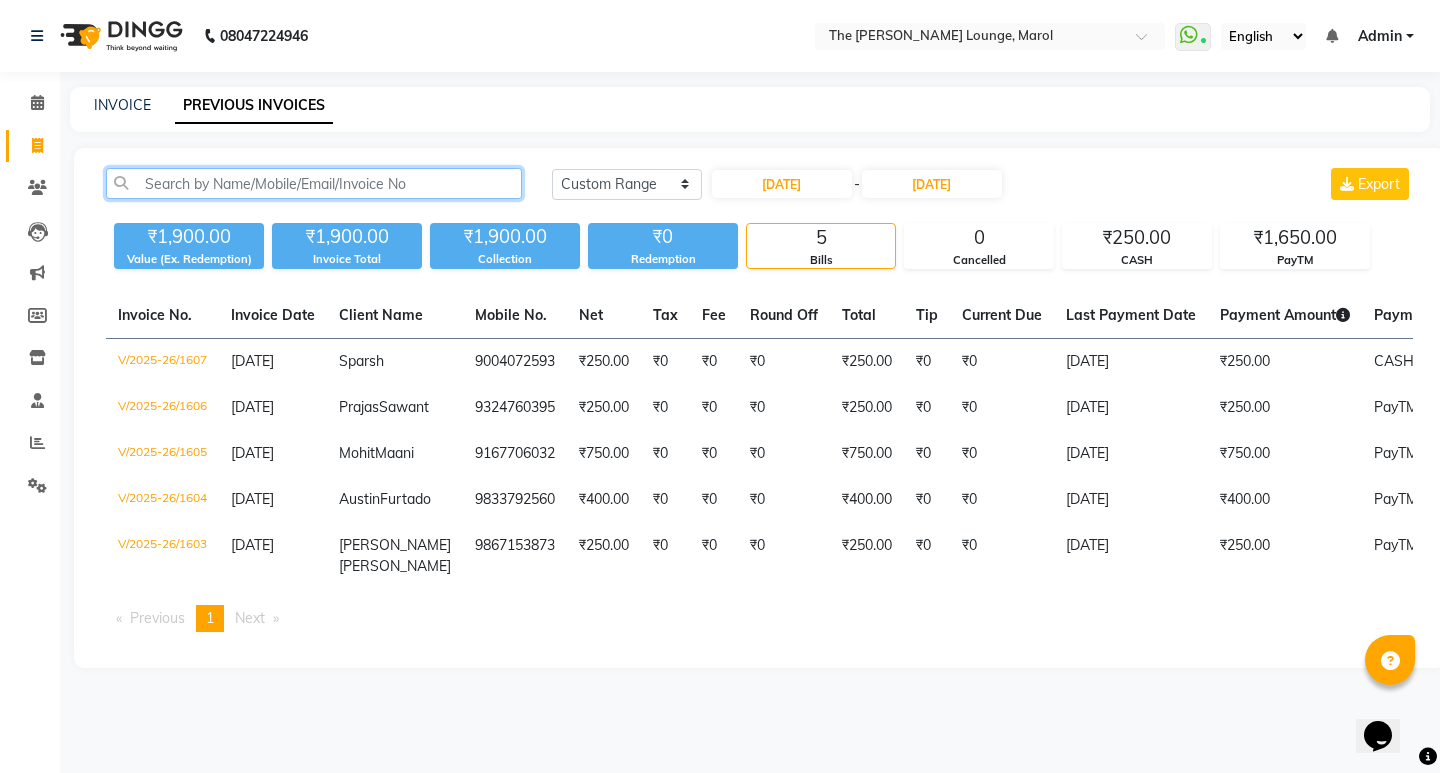 click 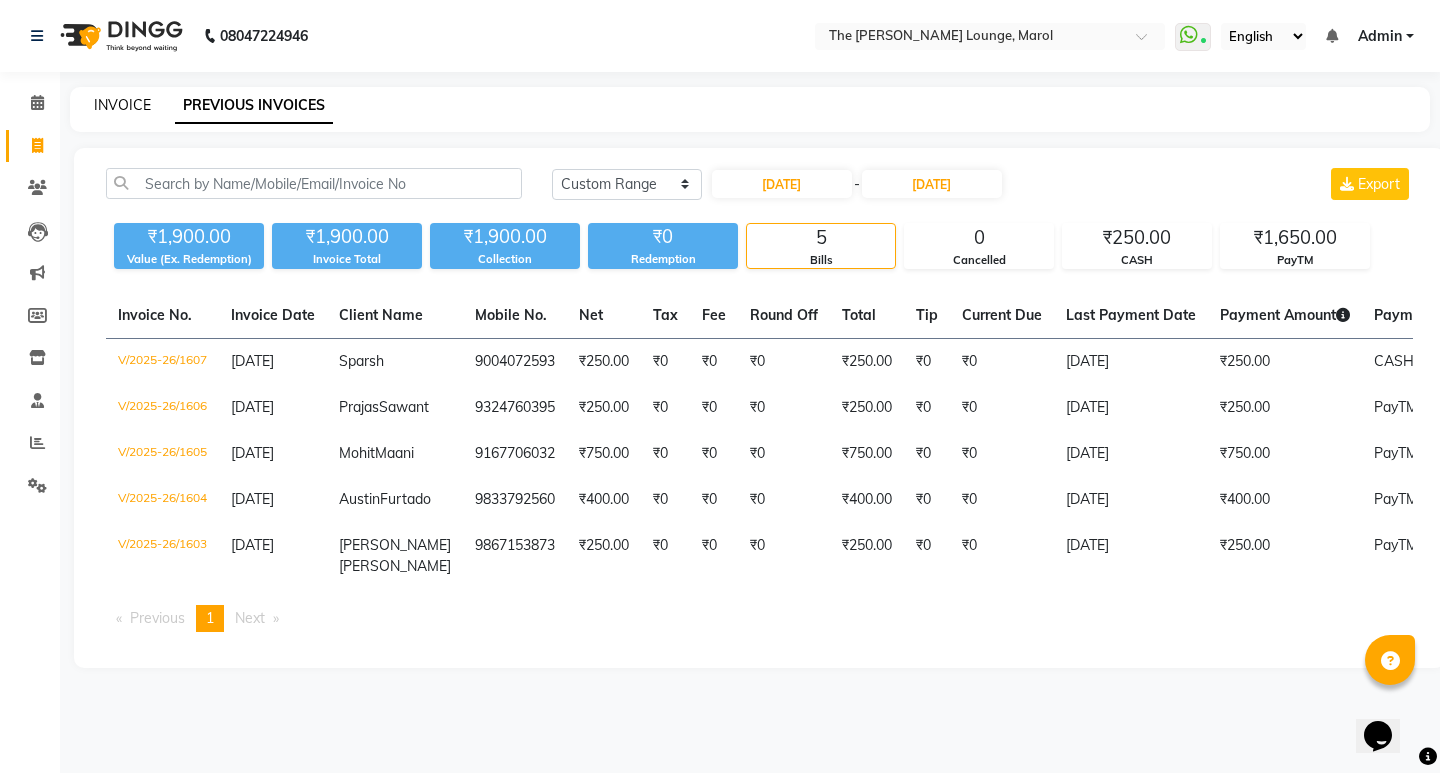 click on "INVOICE" 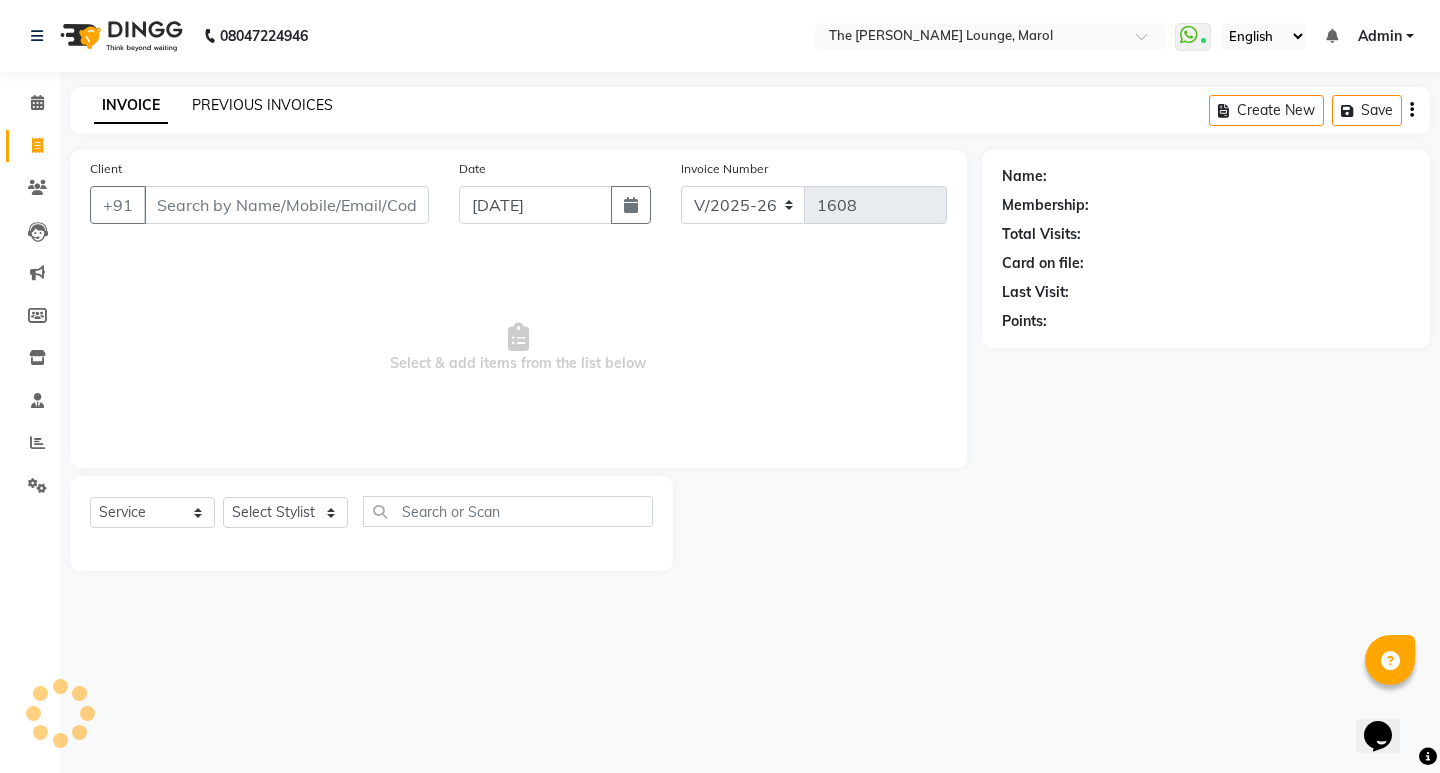 click on "PREVIOUS INVOICES" 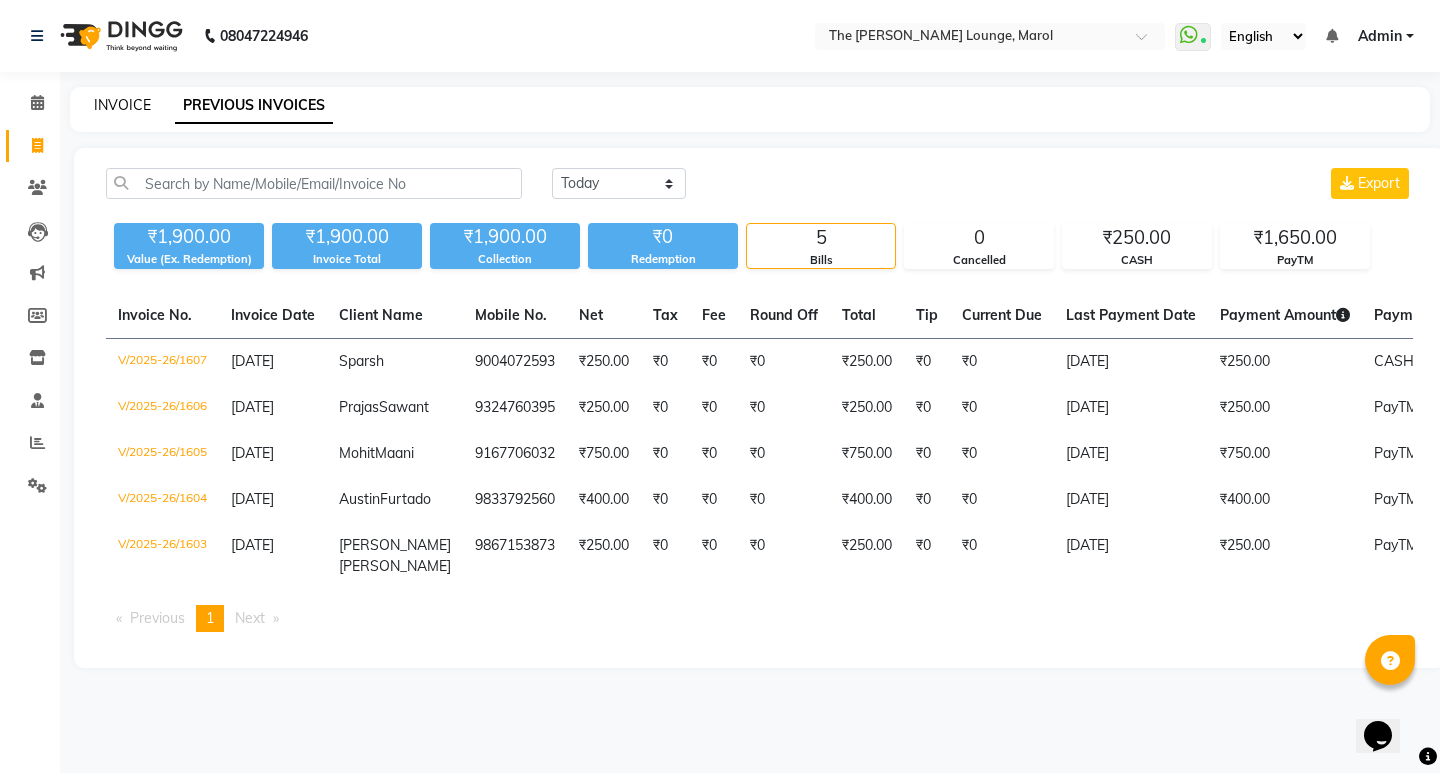 click on "INVOICE" 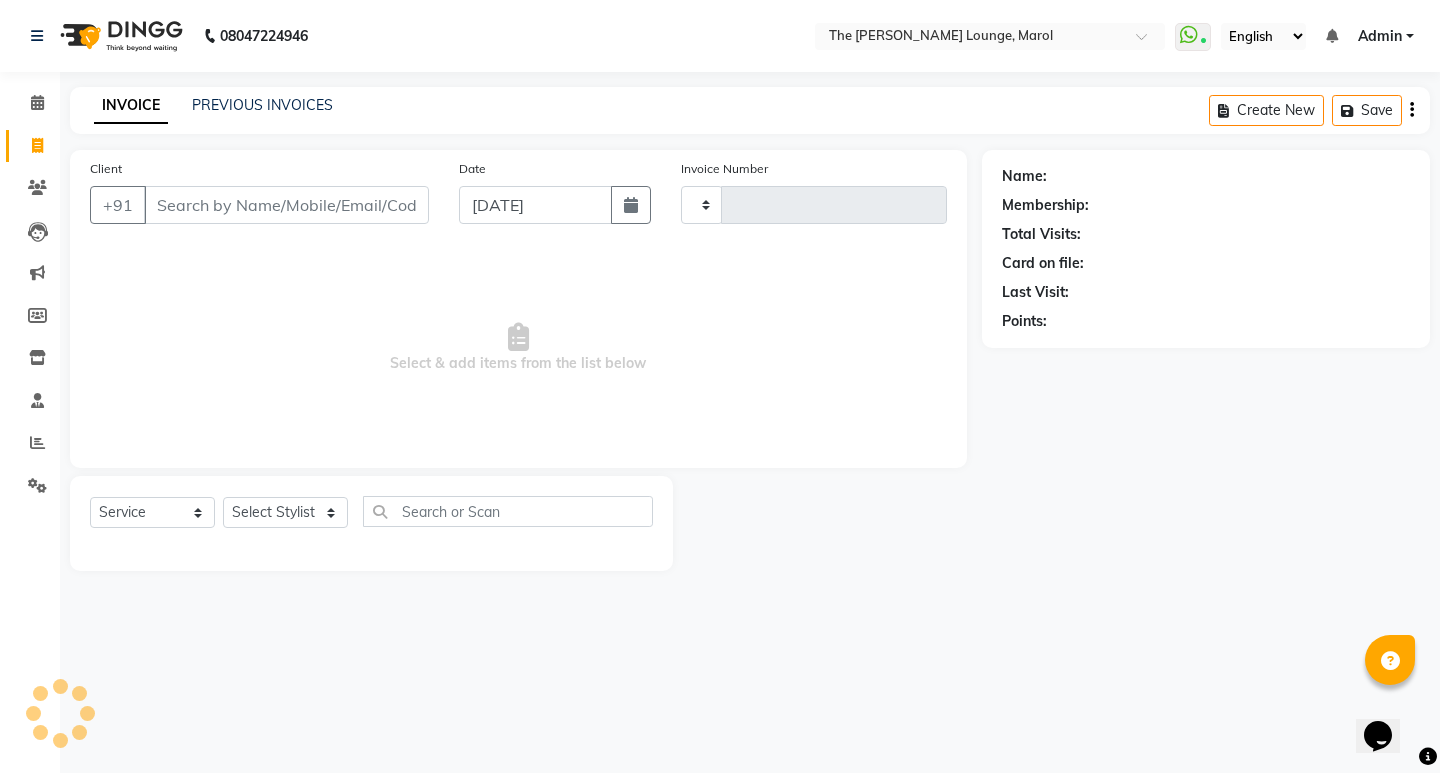 type on "1608" 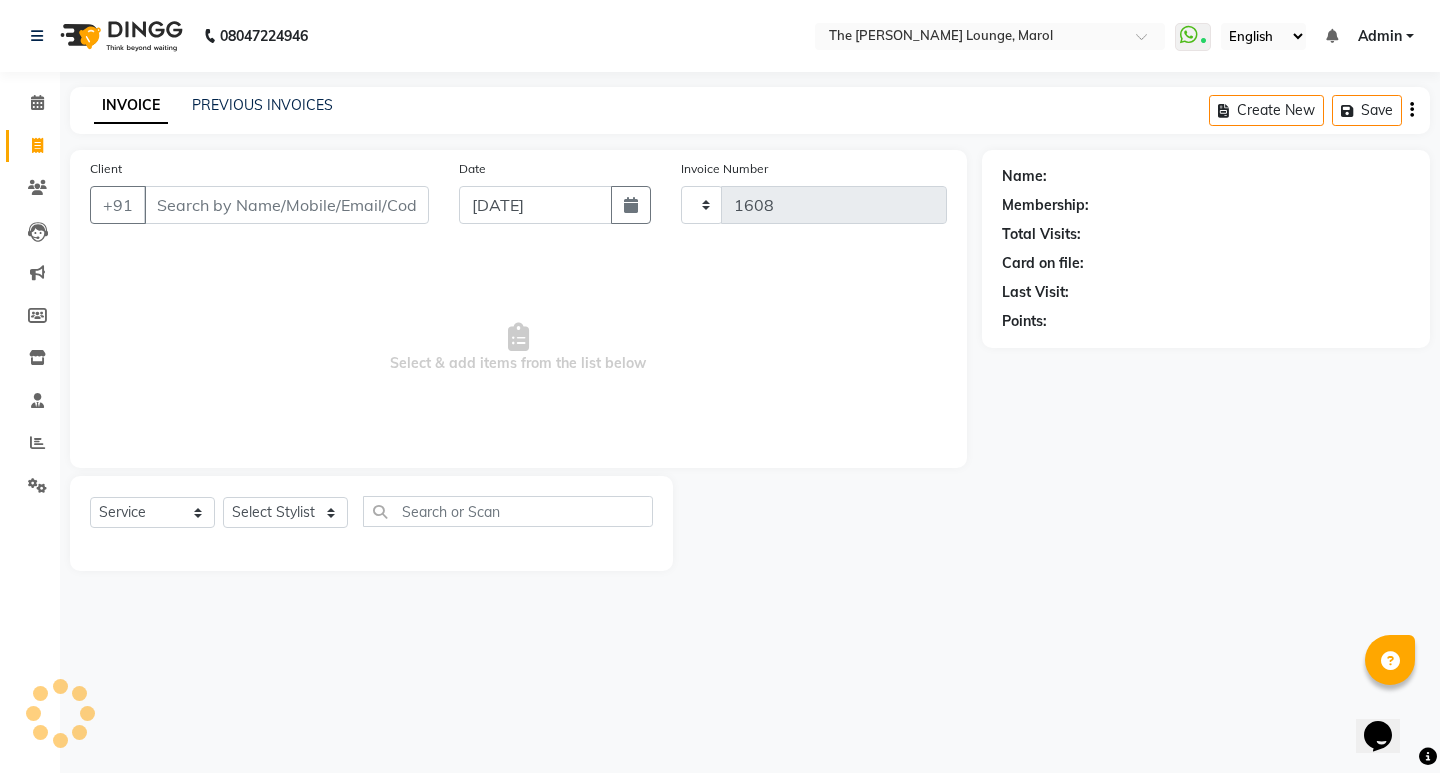 select on "7188" 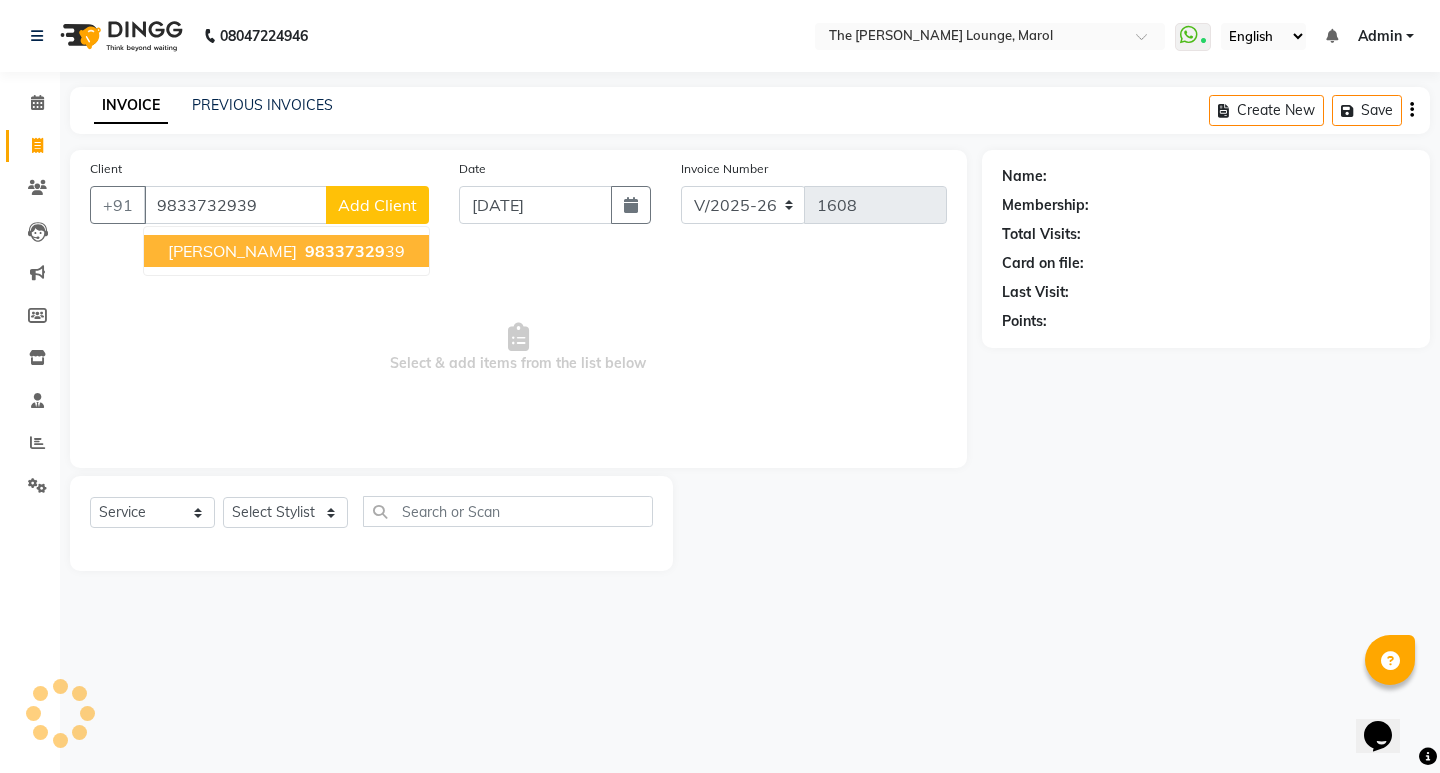 type on "9833732939" 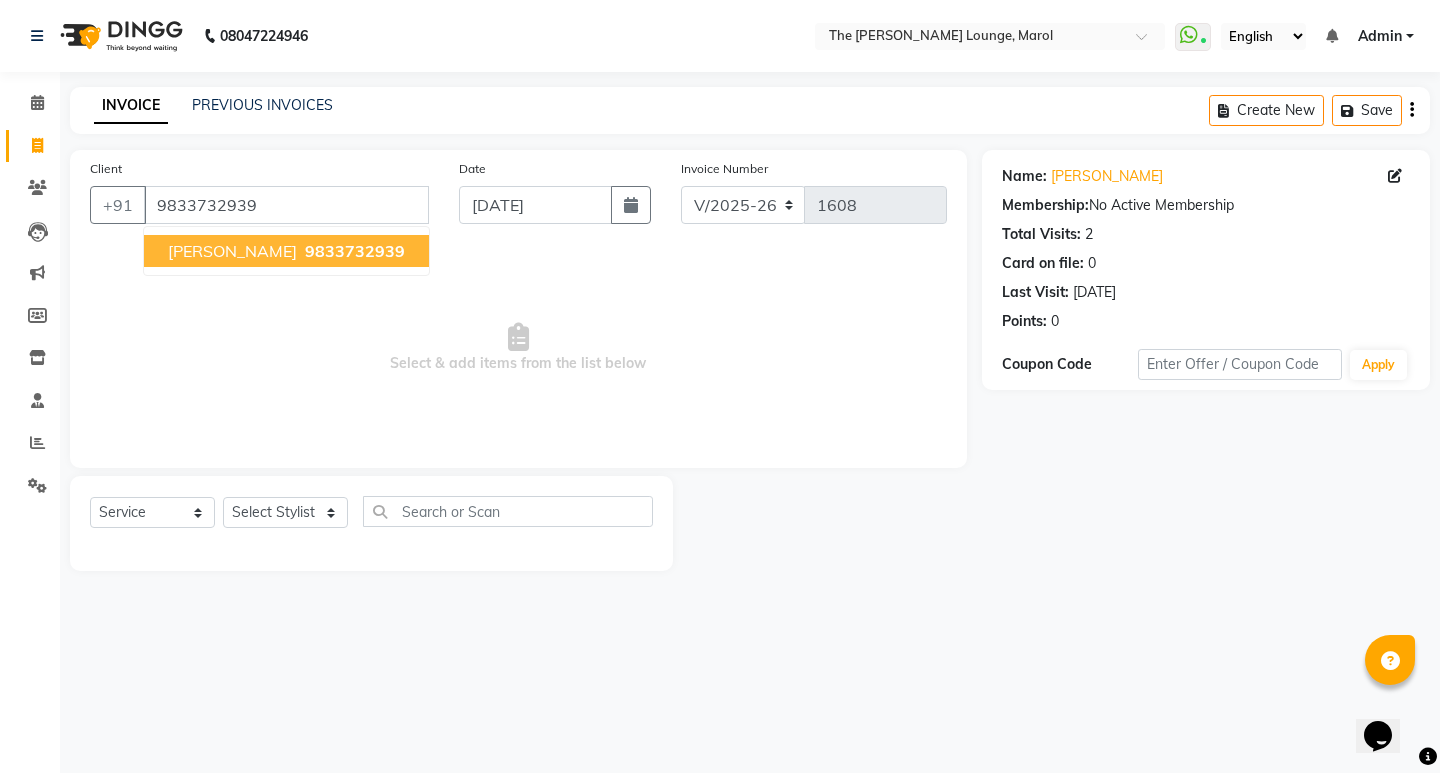 click on "[PERSON_NAME]" at bounding box center [232, 251] 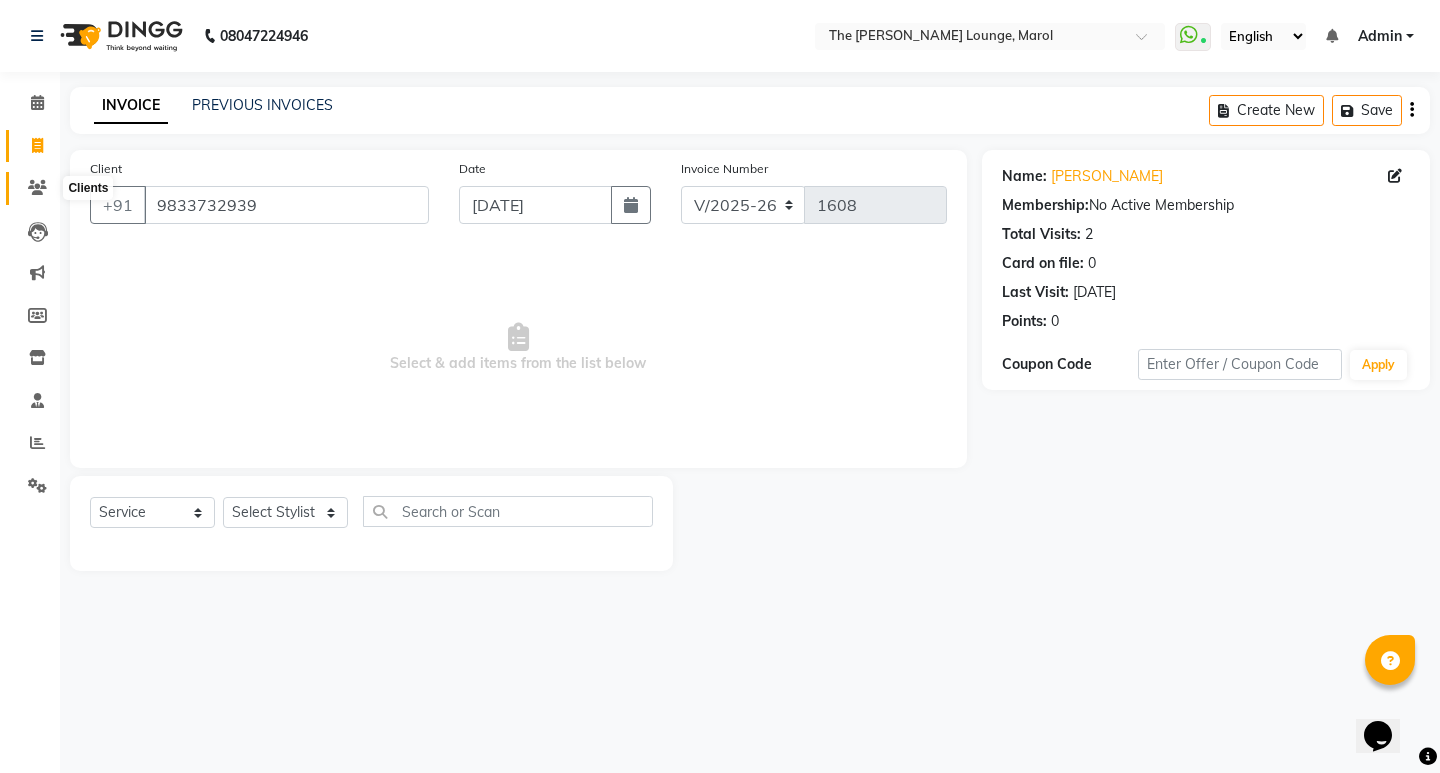 click 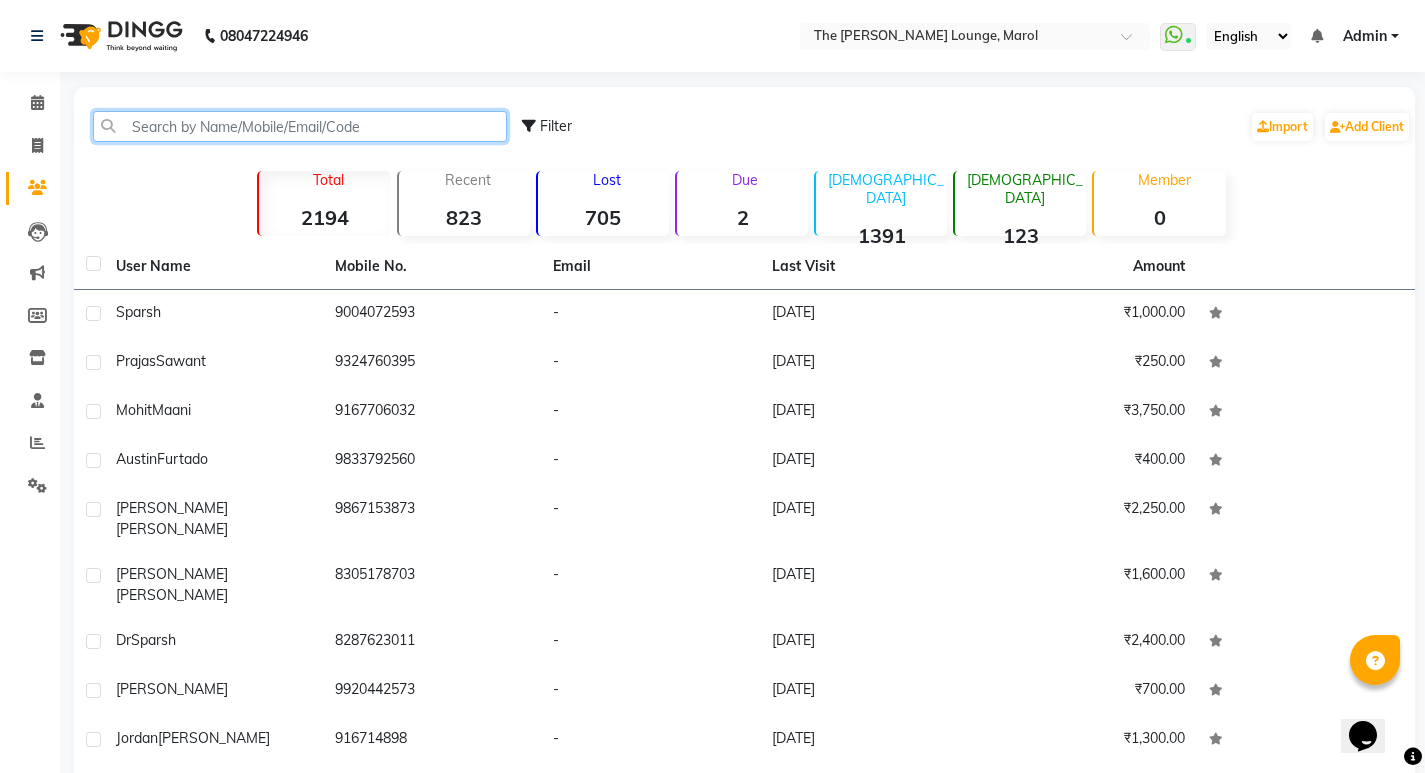 click 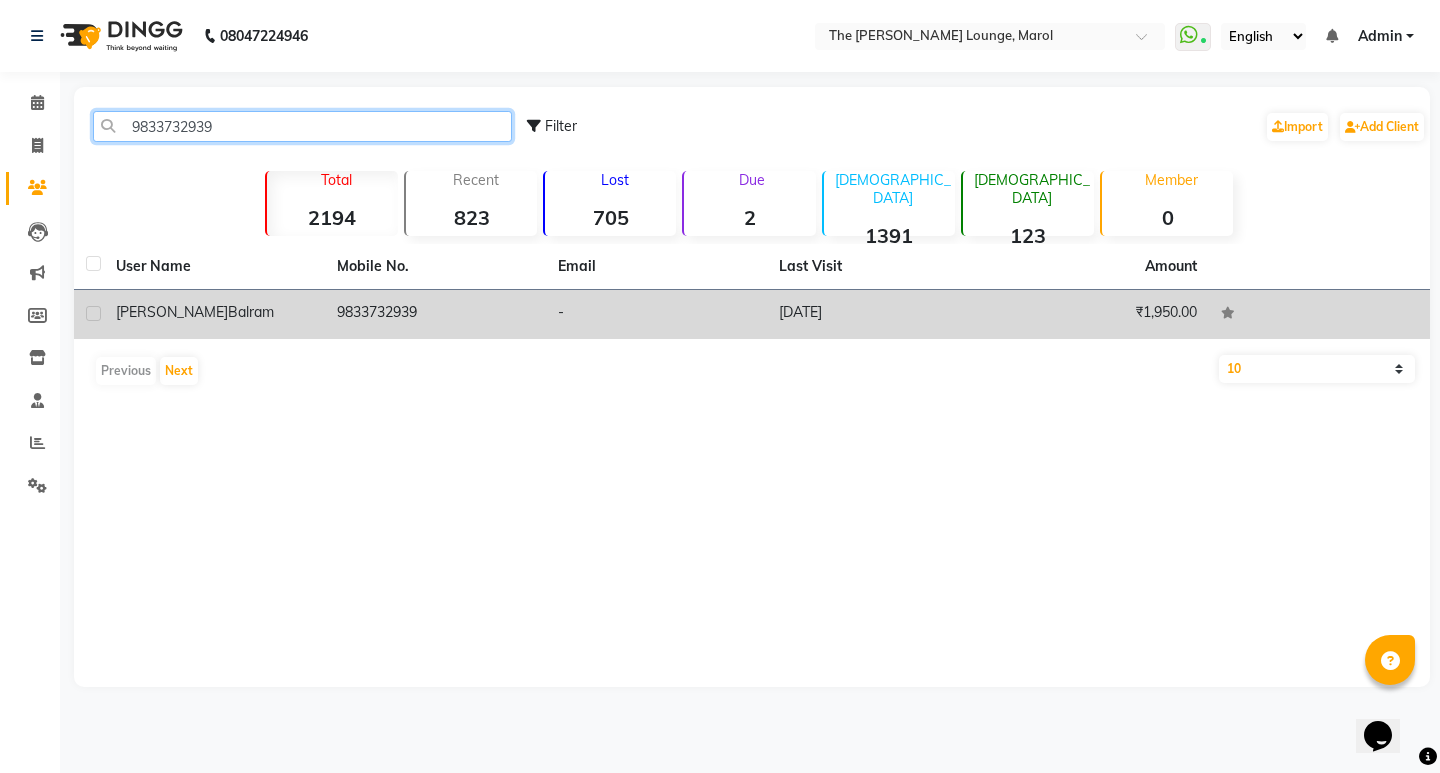 type on "9833732939" 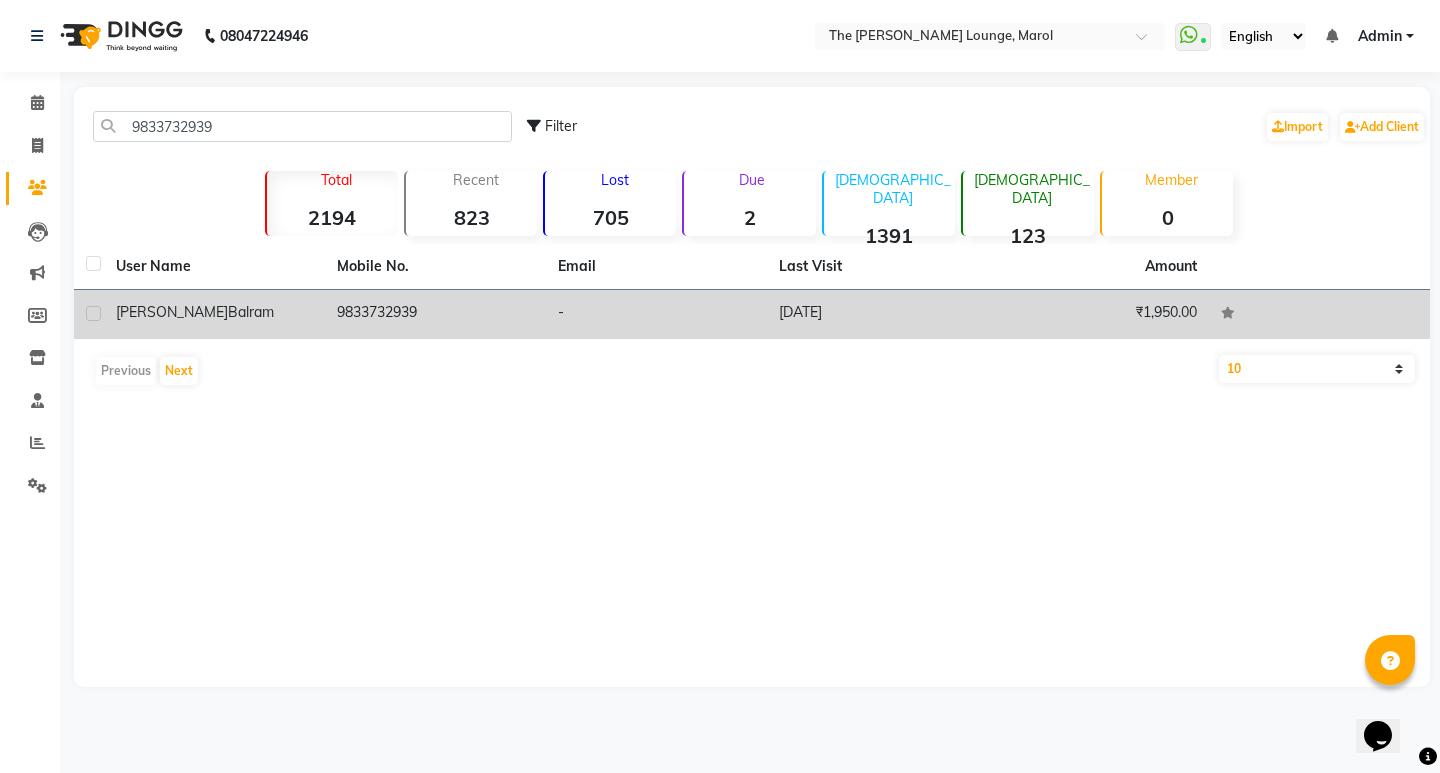 click on "Balram" 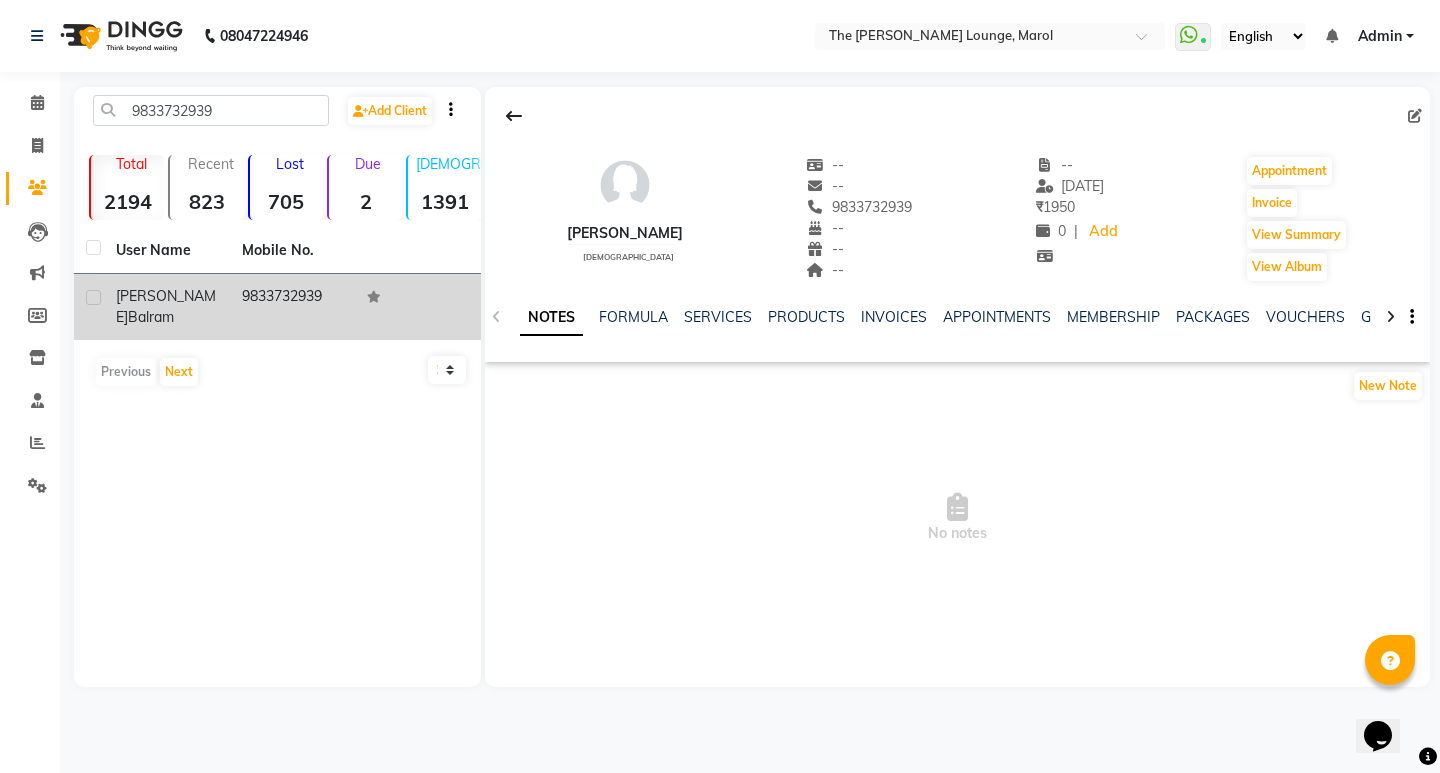 click on "9833732939" 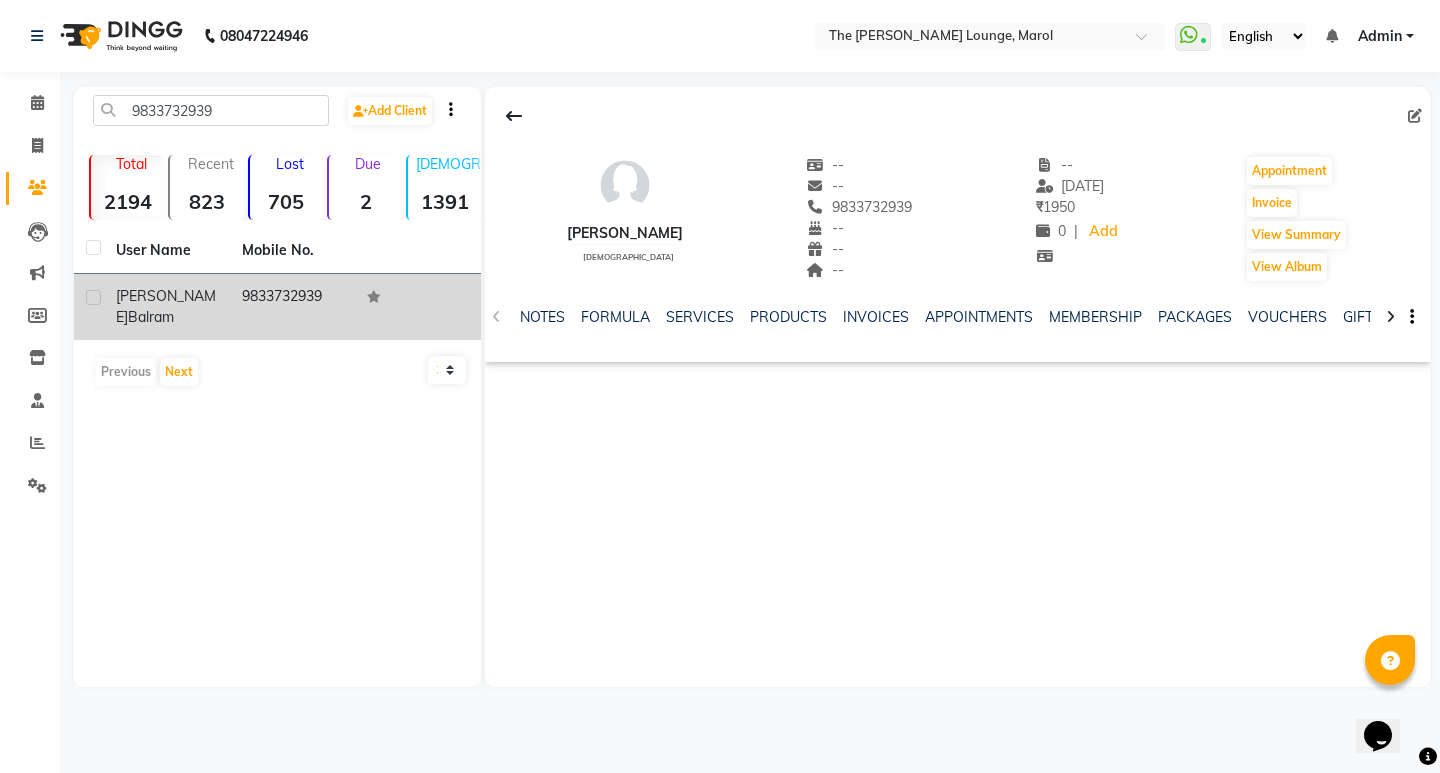 click on "9833732939" 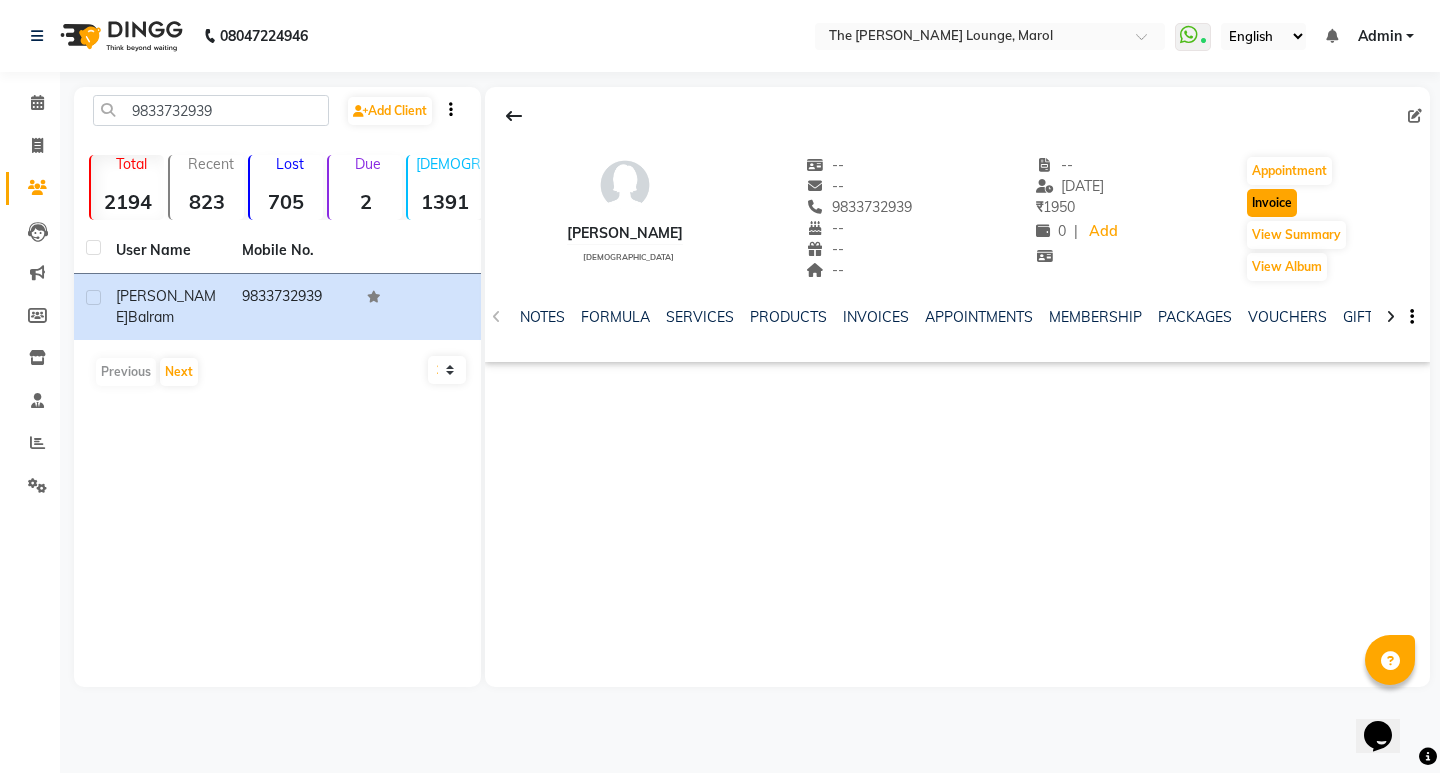 click on "Invoice" 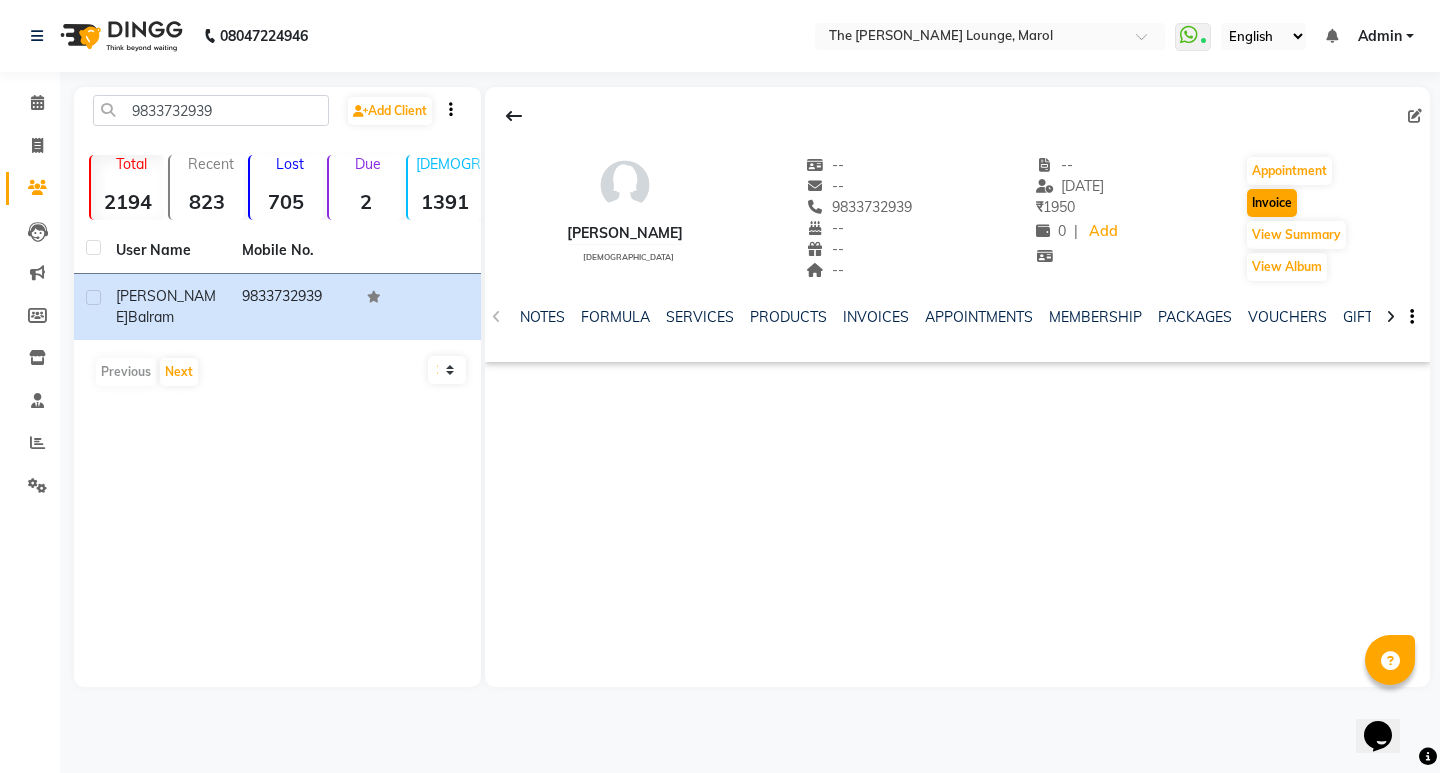 select on "service" 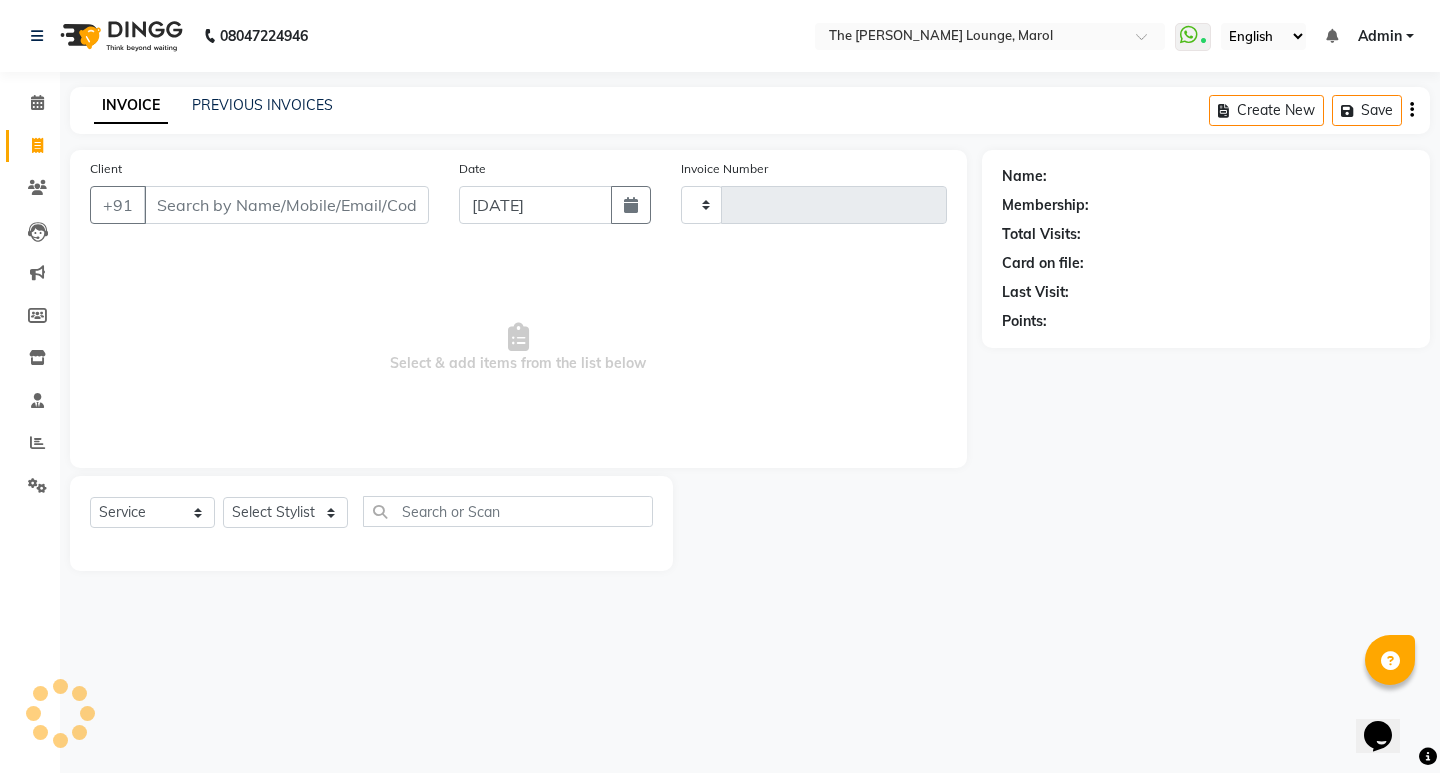 type on "1608" 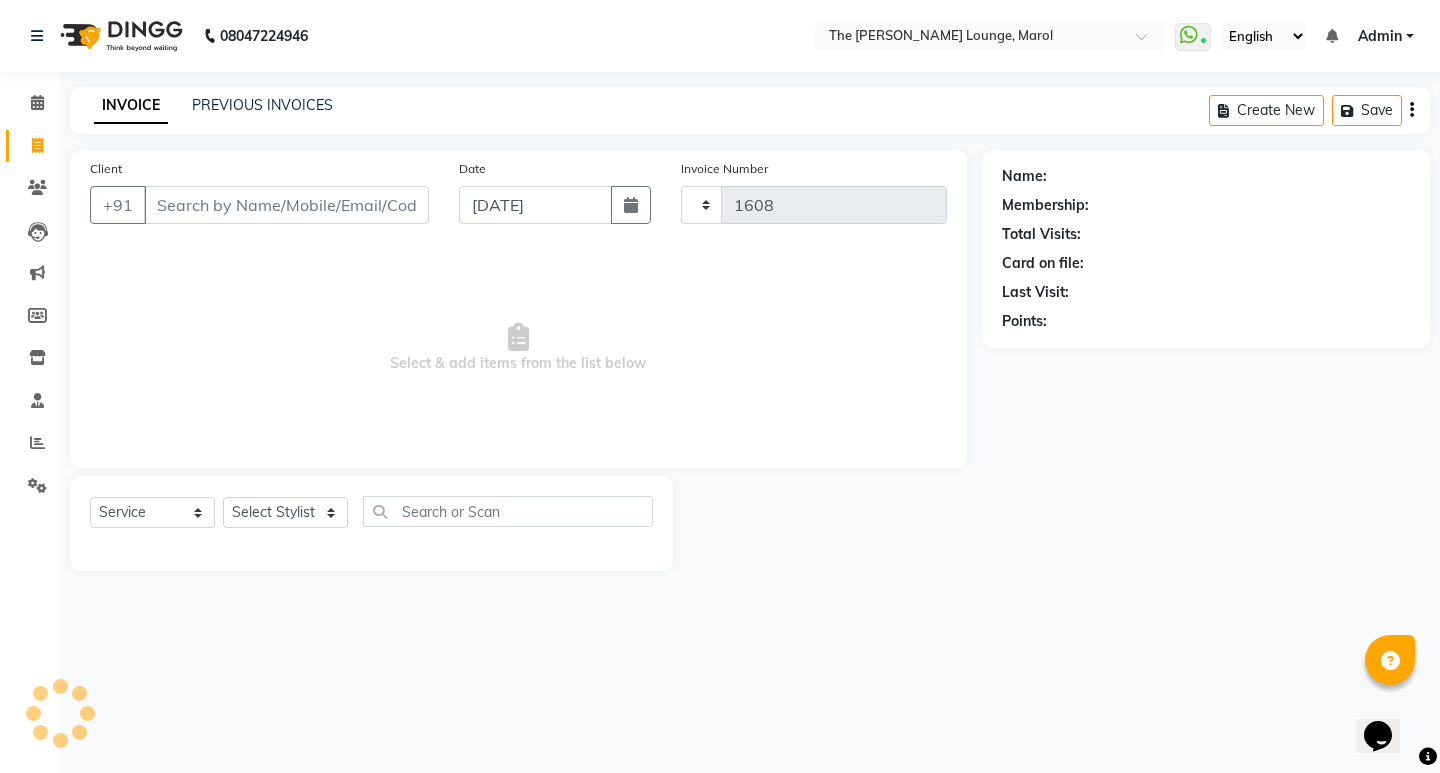 select on "7188" 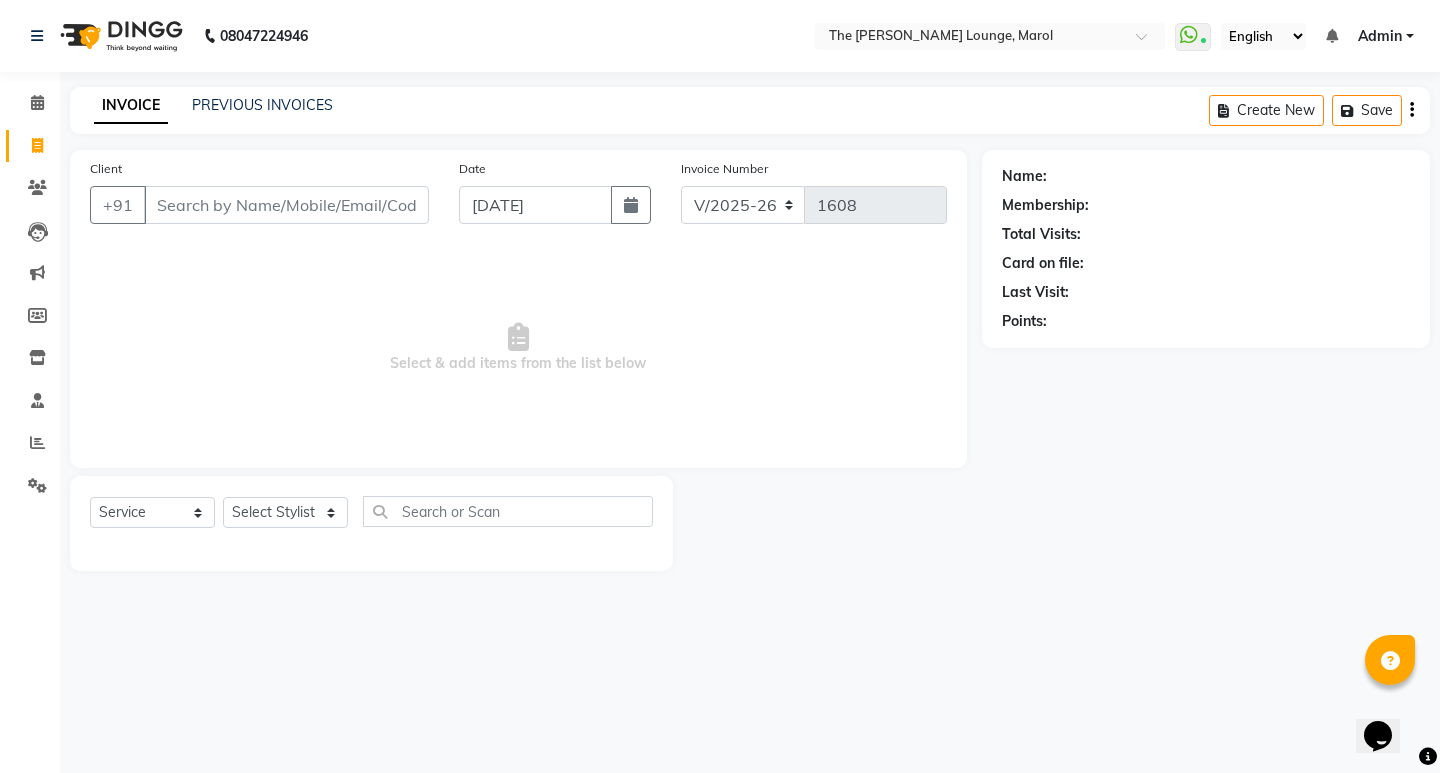 type on "9833732939" 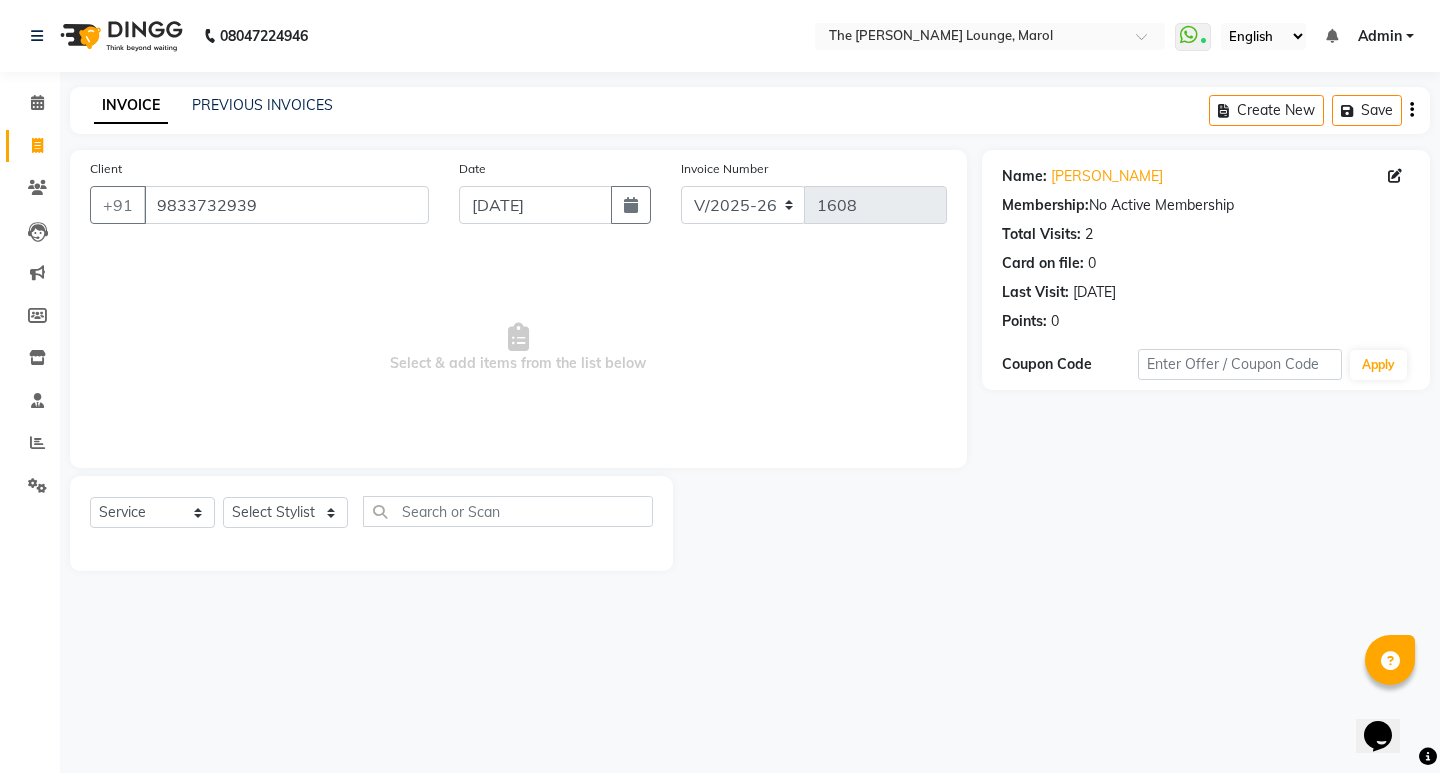 click on "Name: [PERSON_NAME]" 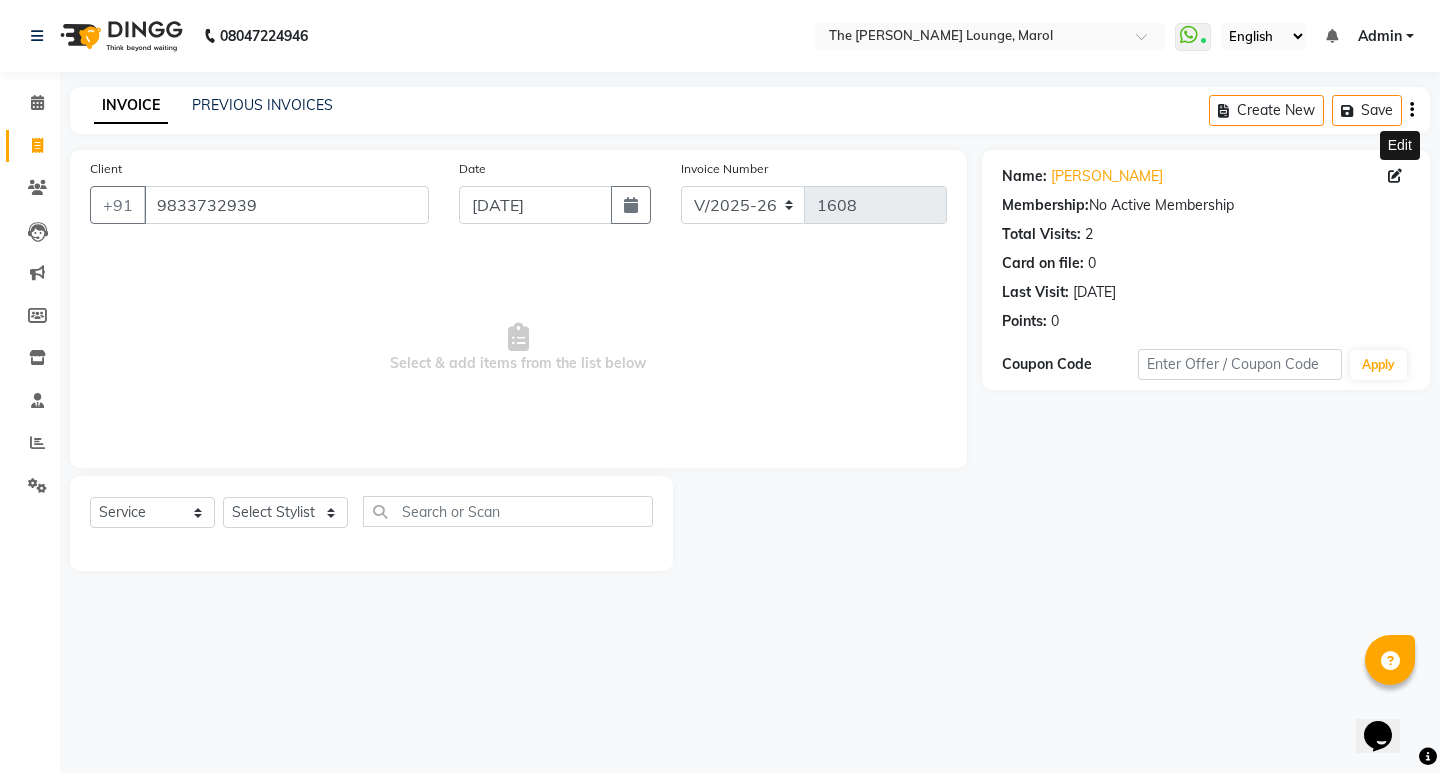 click 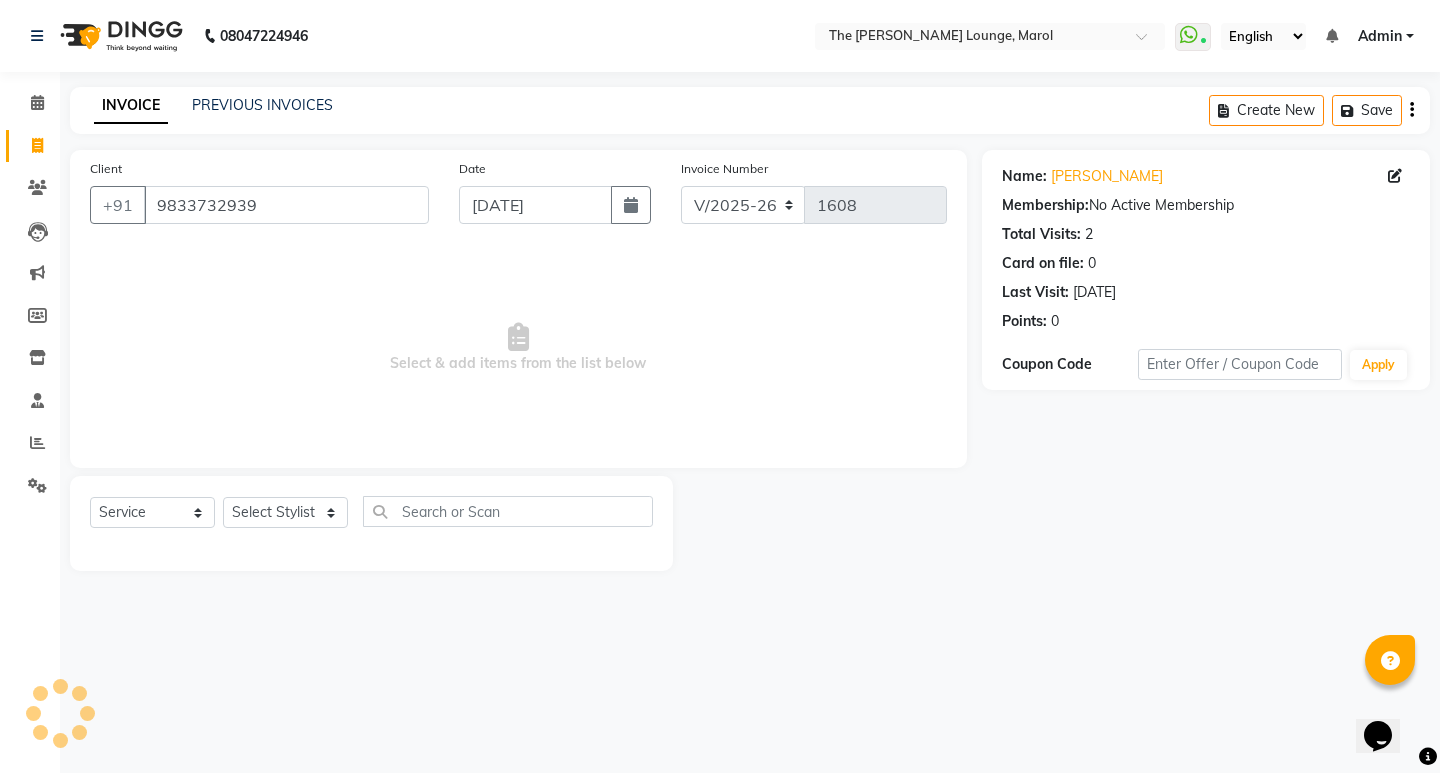 select on "[DEMOGRAPHIC_DATA]" 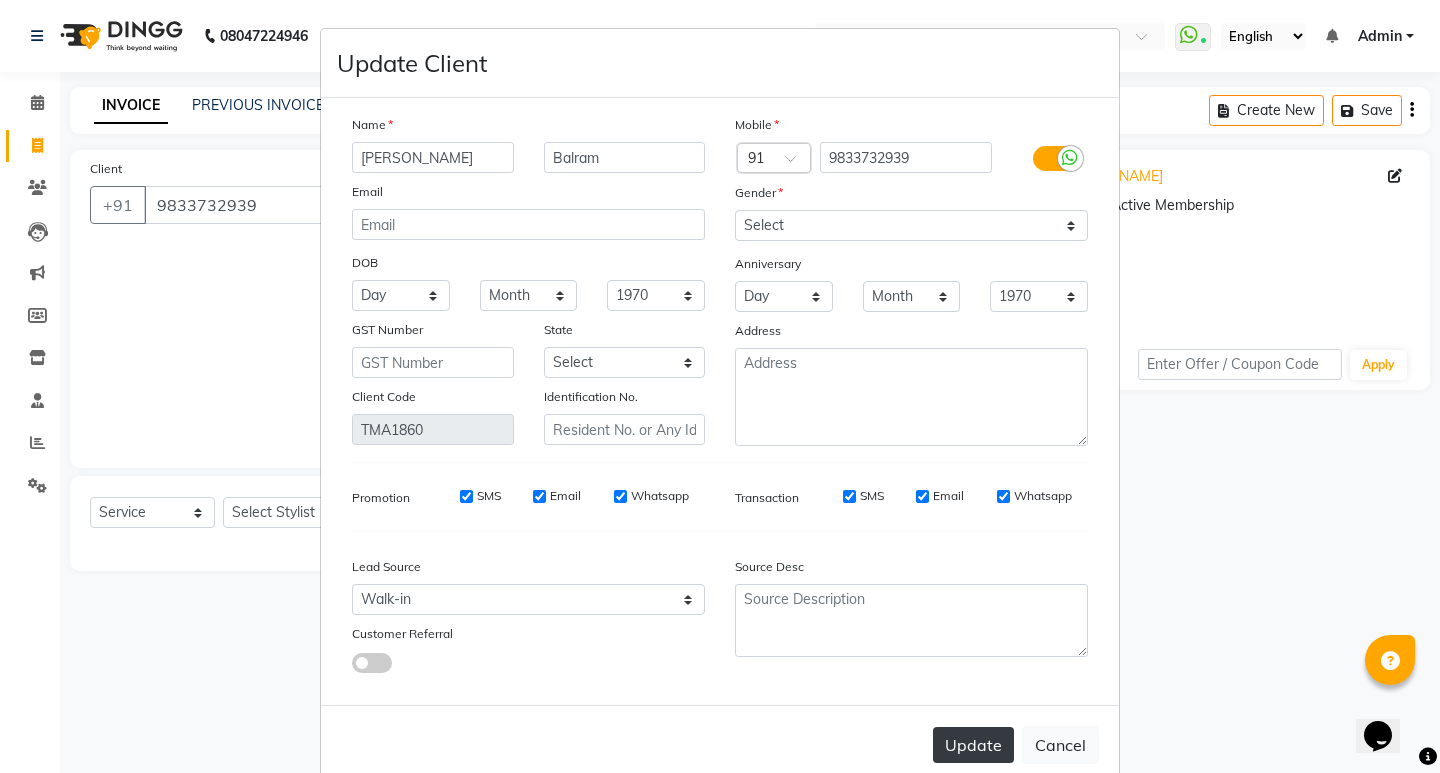 click on "Update" at bounding box center (973, 745) 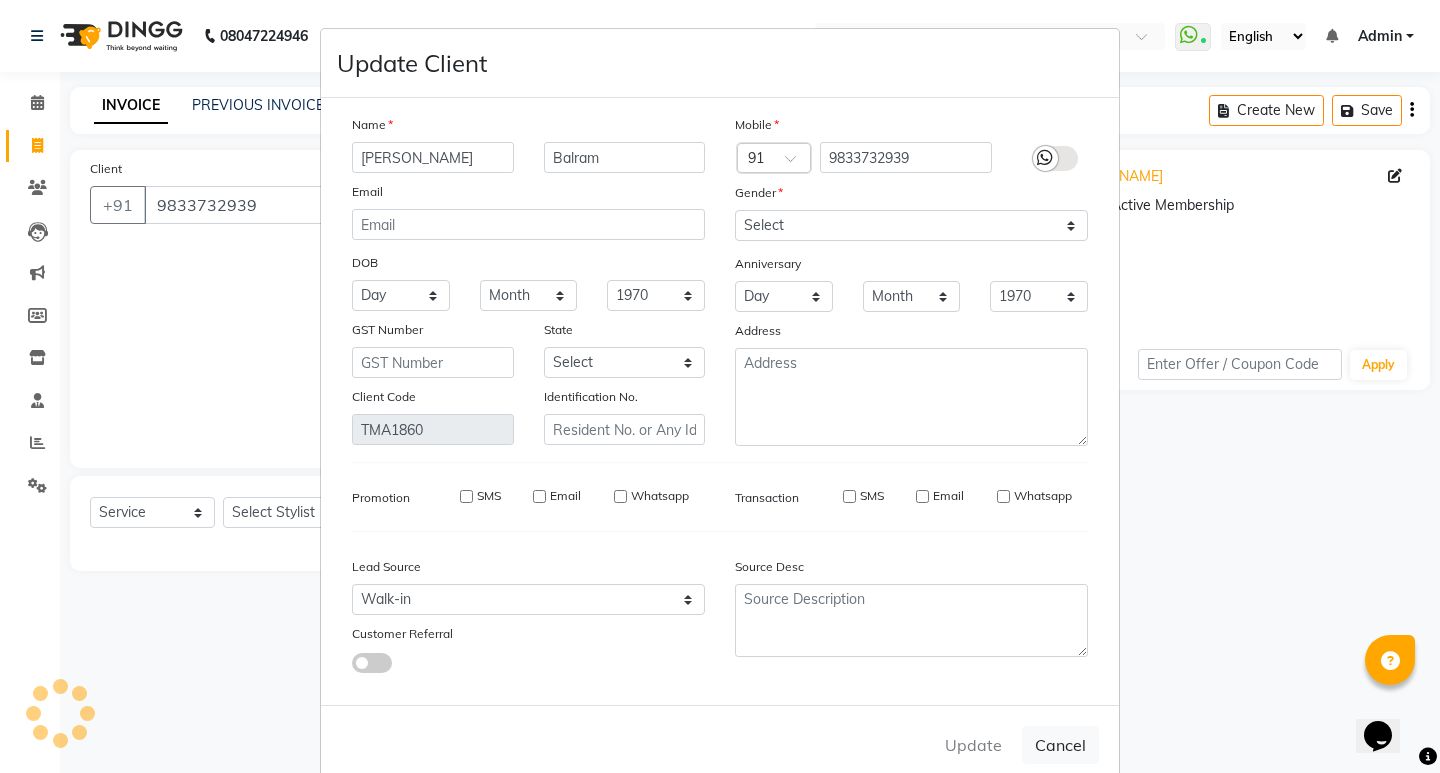 type 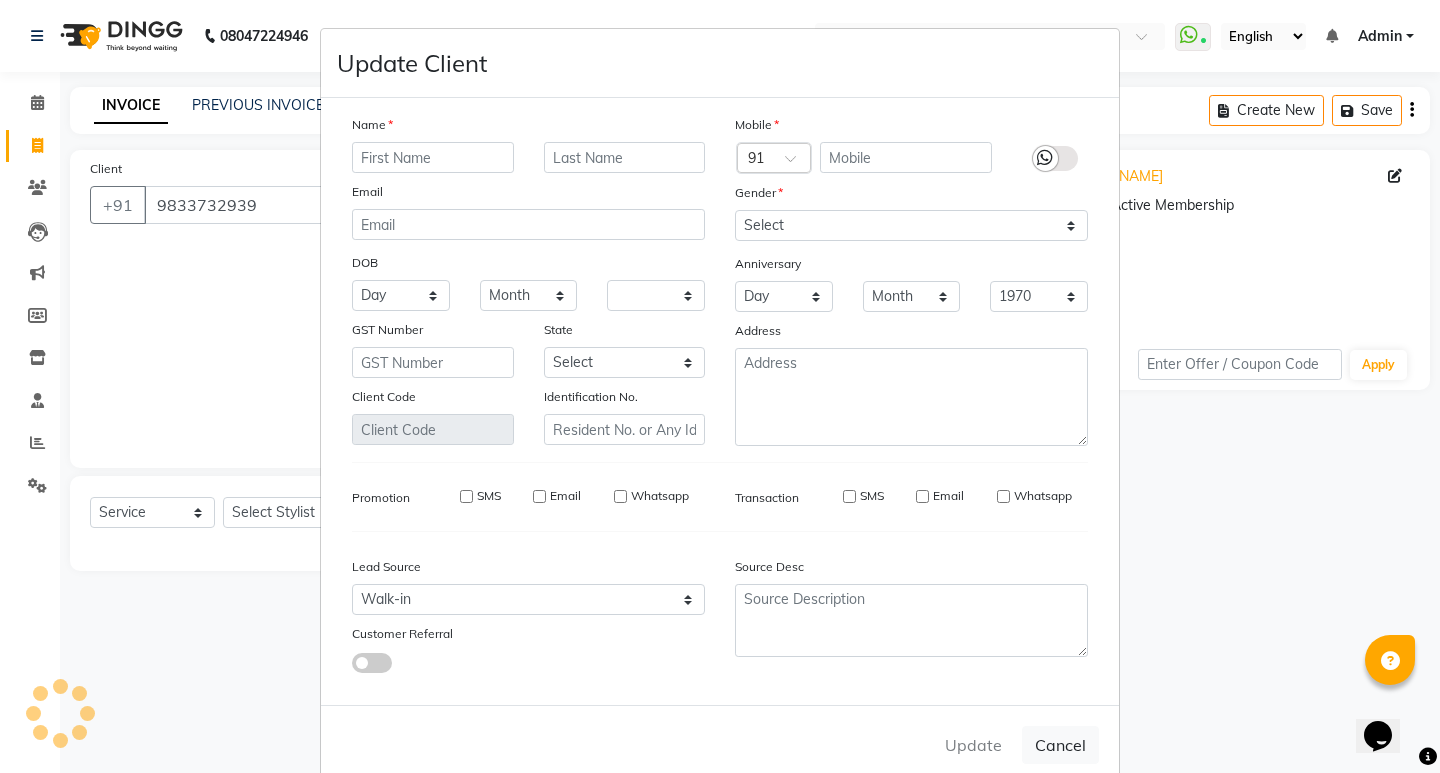select 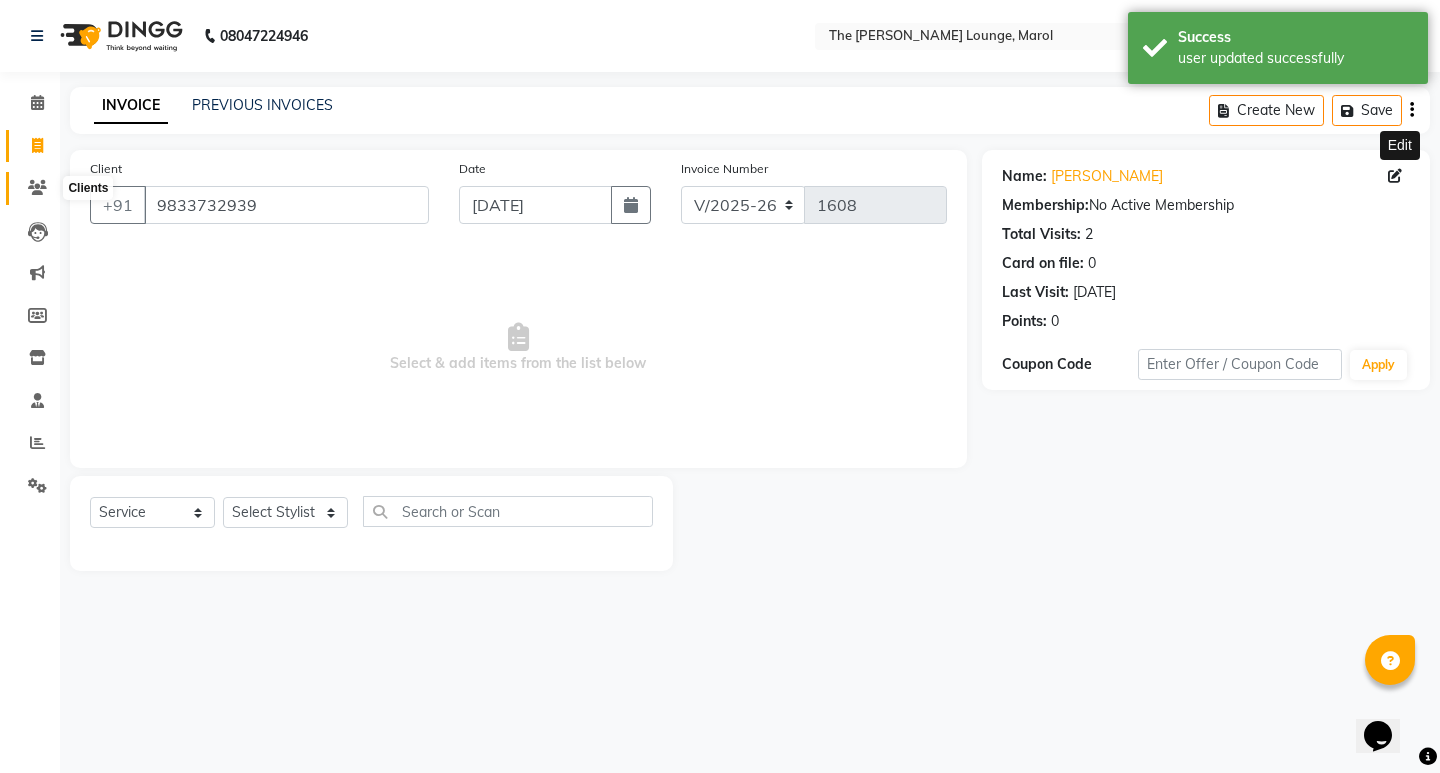 click 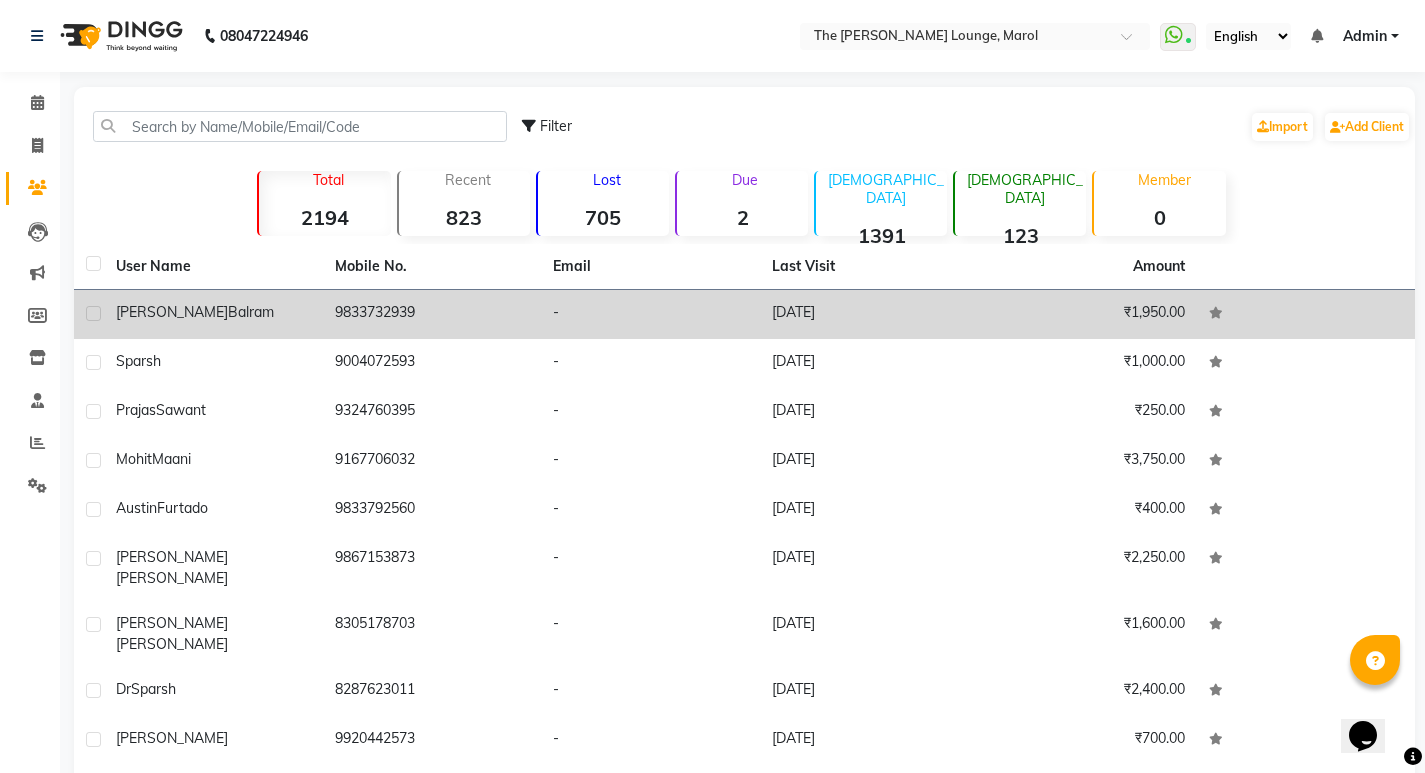 click on "9833732939" 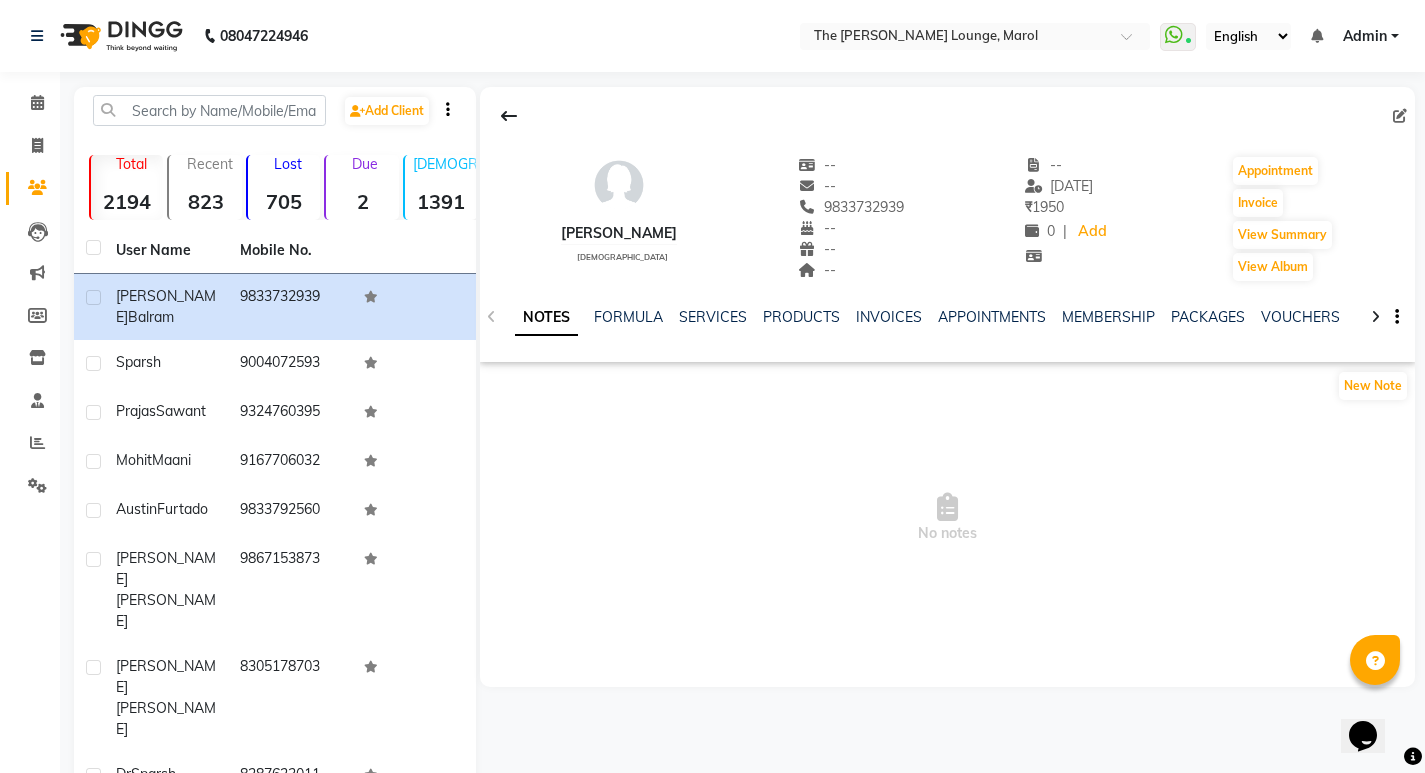 click 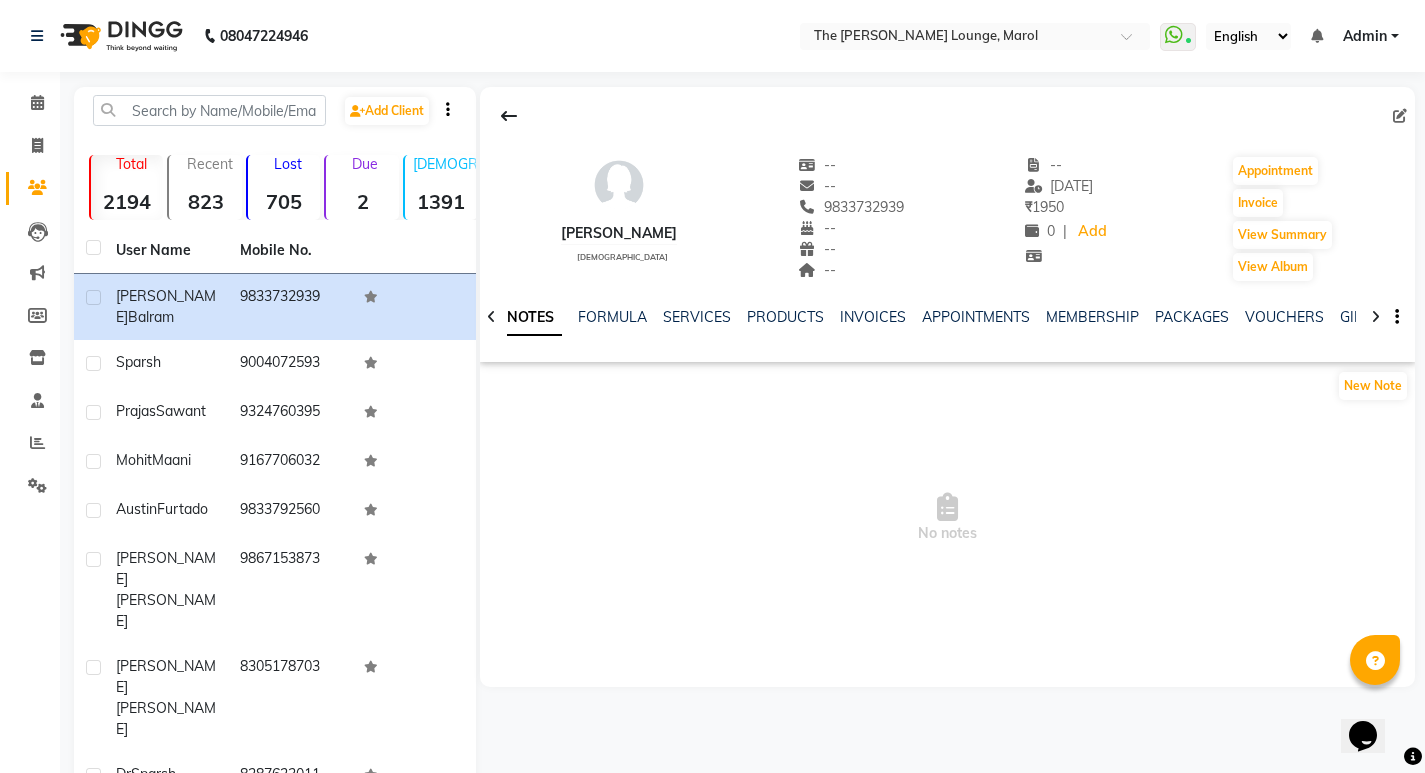 click 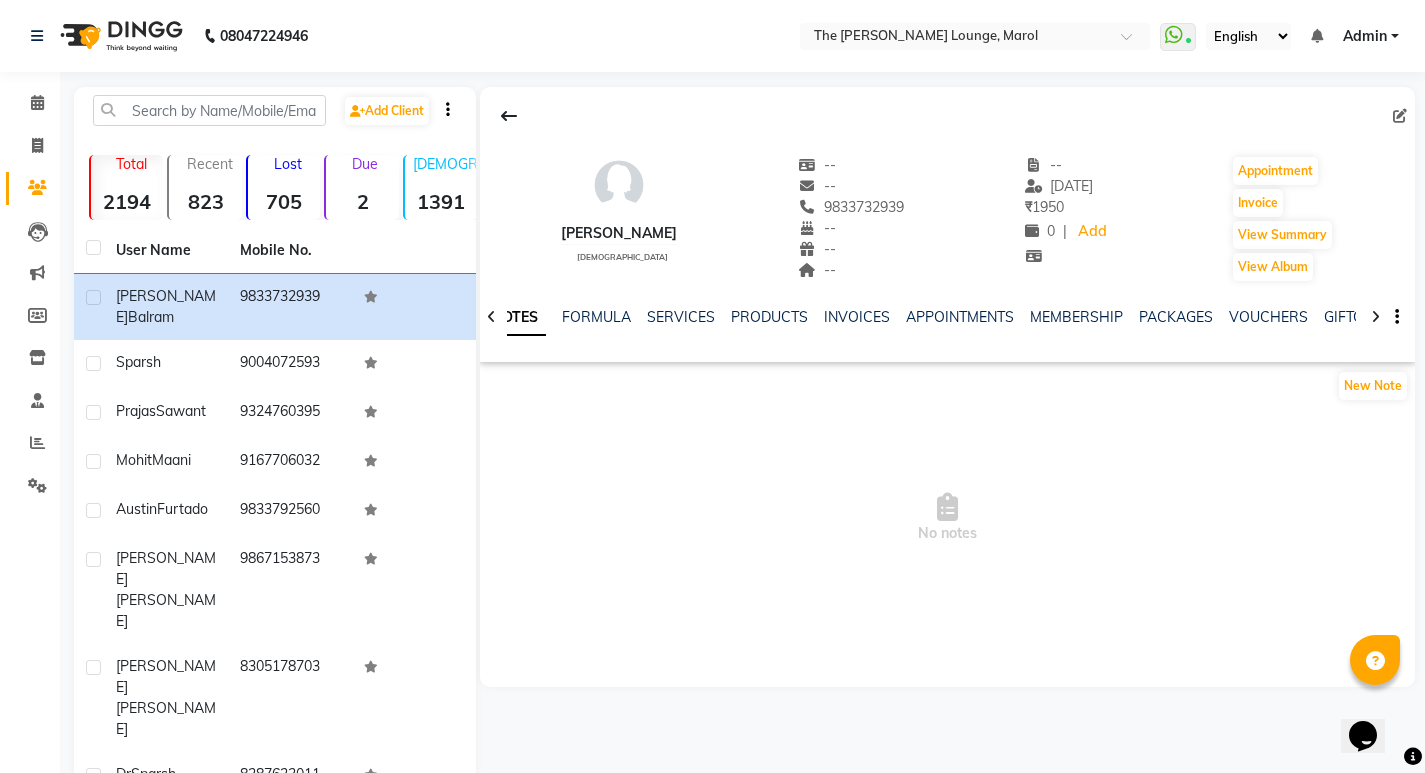 click 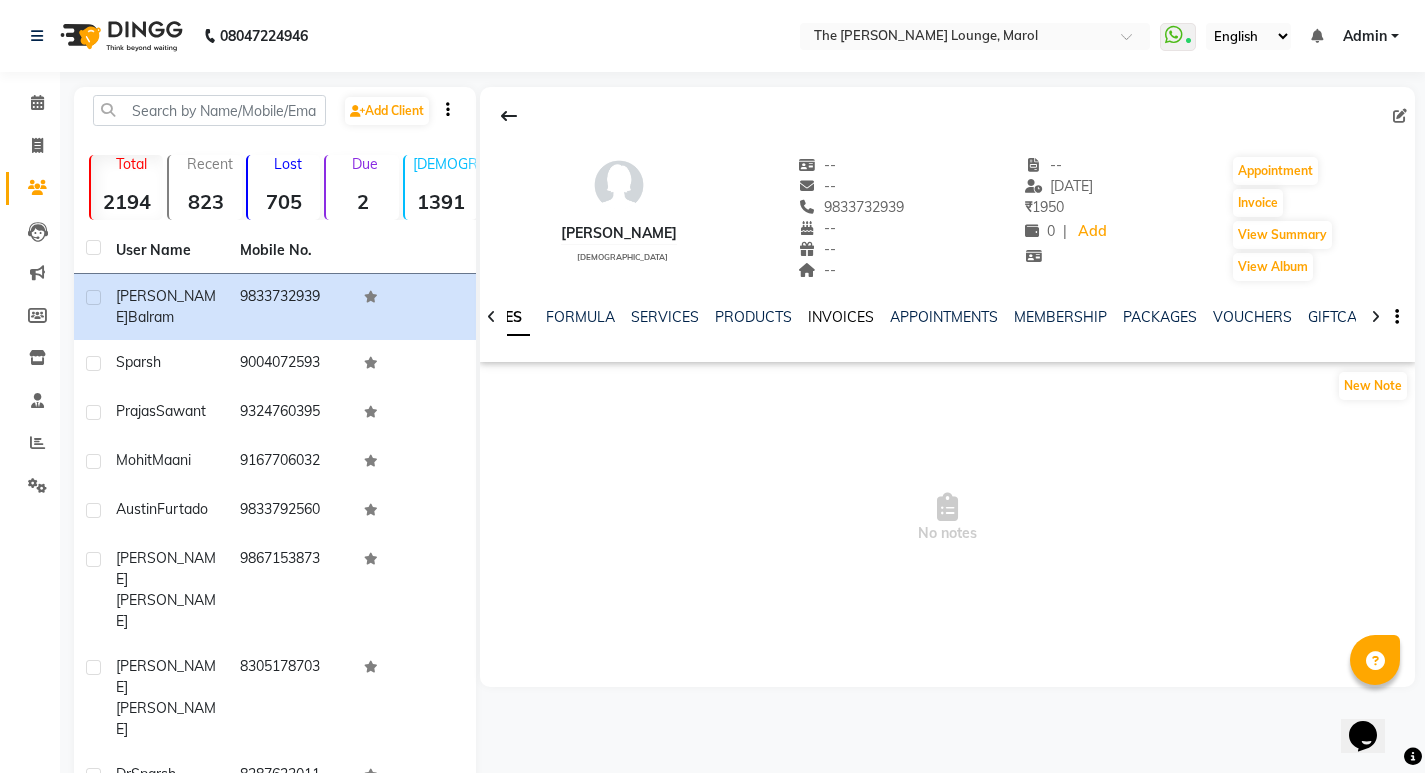 click on "INVOICES" 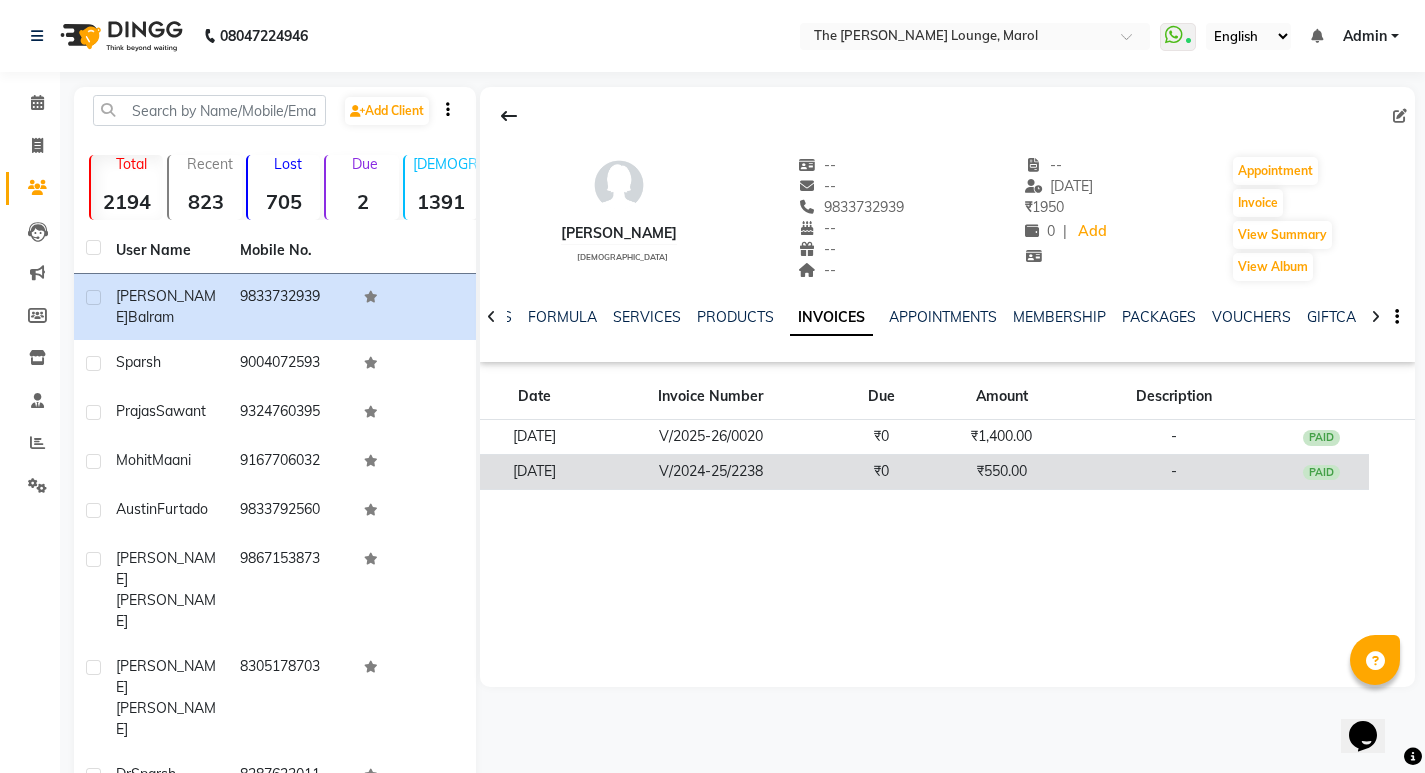 click on "V/2024-25/2238" 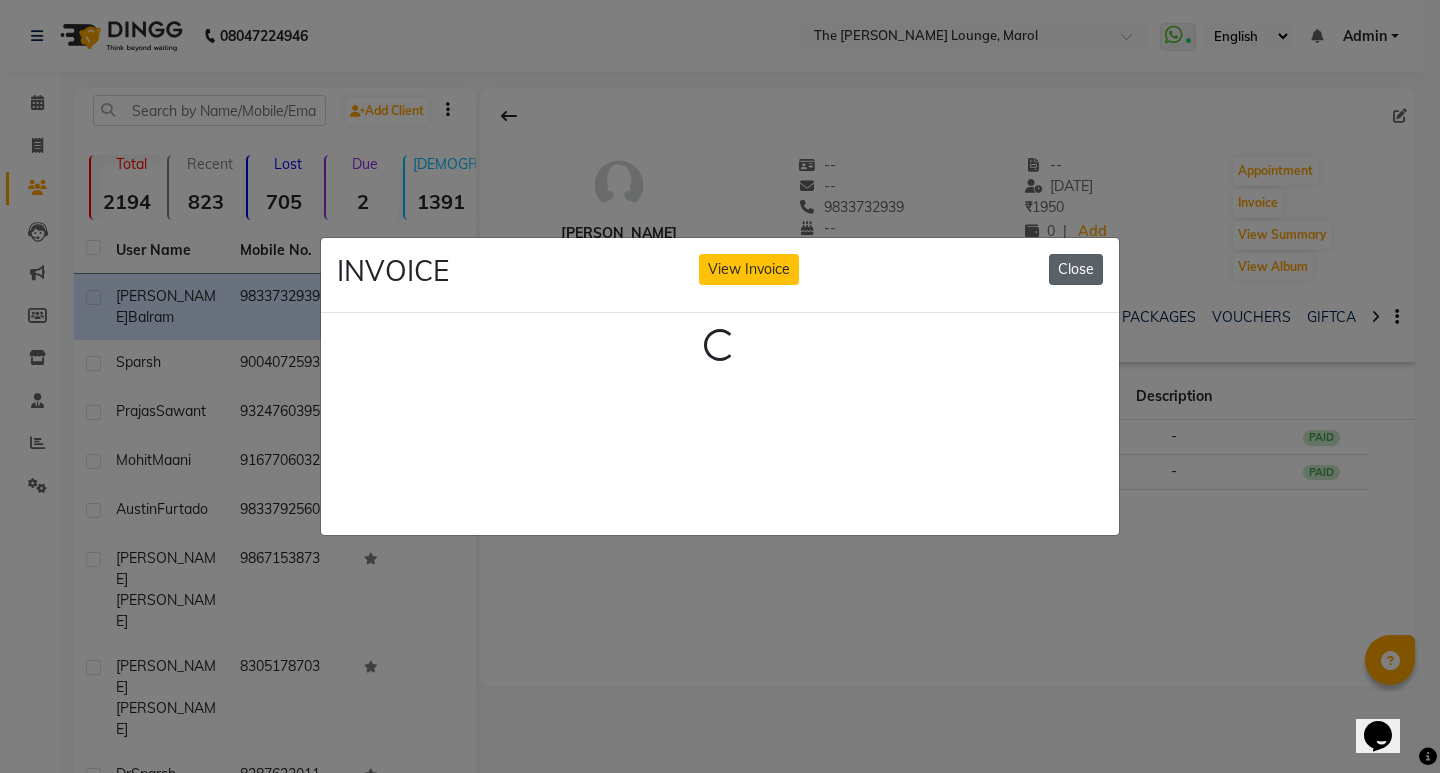 click on "Close" 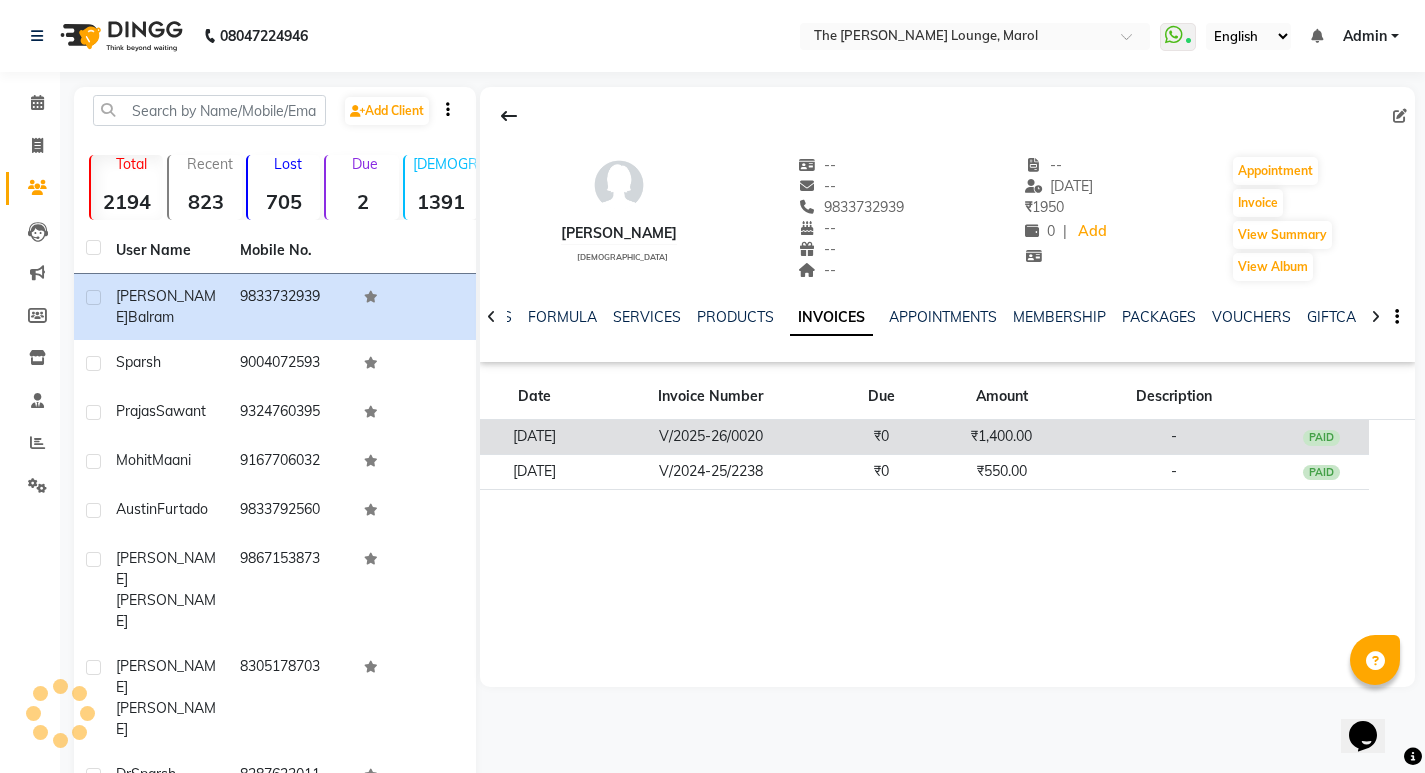click on "₹1,400.00" 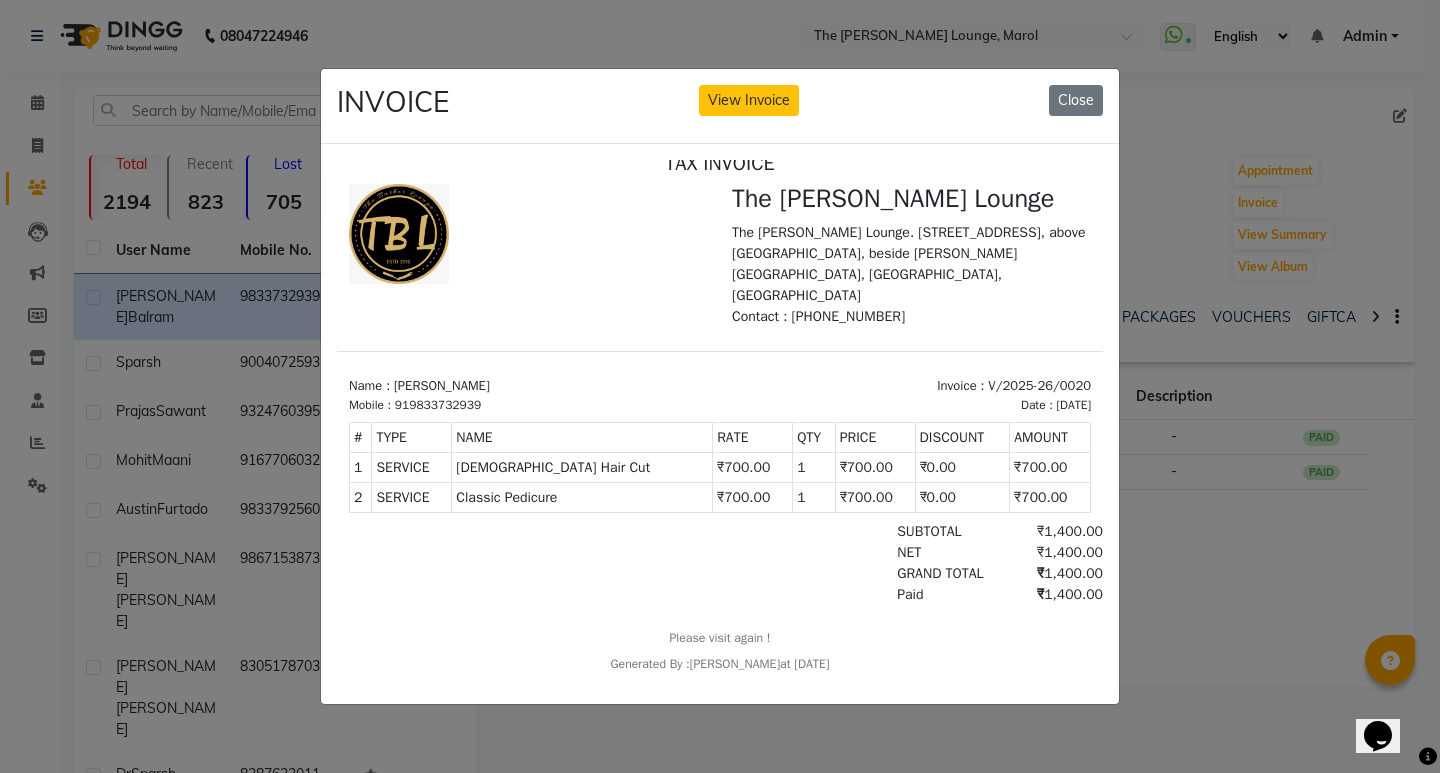 scroll, scrollTop: 0, scrollLeft: 0, axis: both 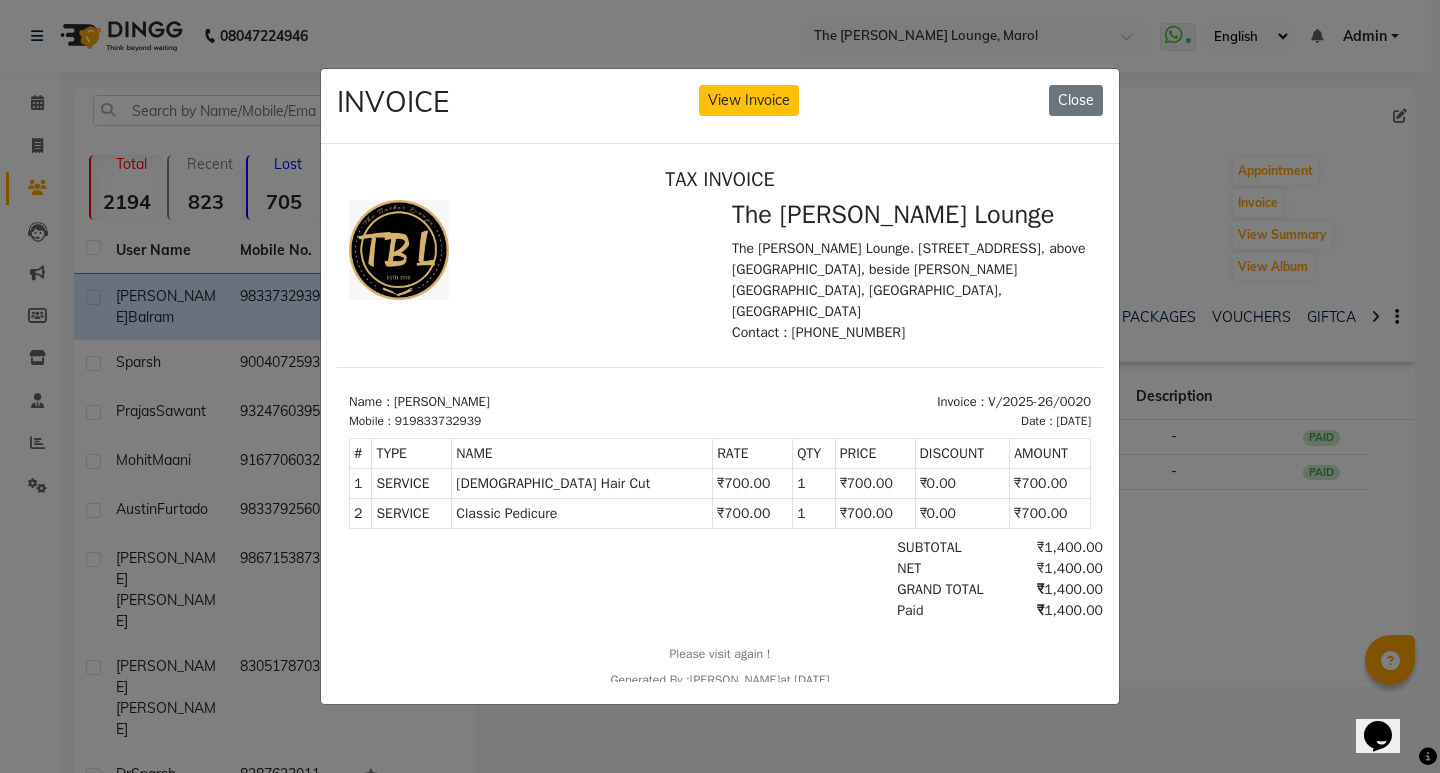 click 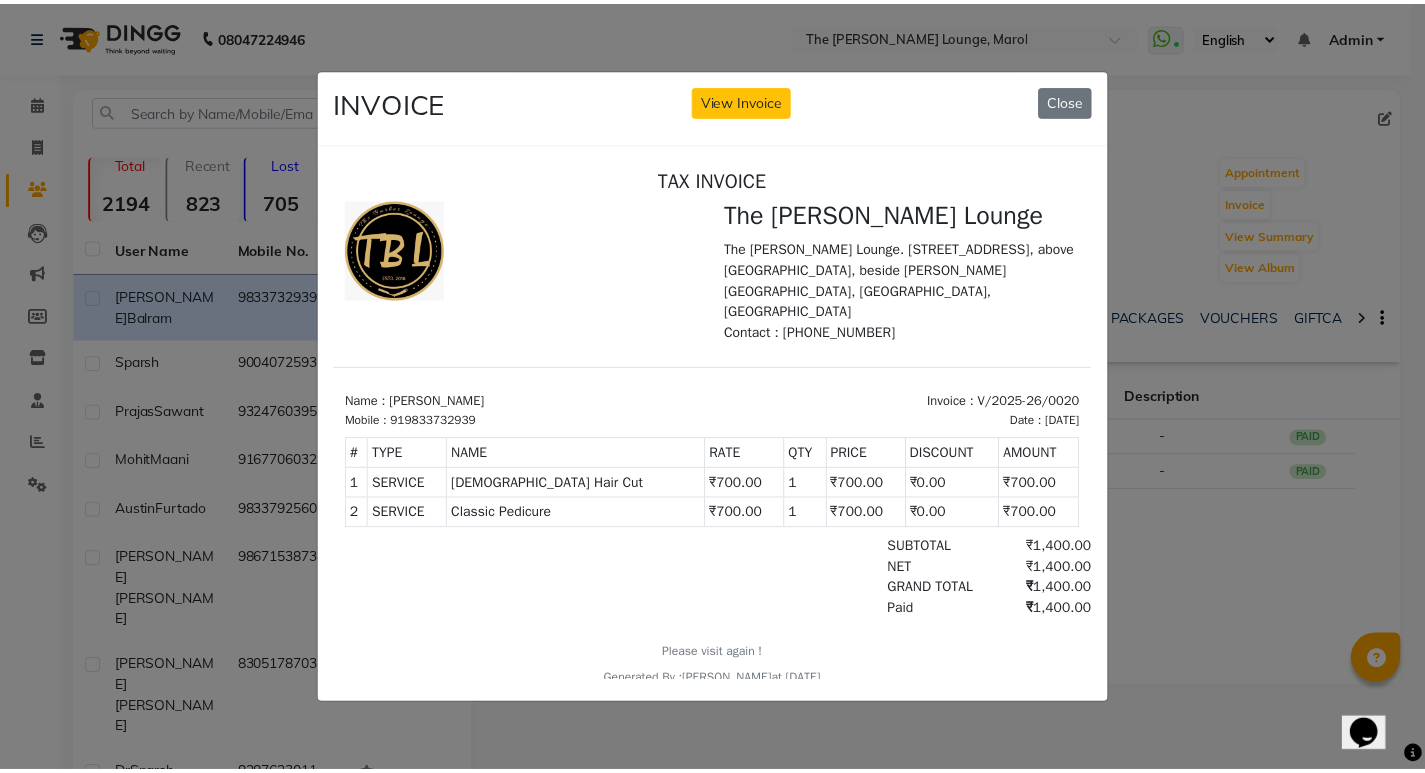 scroll, scrollTop: 0, scrollLeft: 0, axis: both 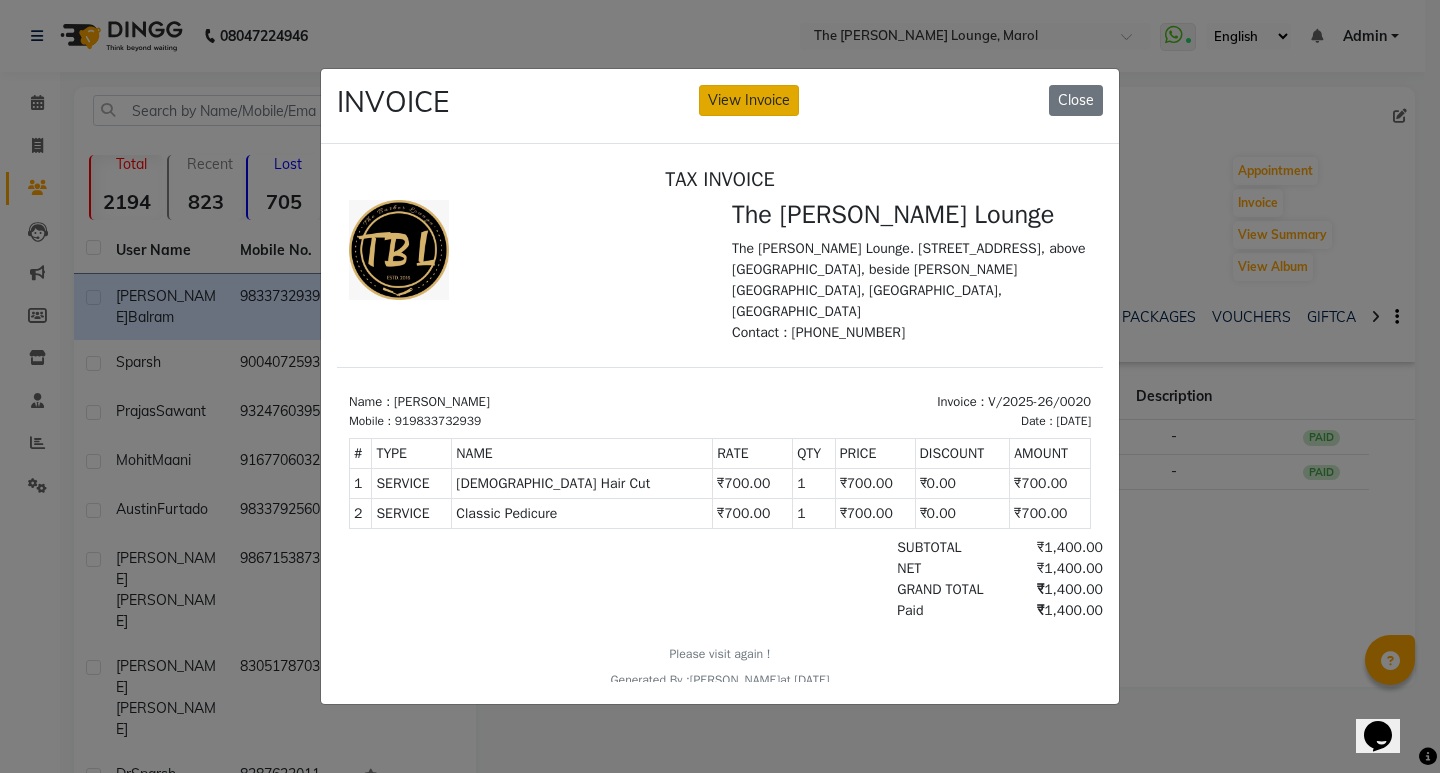 click on "View Invoice" 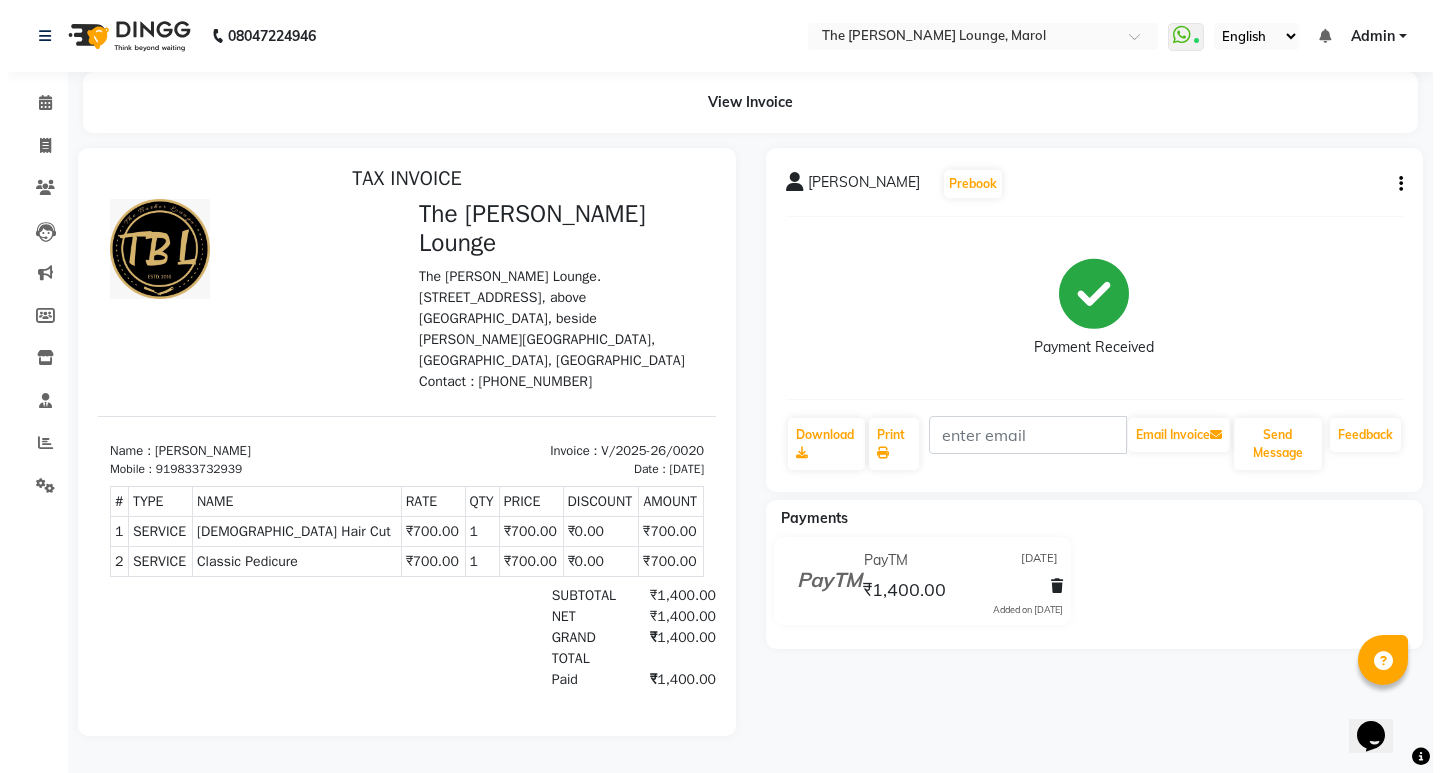 scroll, scrollTop: 16, scrollLeft: 0, axis: vertical 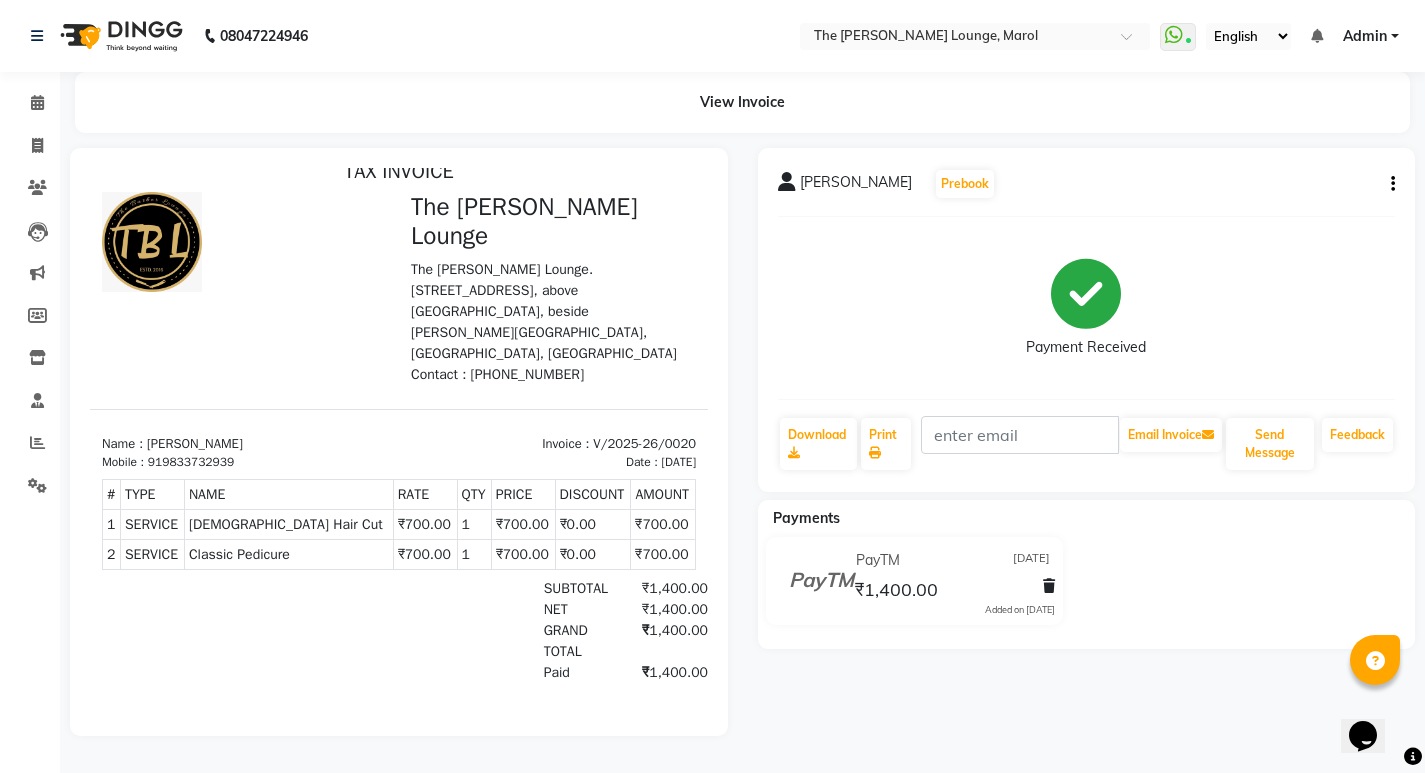 click 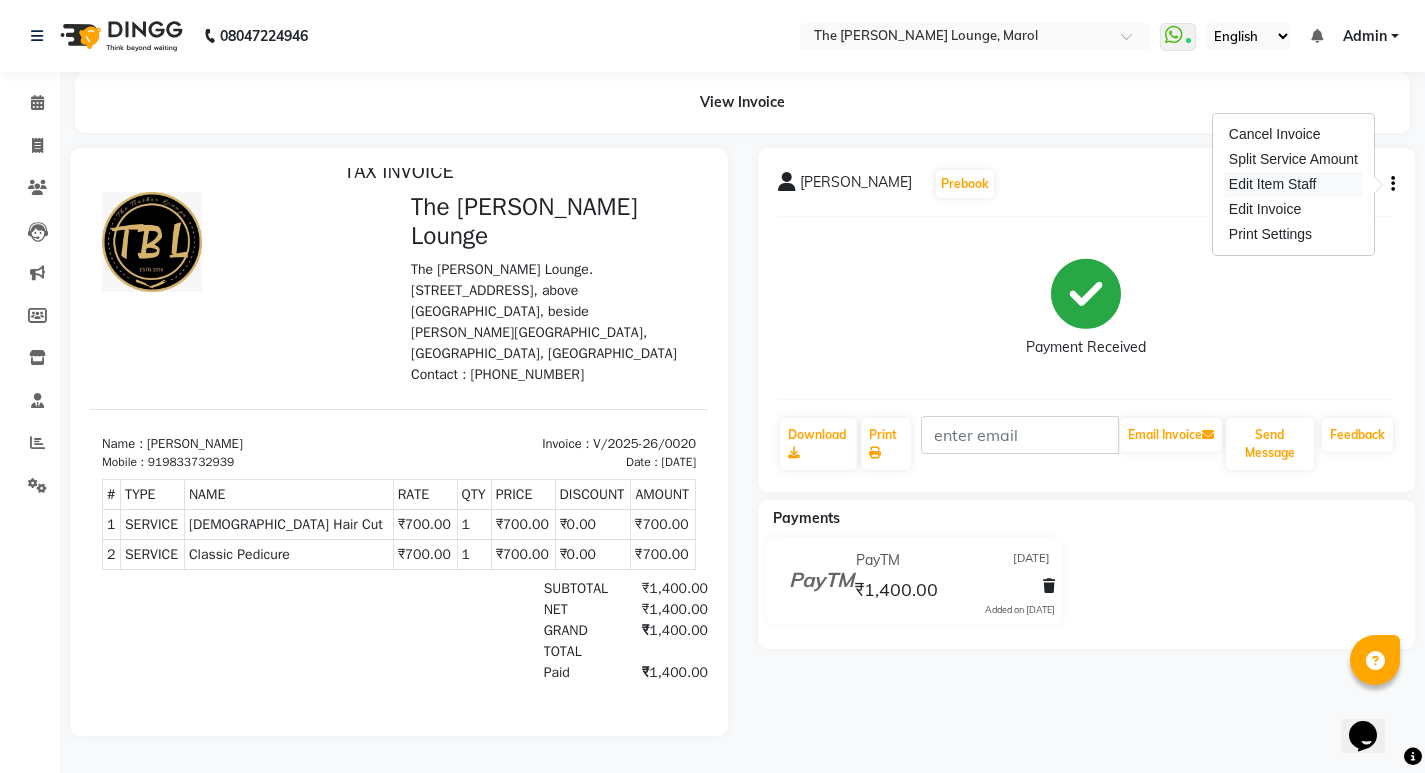 click on "Edit Item Staff" at bounding box center (1293, 184) 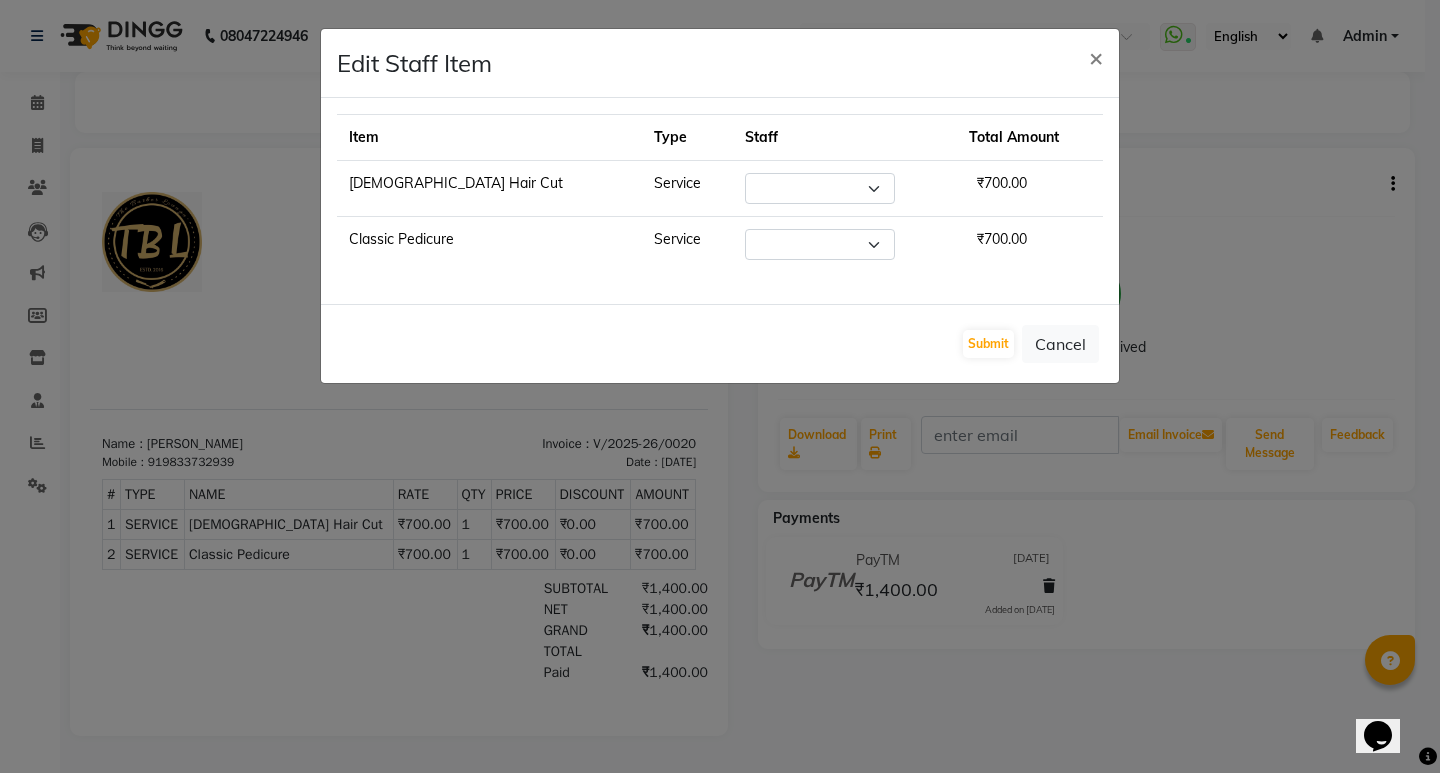 select on "60183" 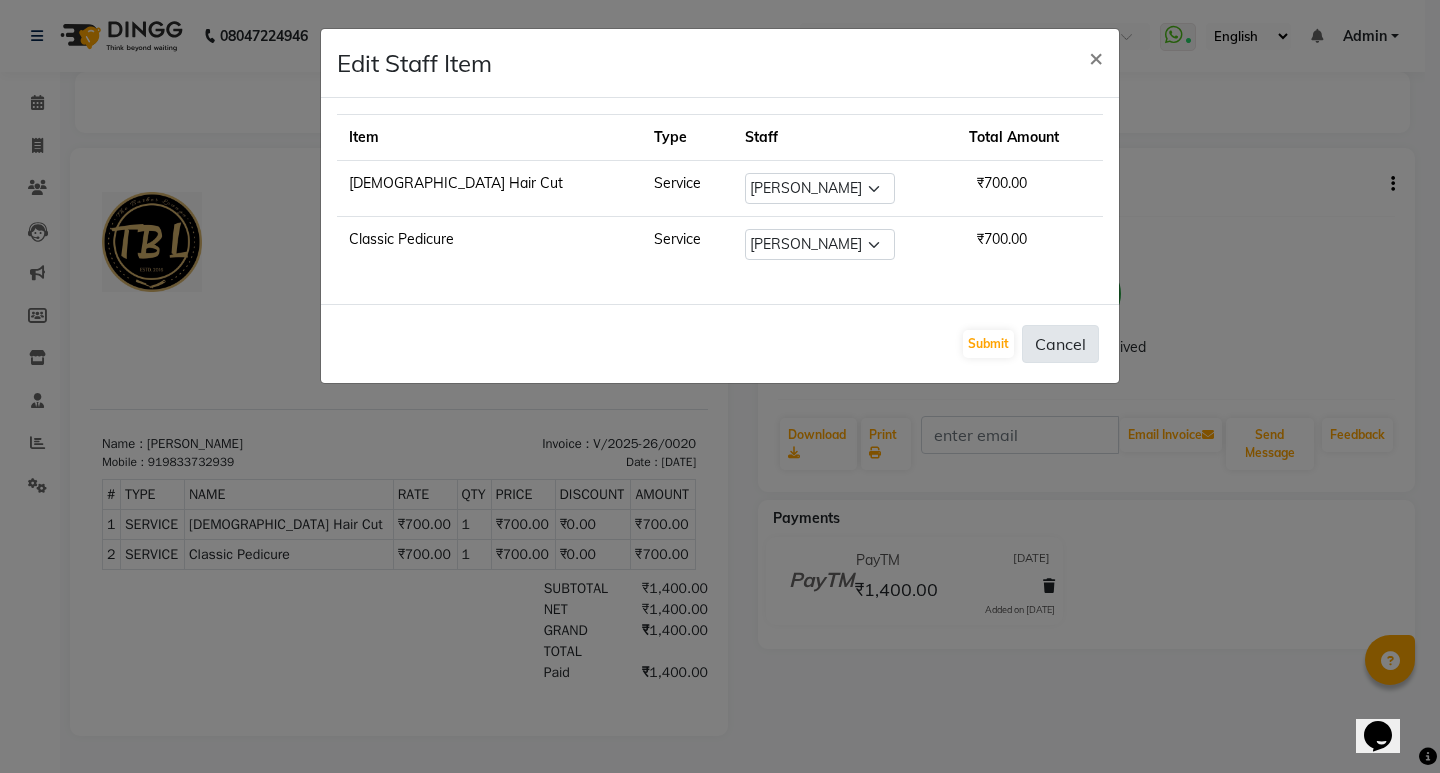 click on "Cancel" 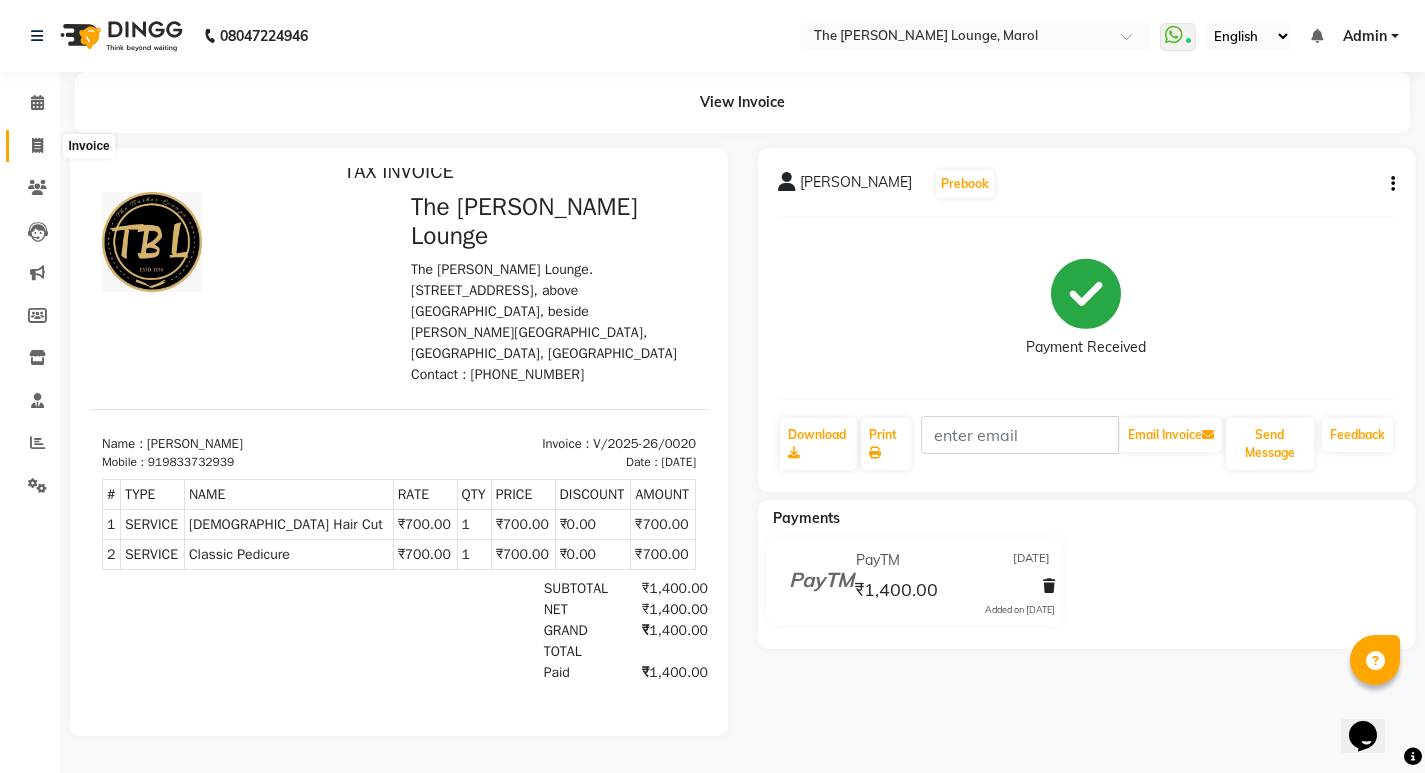 click 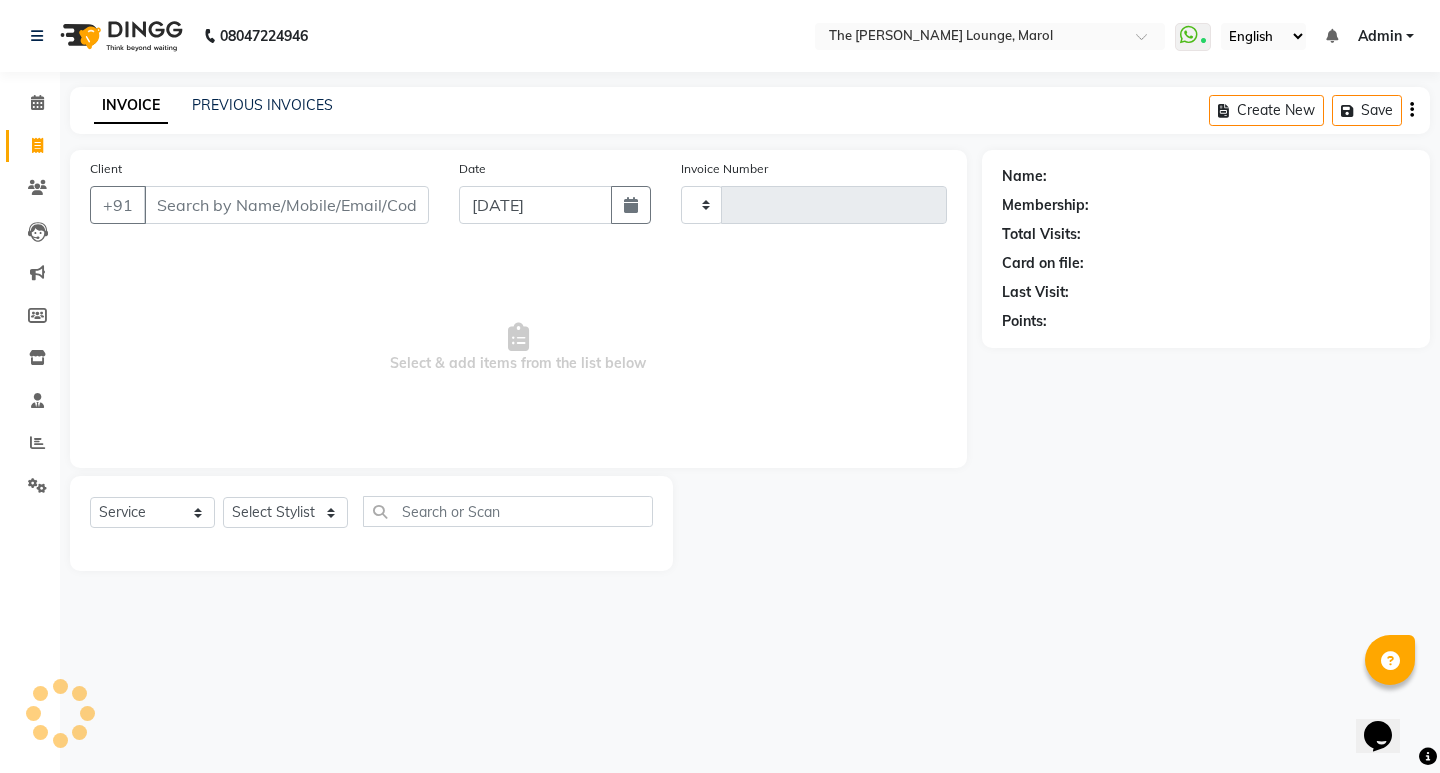 type on "1608" 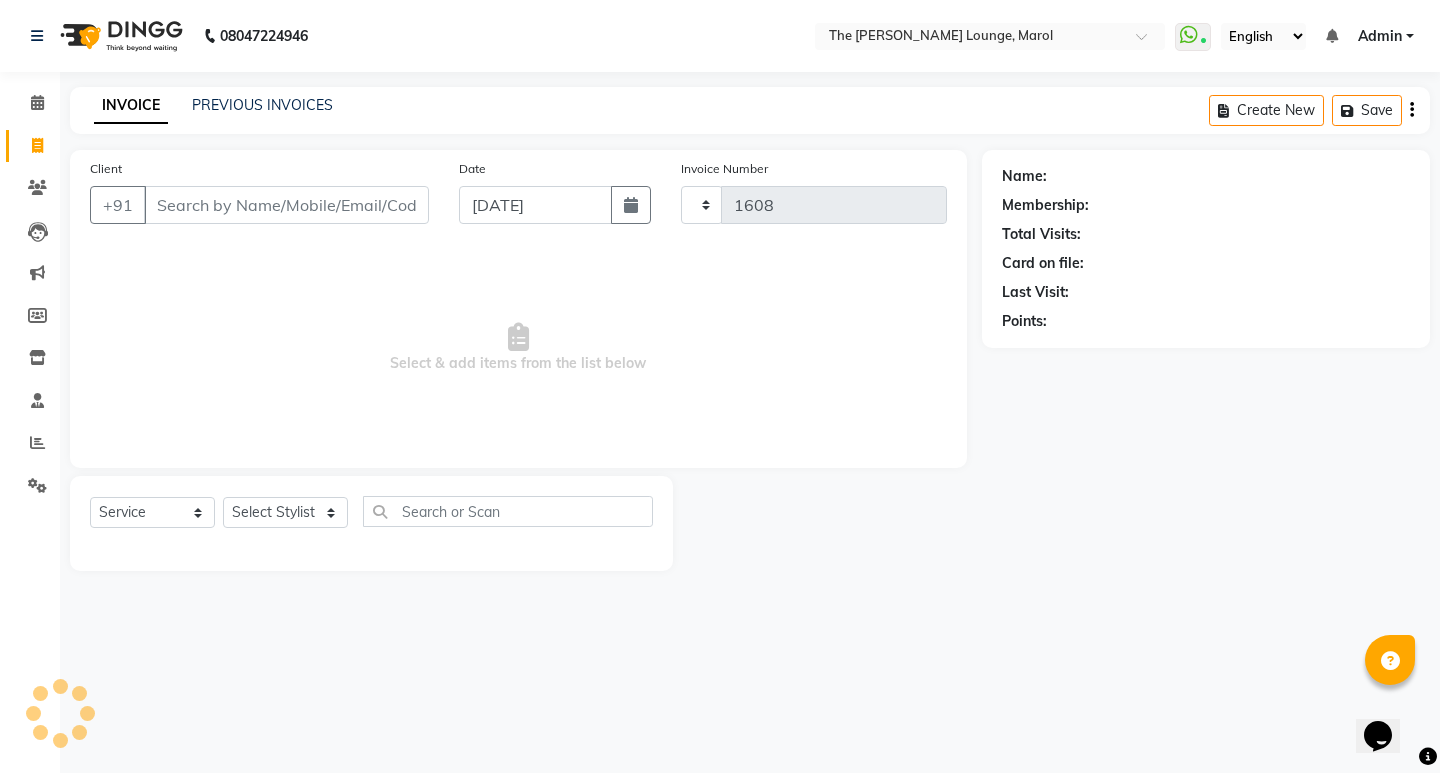 select on "7188" 